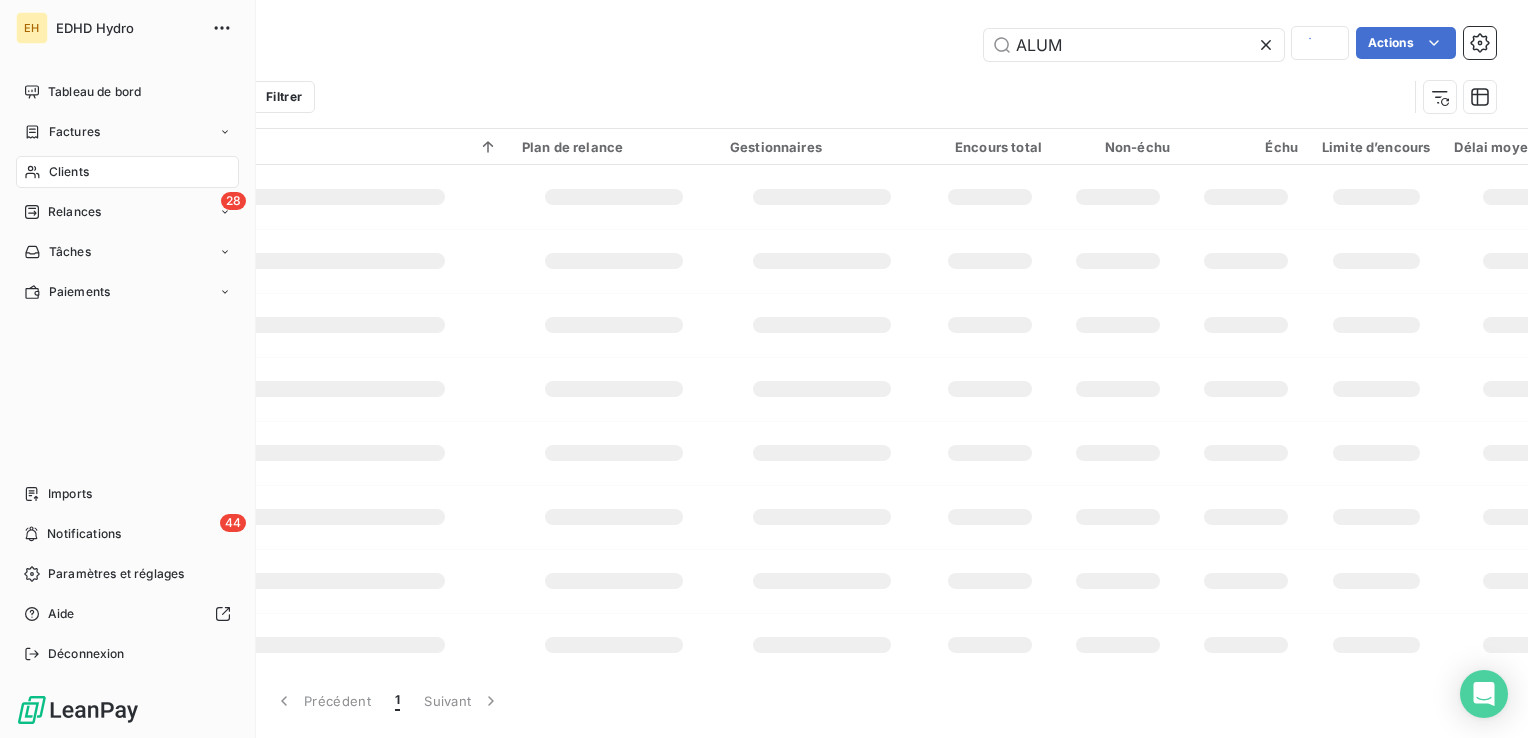 scroll, scrollTop: 0, scrollLeft: 0, axis: both 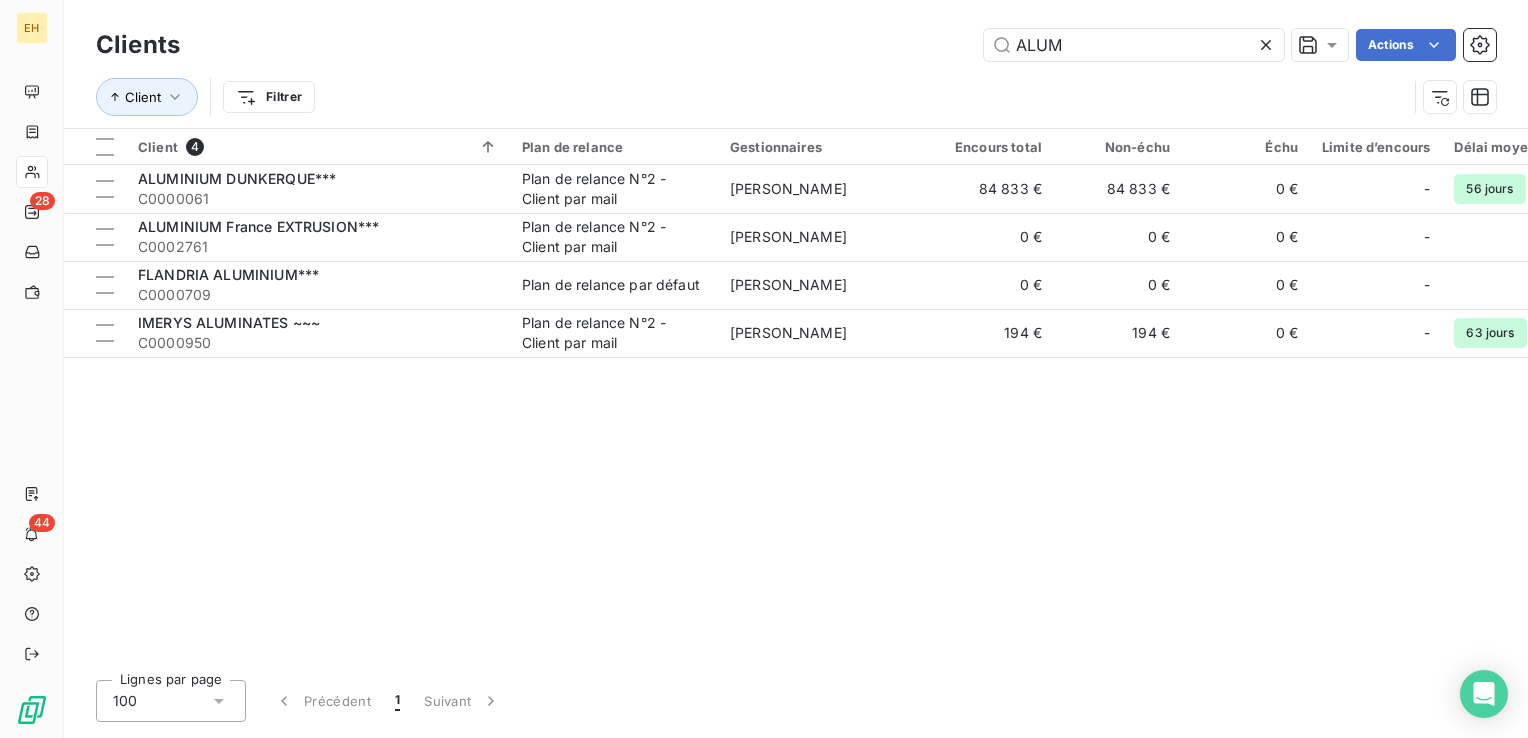 drag, startPoint x: 1108, startPoint y: 50, endPoint x: 589, endPoint y: 94, distance: 520.8618 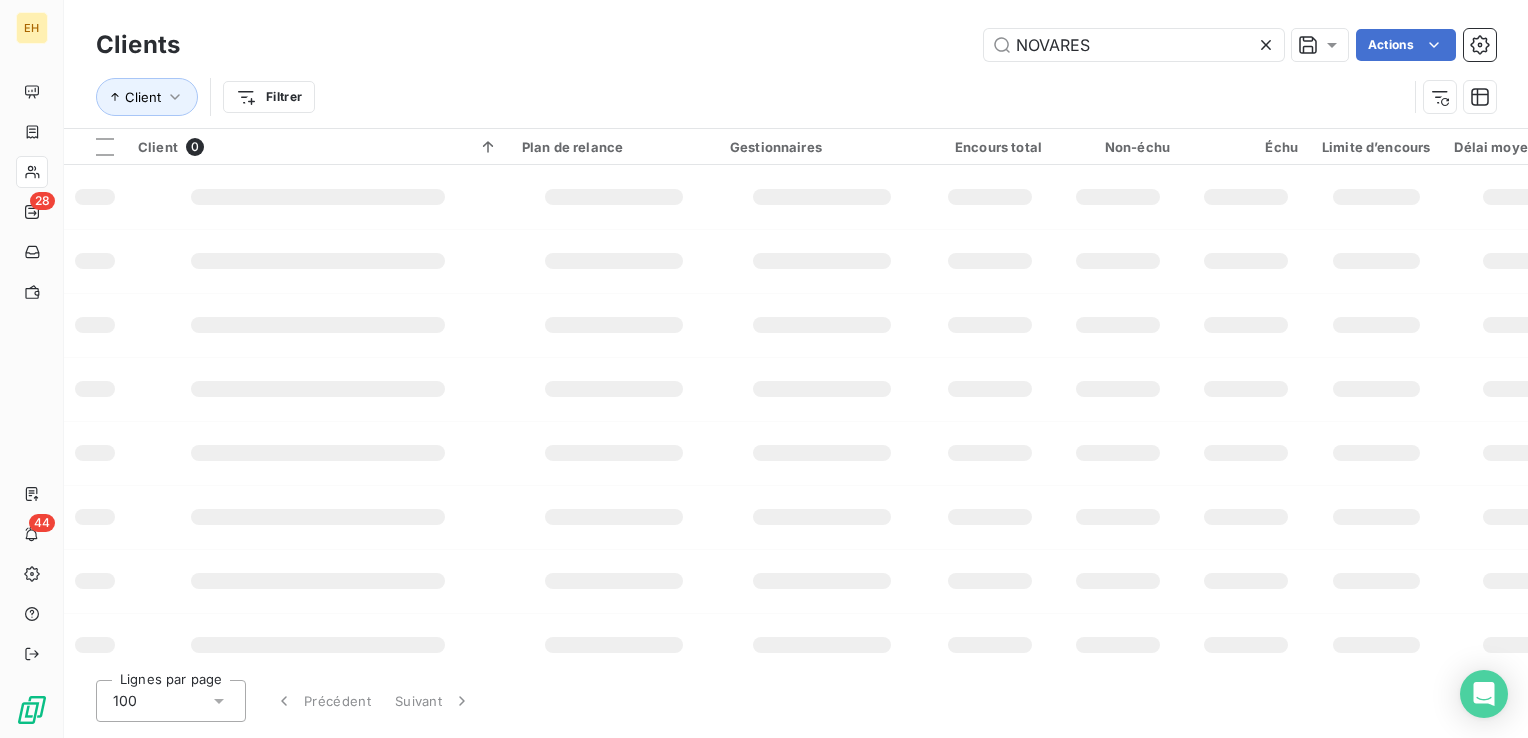 type on "NOVARES" 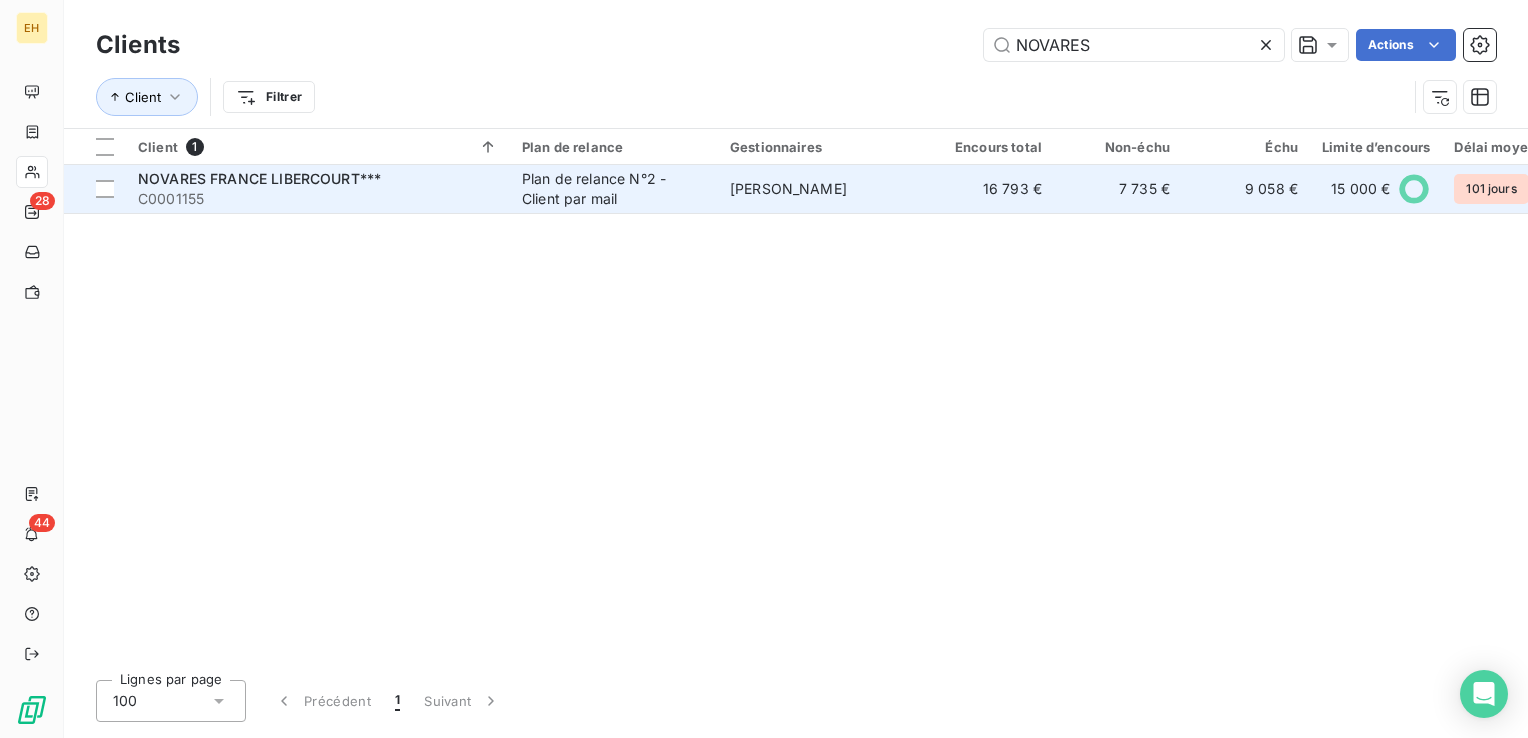 click on "NOVARES FRANCE LIBERCOURT***" at bounding box center (318, 179) 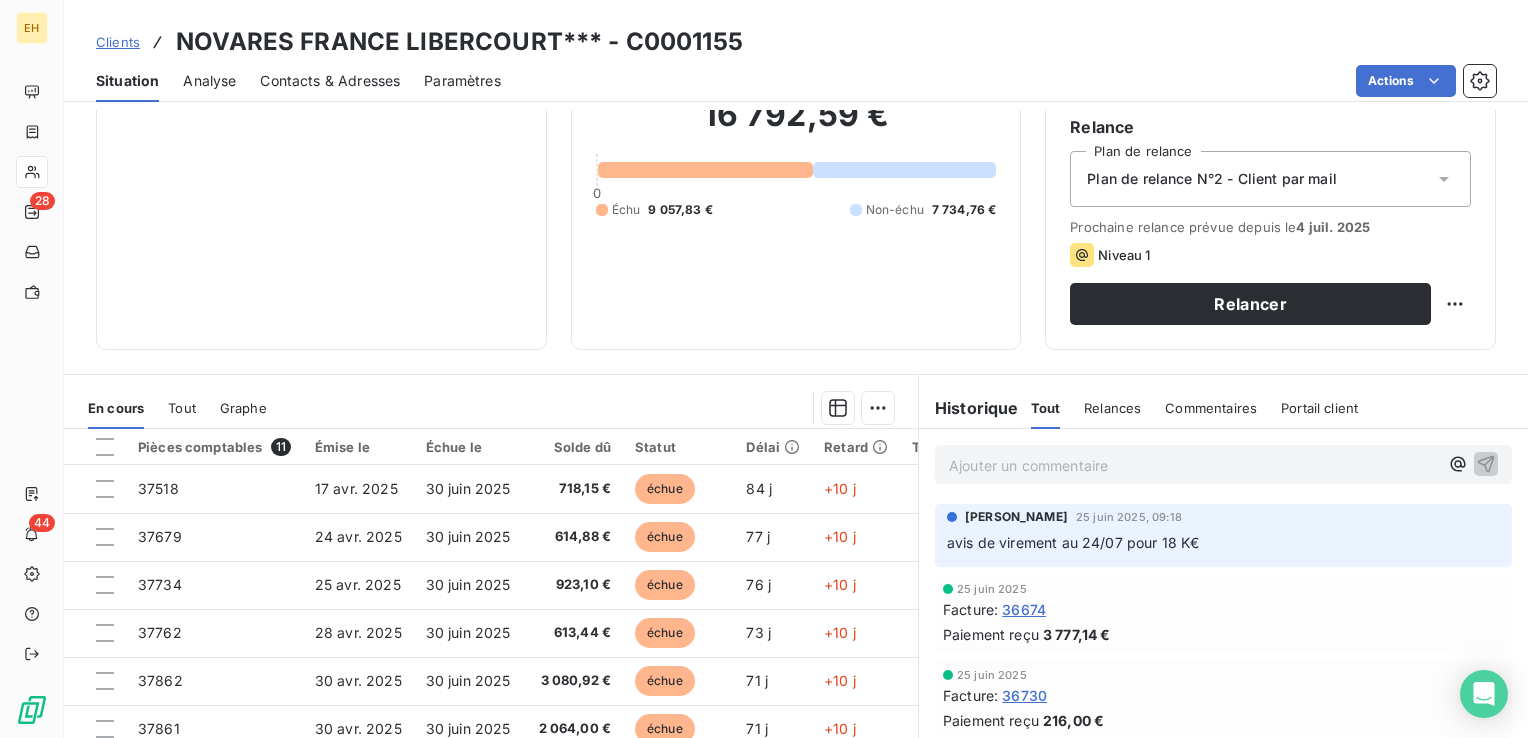 scroll, scrollTop: 200, scrollLeft: 0, axis: vertical 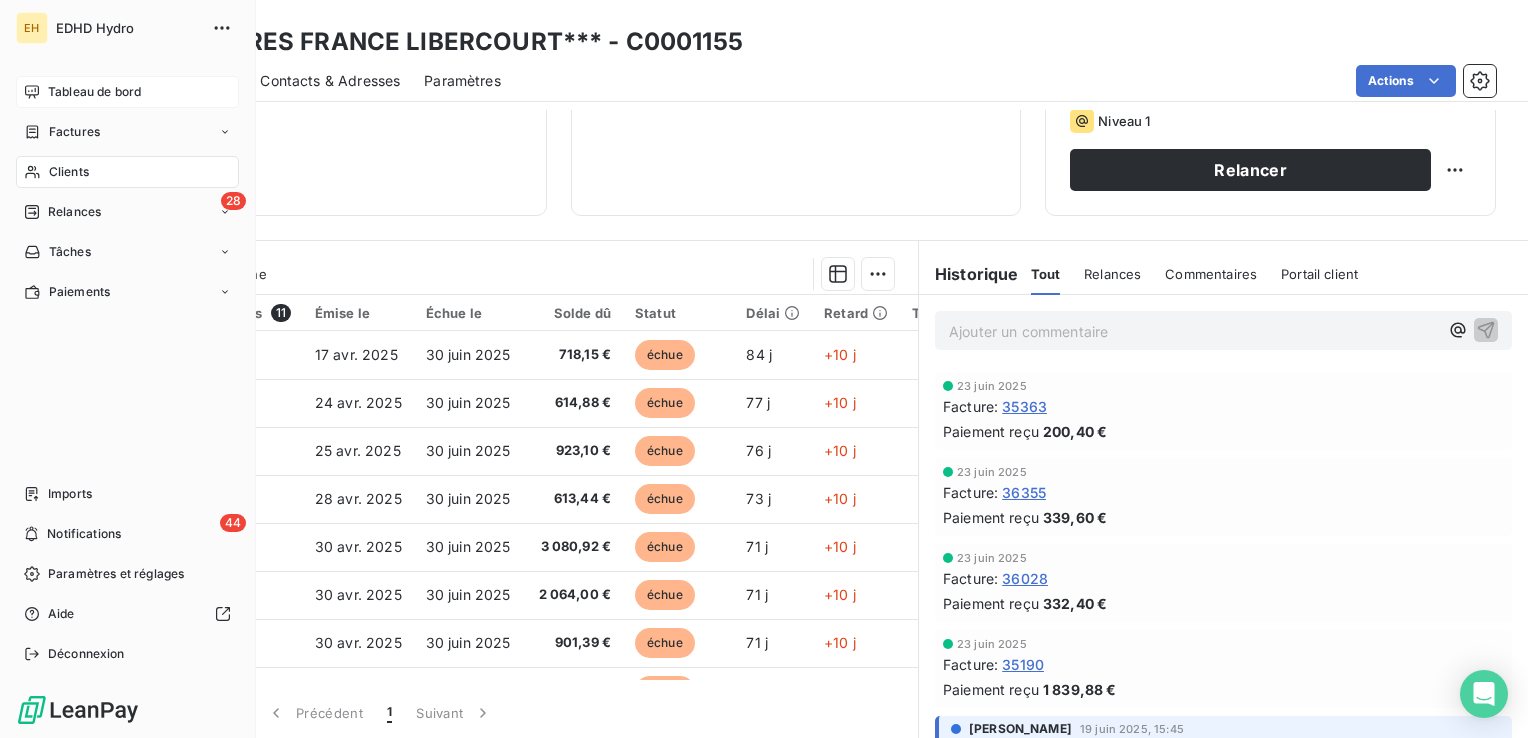 click on "Tableau de bord" at bounding box center (94, 92) 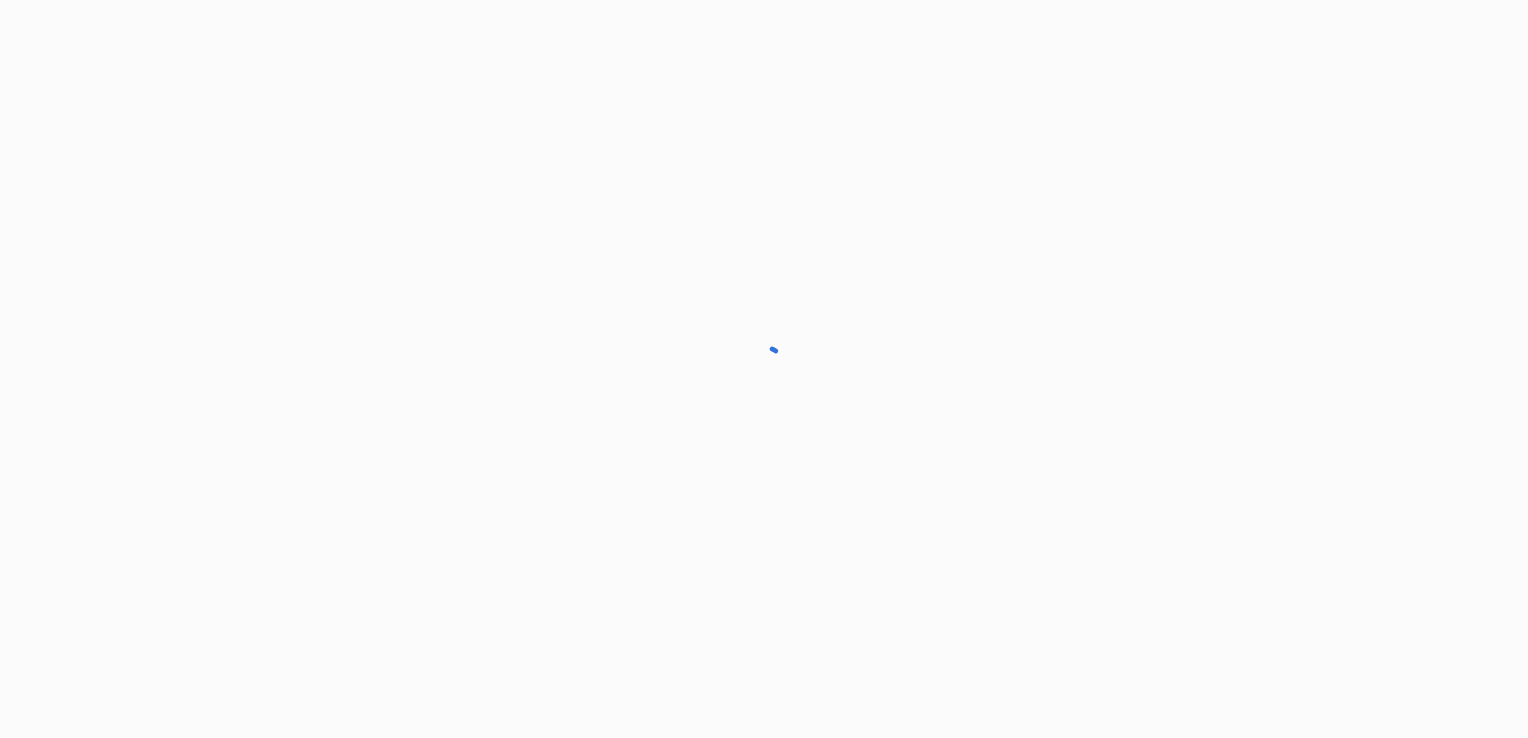 scroll, scrollTop: 0, scrollLeft: 0, axis: both 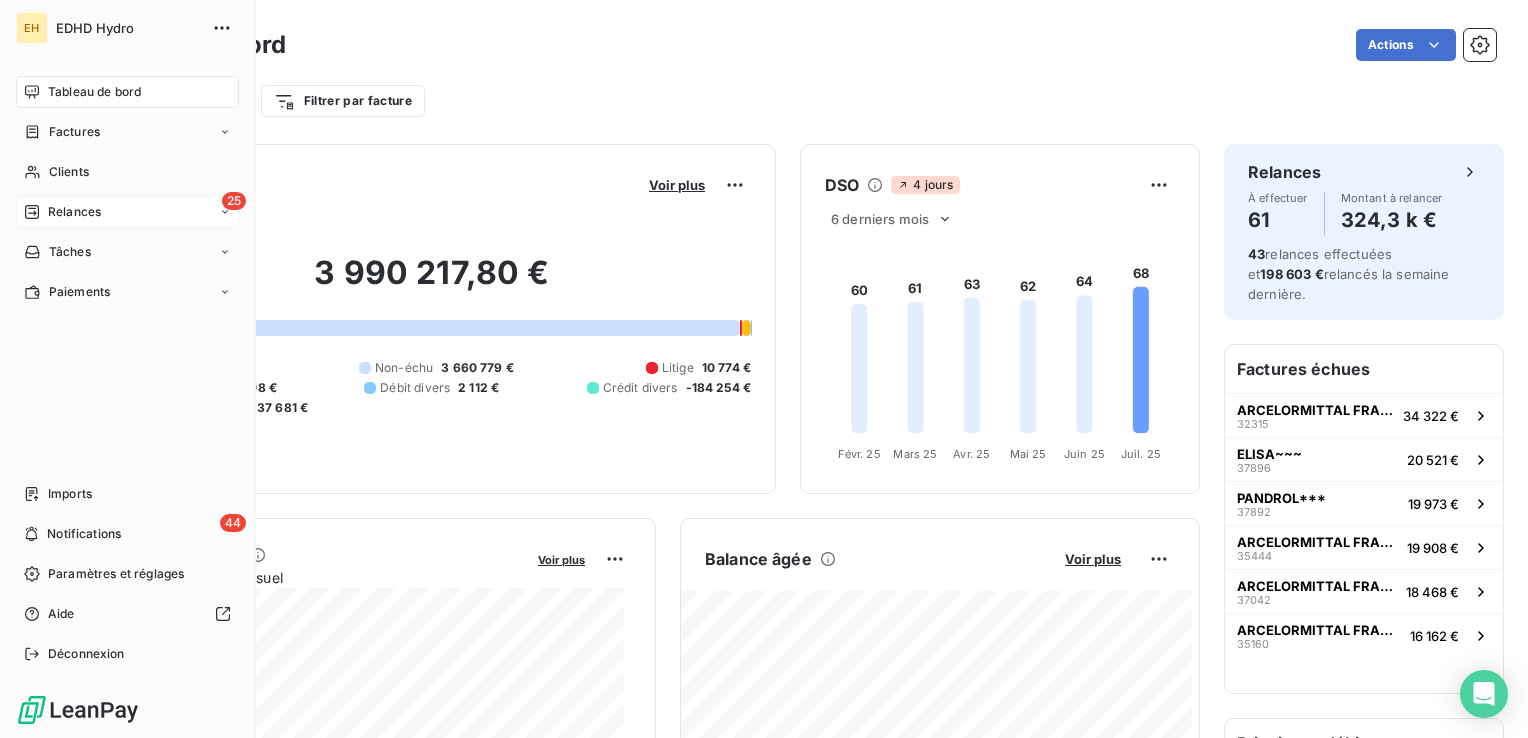 click on "Relances" at bounding box center (74, 212) 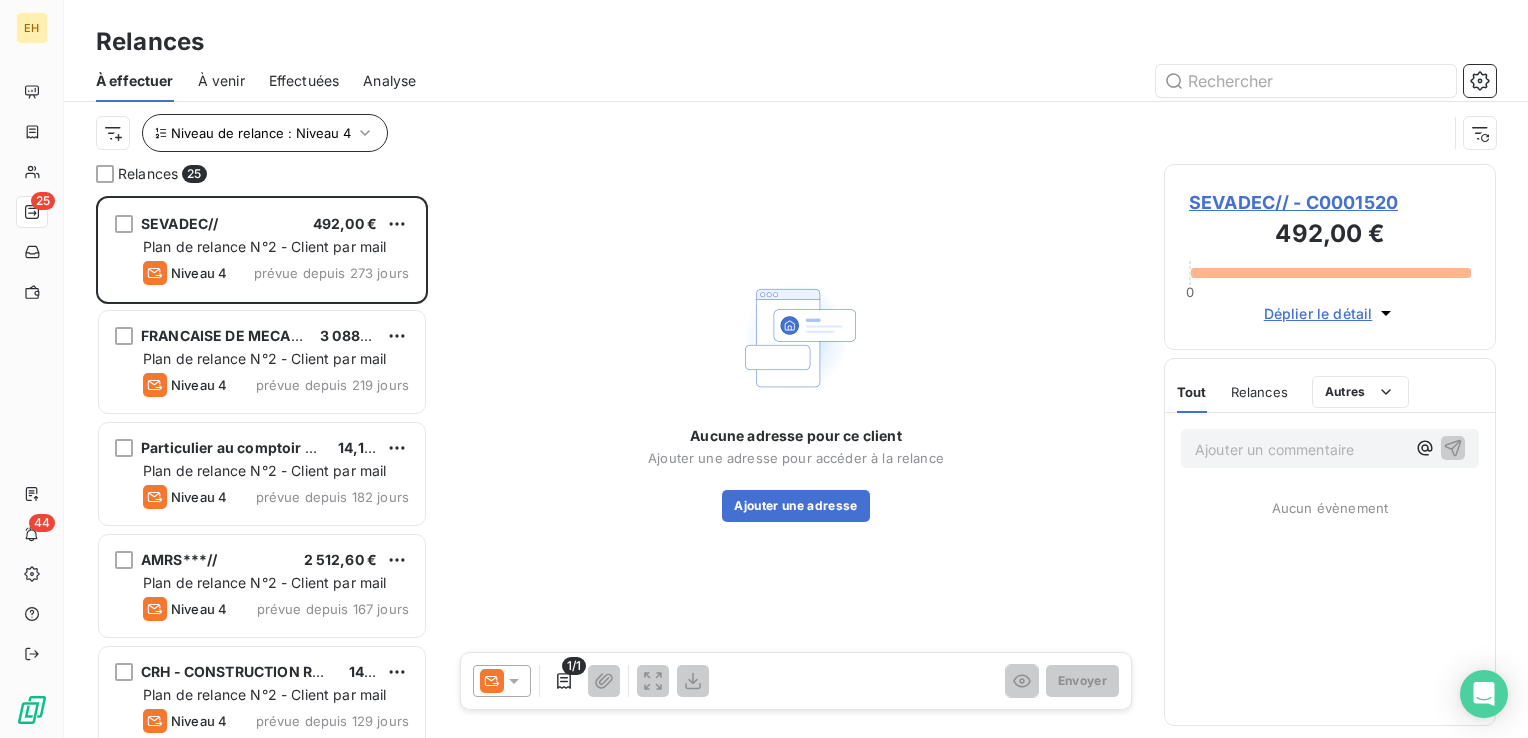 scroll, scrollTop: 16, scrollLeft: 16, axis: both 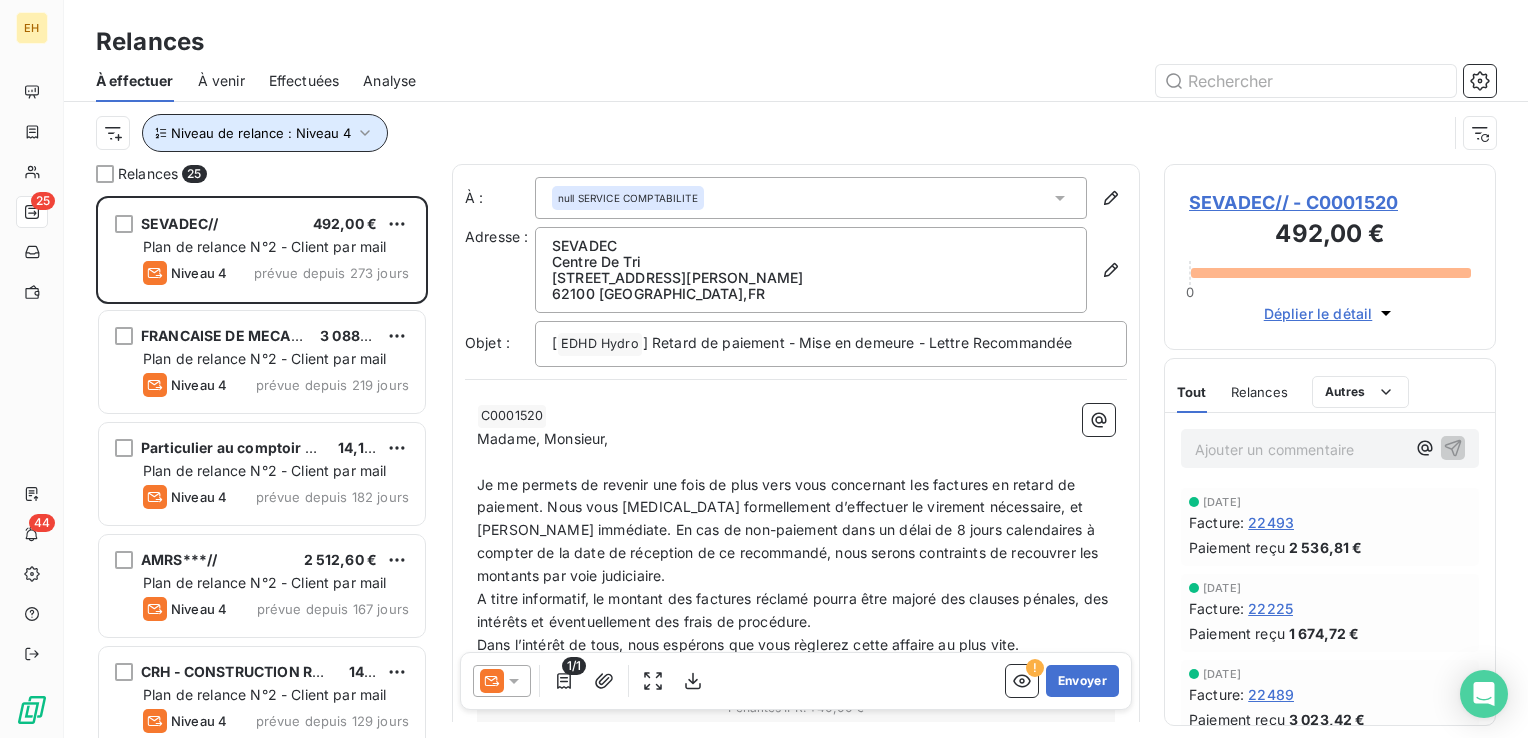 click 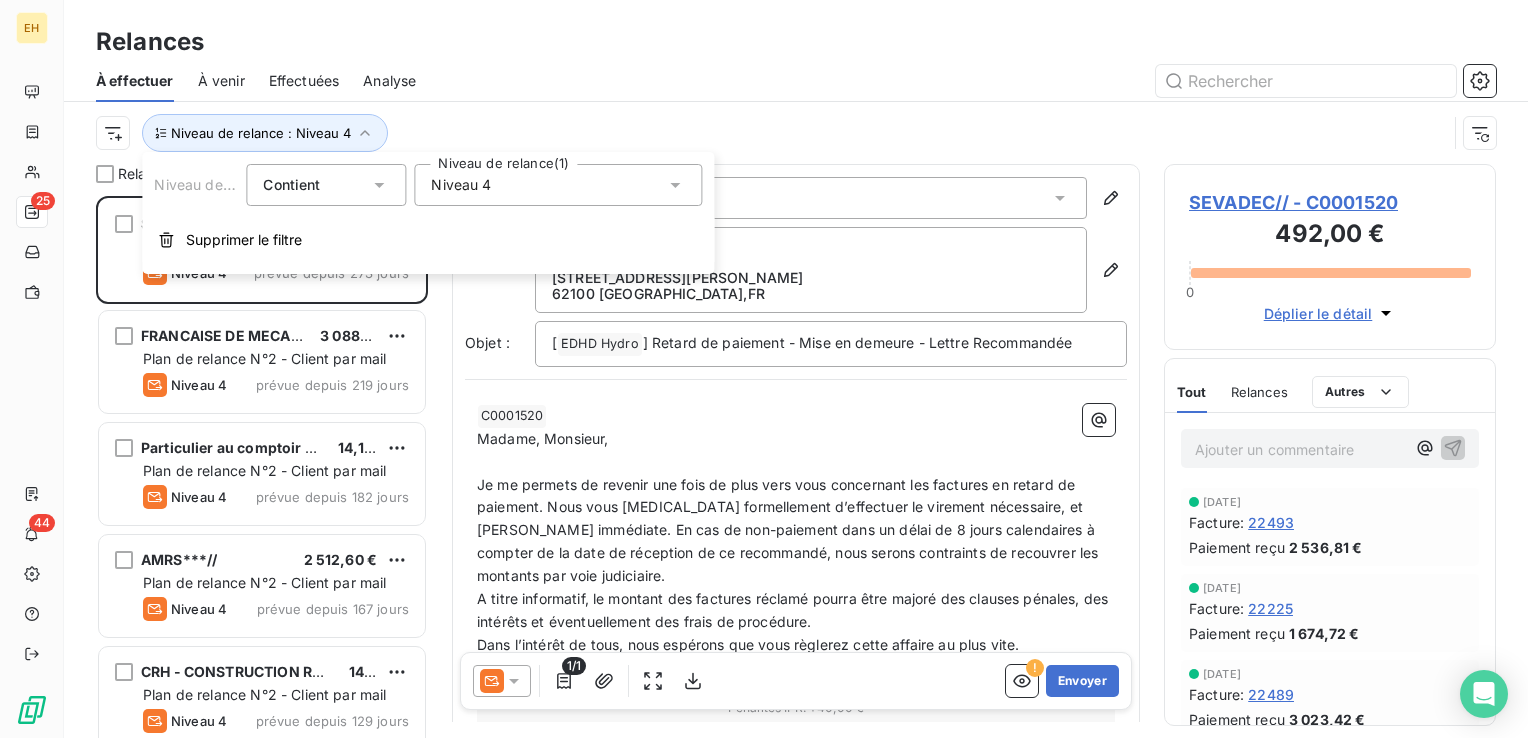 click on "Niveau 4" at bounding box center [461, 185] 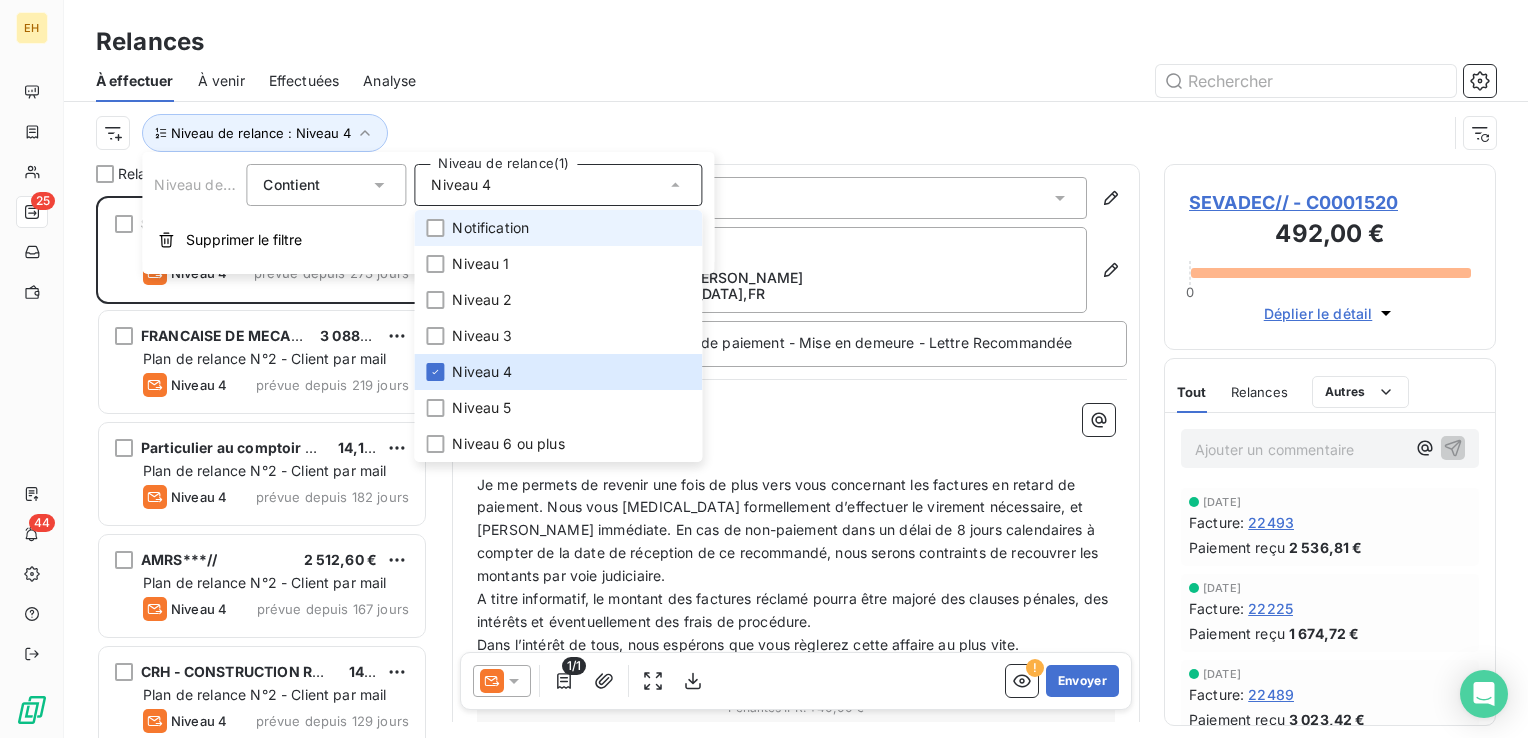 click on "Notification" at bounding box center (490, 228) 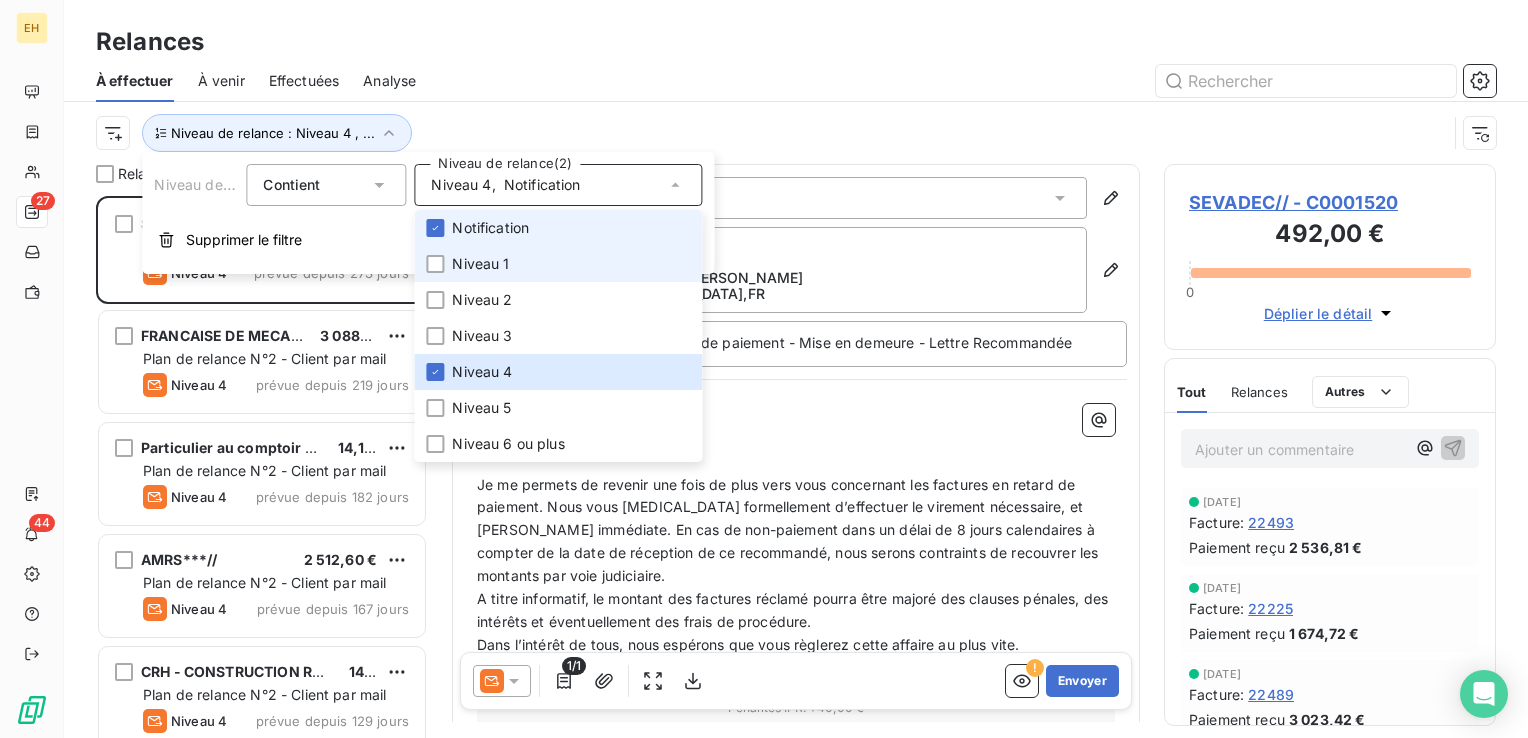scroll, scrollTop: 16, scrollLeft: 16, axis: both 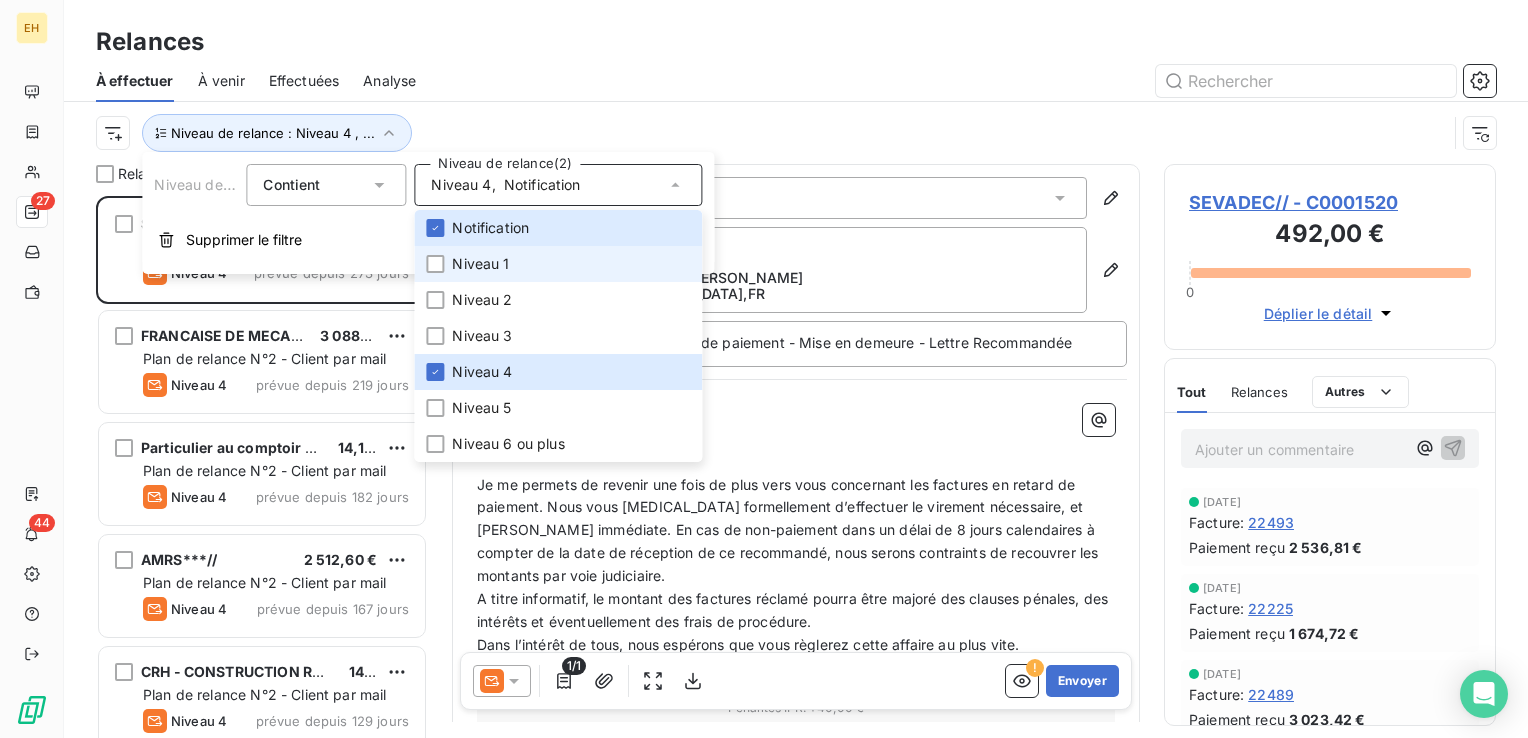 click on "Niveau 1" at bounding box center [558, 264] 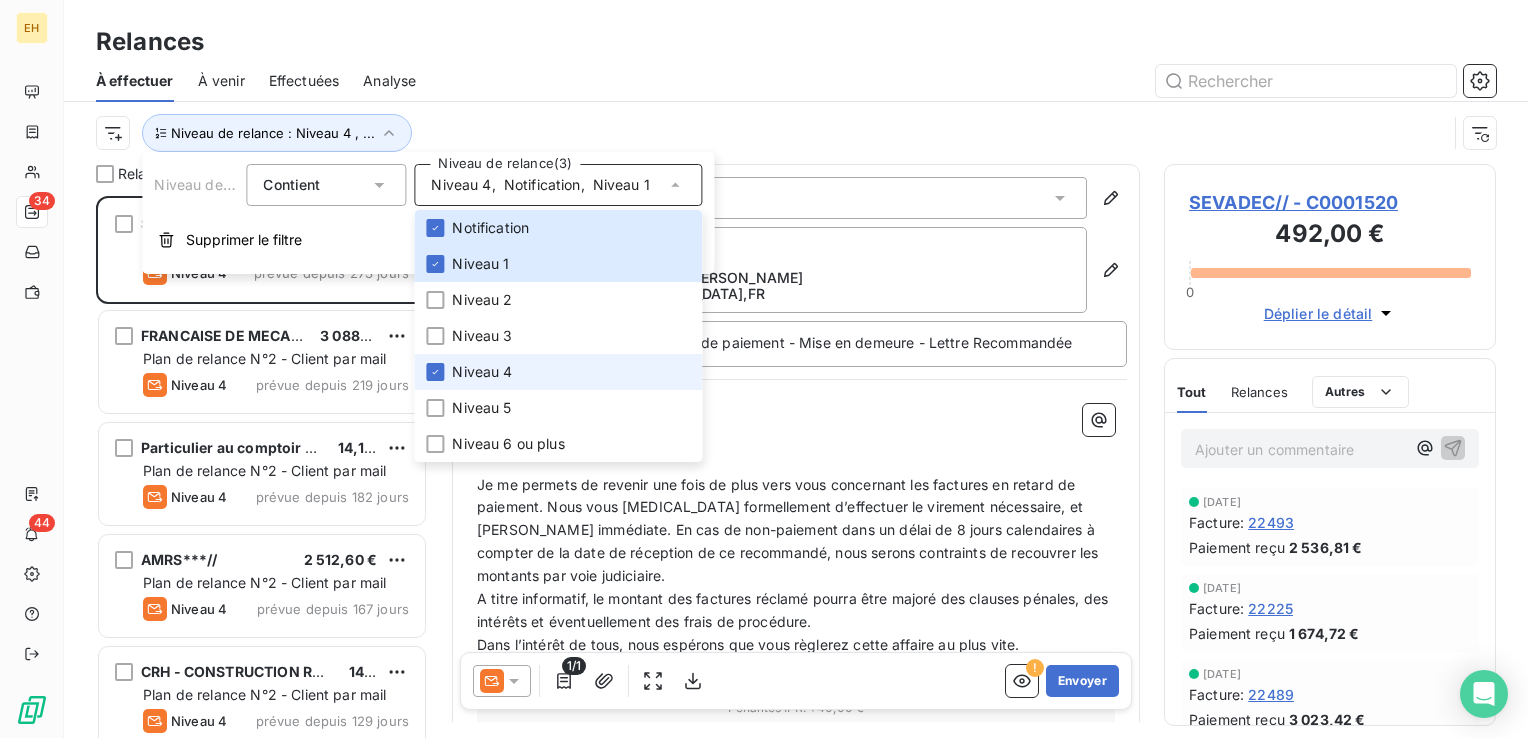 scroll, scrollTop: 16, scrollLeft: 16, axis: both 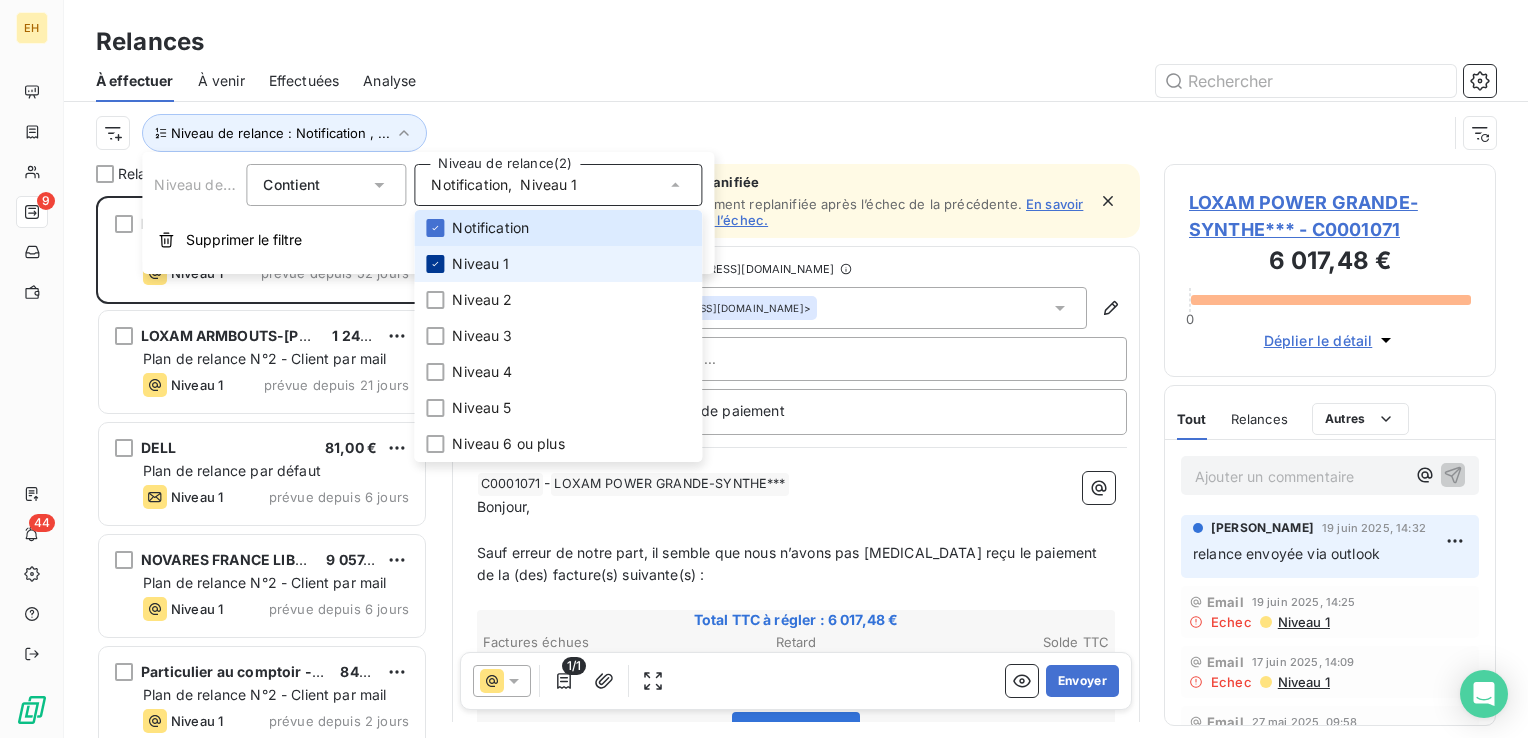 click at bounding box center (435, 264) 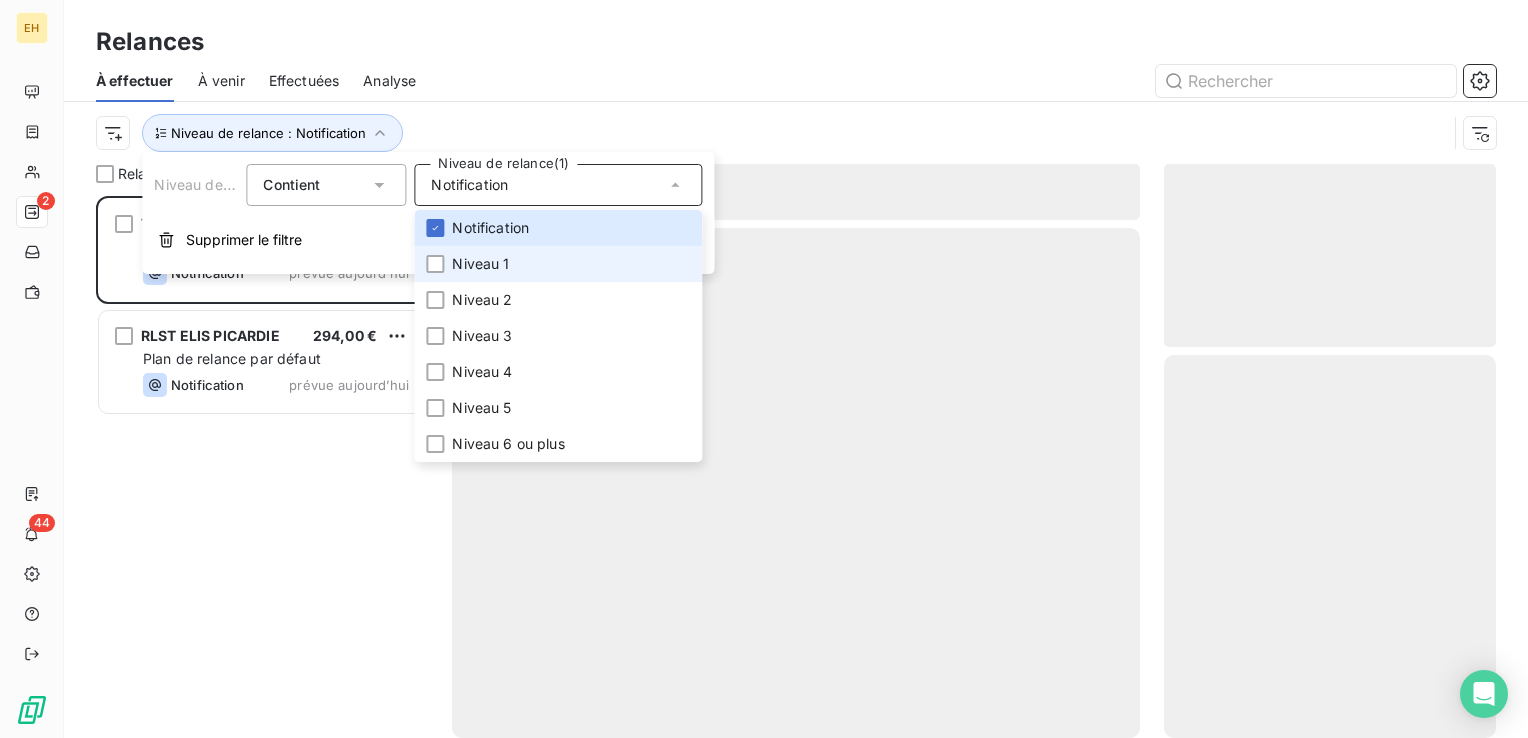 scroll, scrollTop: 16, scrollLeft: 16, axis: both 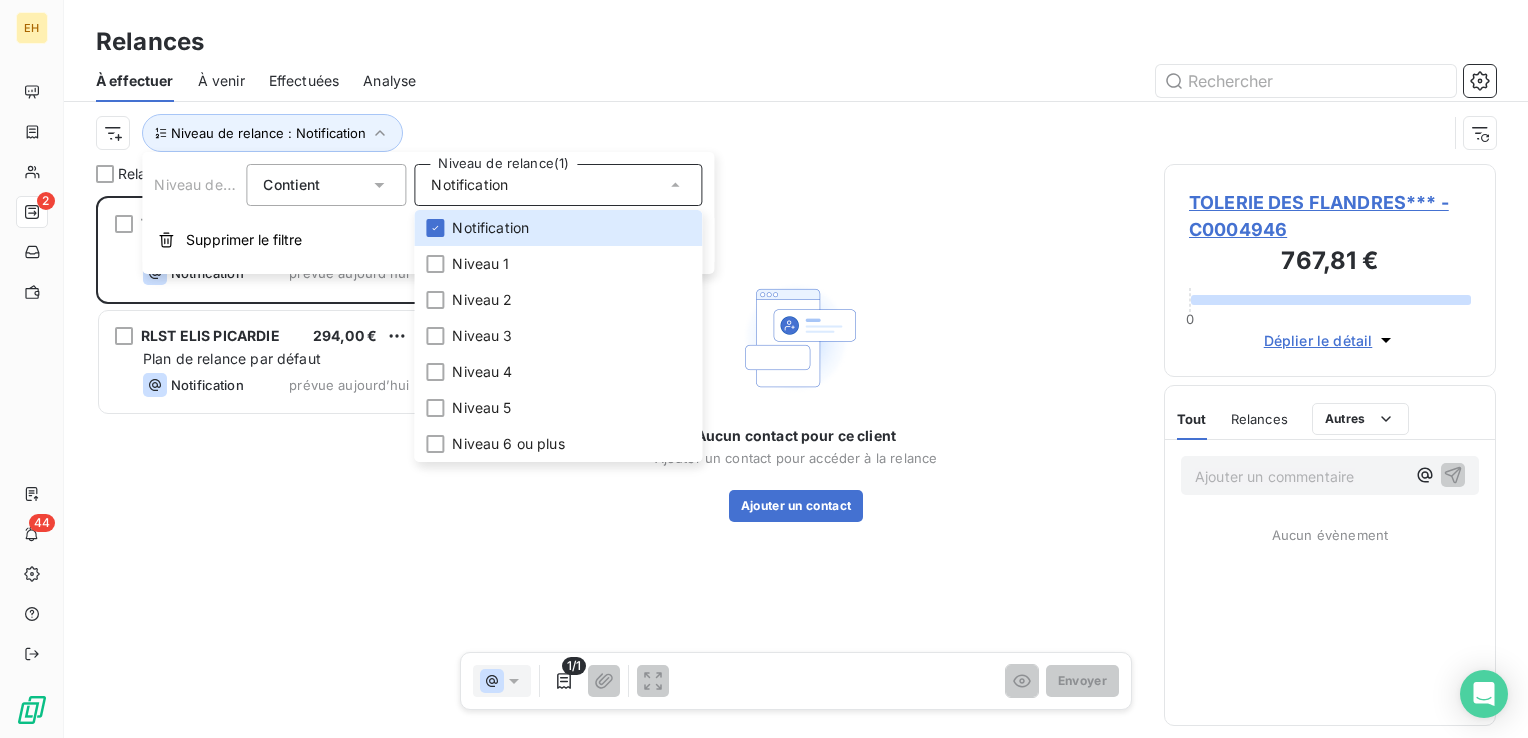 click on "Niveau de relance  : Notification" at bounding box center [796, 133] 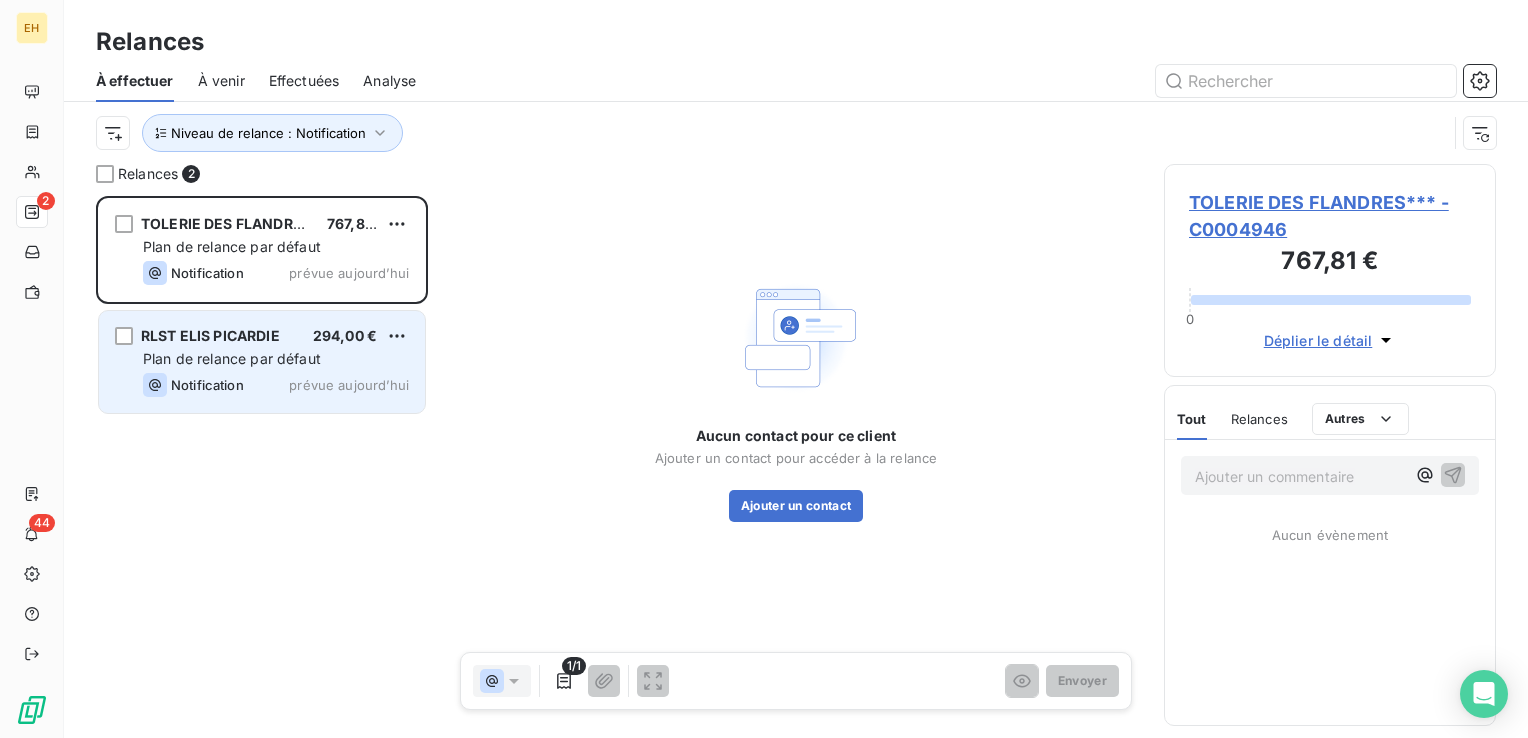 click on "RLST ELIS PICARDIE 294,00 €" at bounding box center (276, 336) 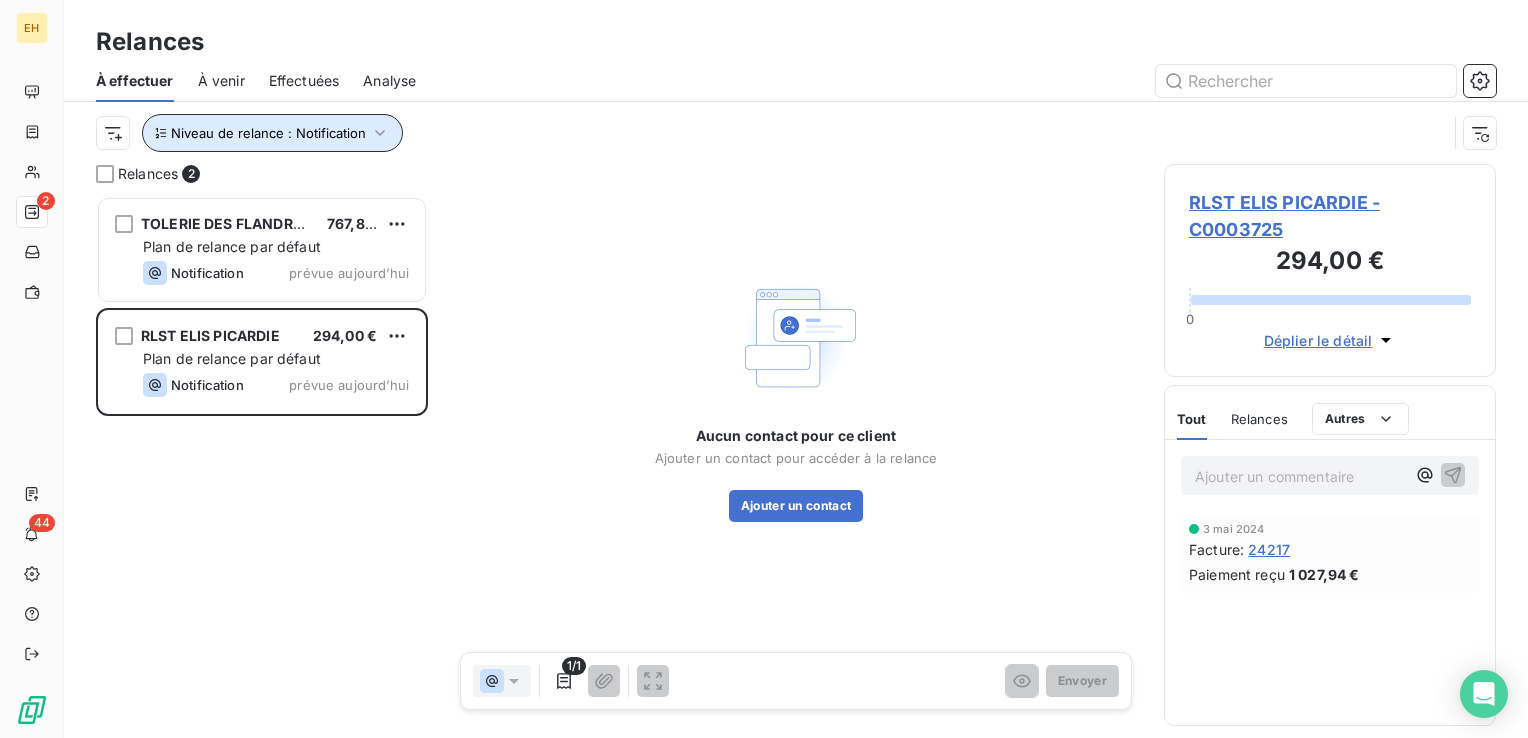 click on "Niveau de relance  : Notification" at bounding box center [272, 133] 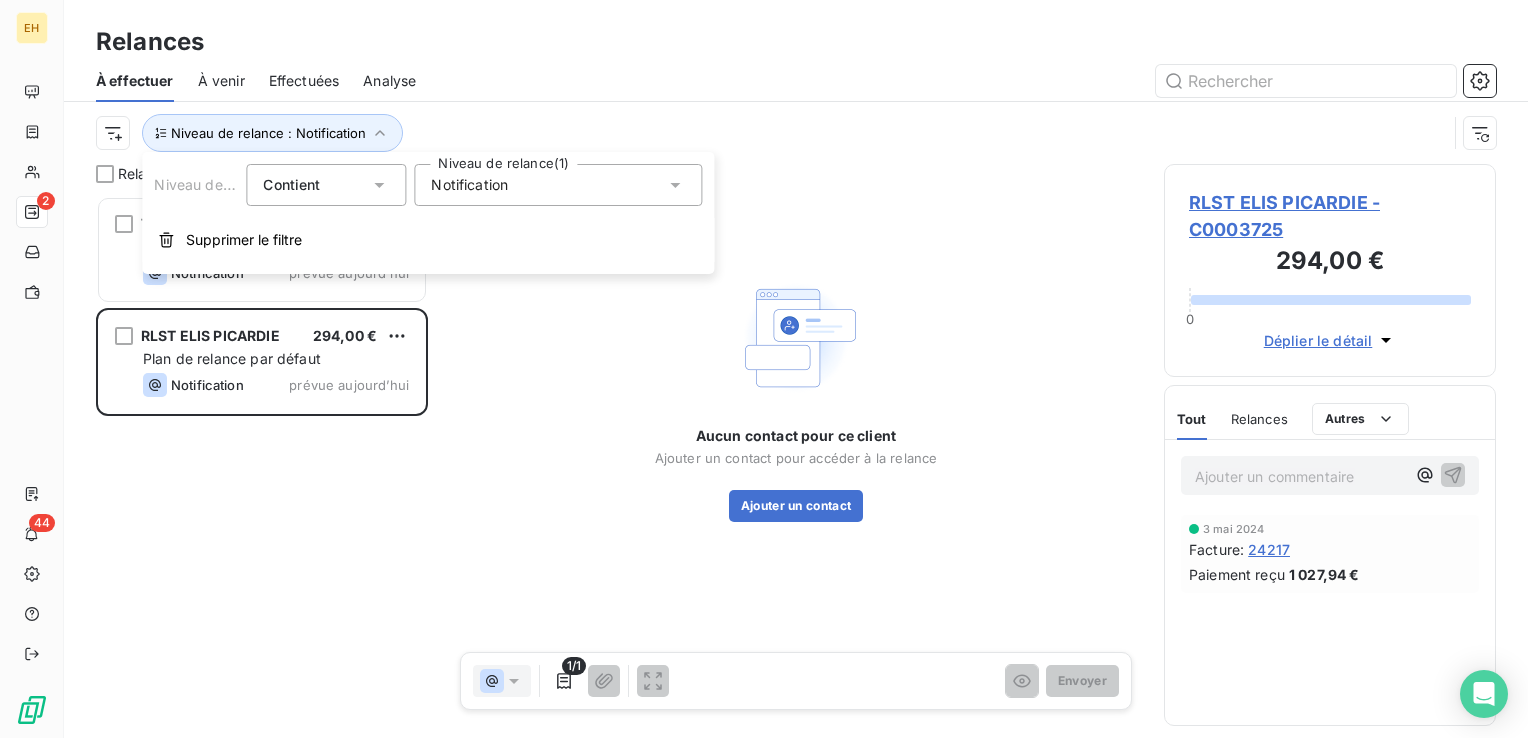 click on "Notification" at bounding box center (469, 185) 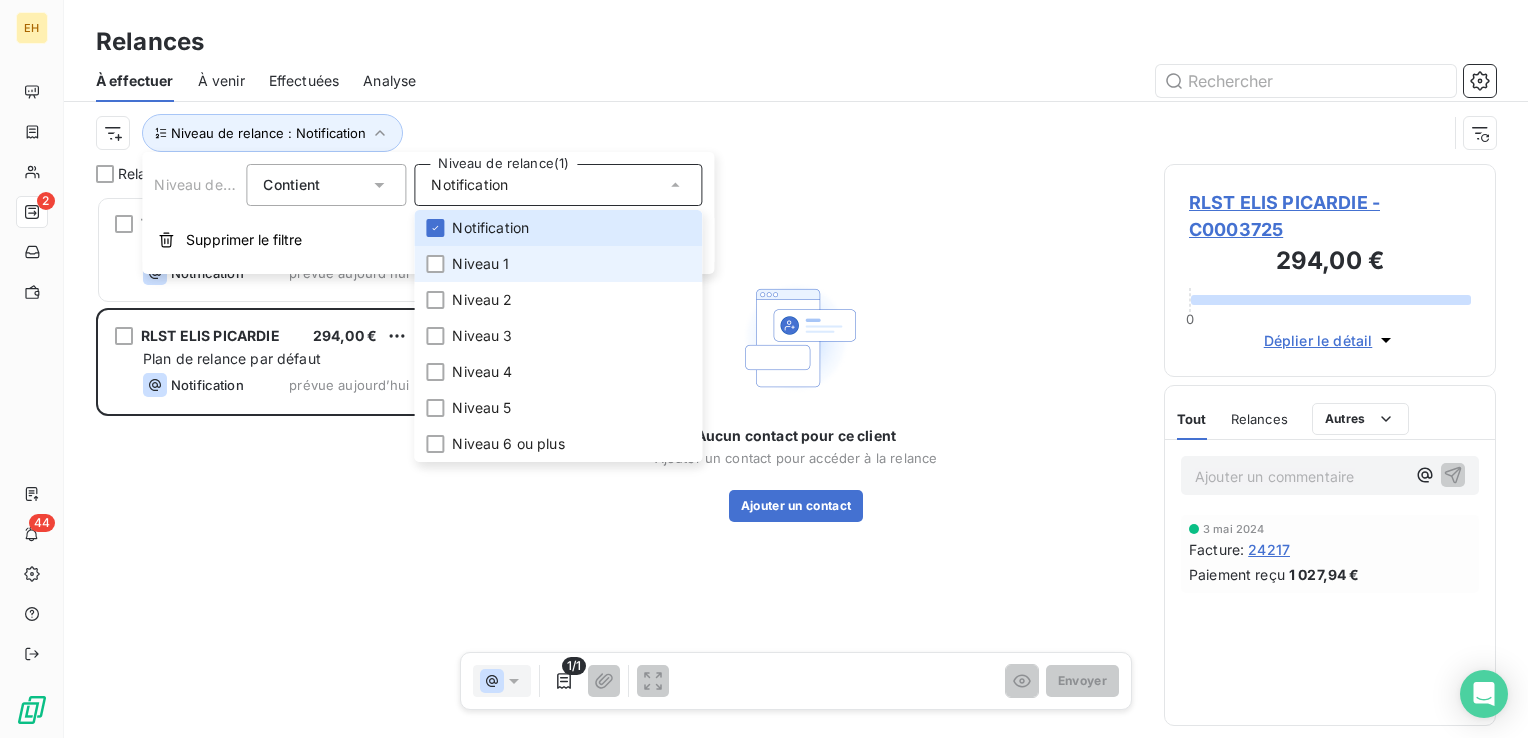 click on "Niveau 1" at bounding box center (480, 264) 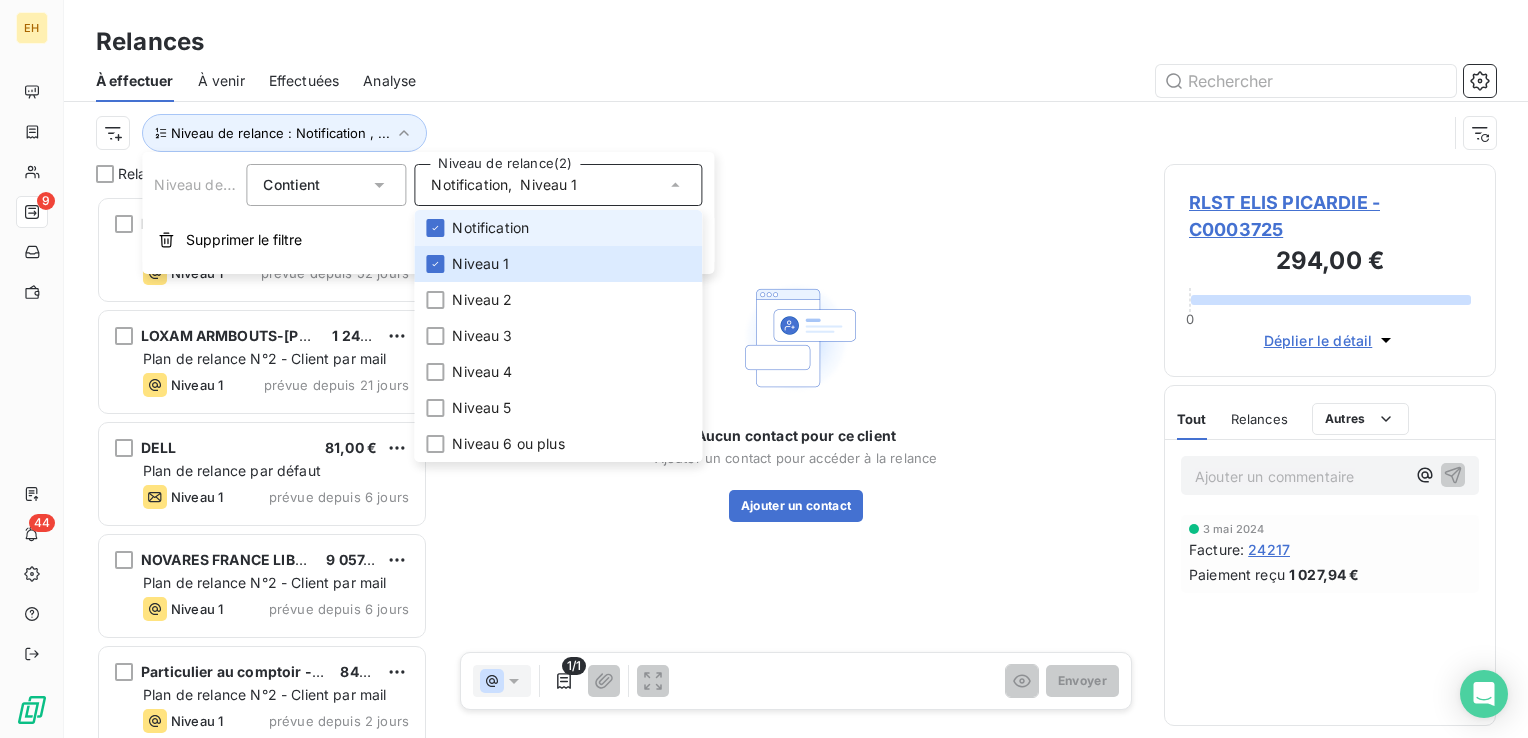 click on "Notification" at bounding box center [490, 228] 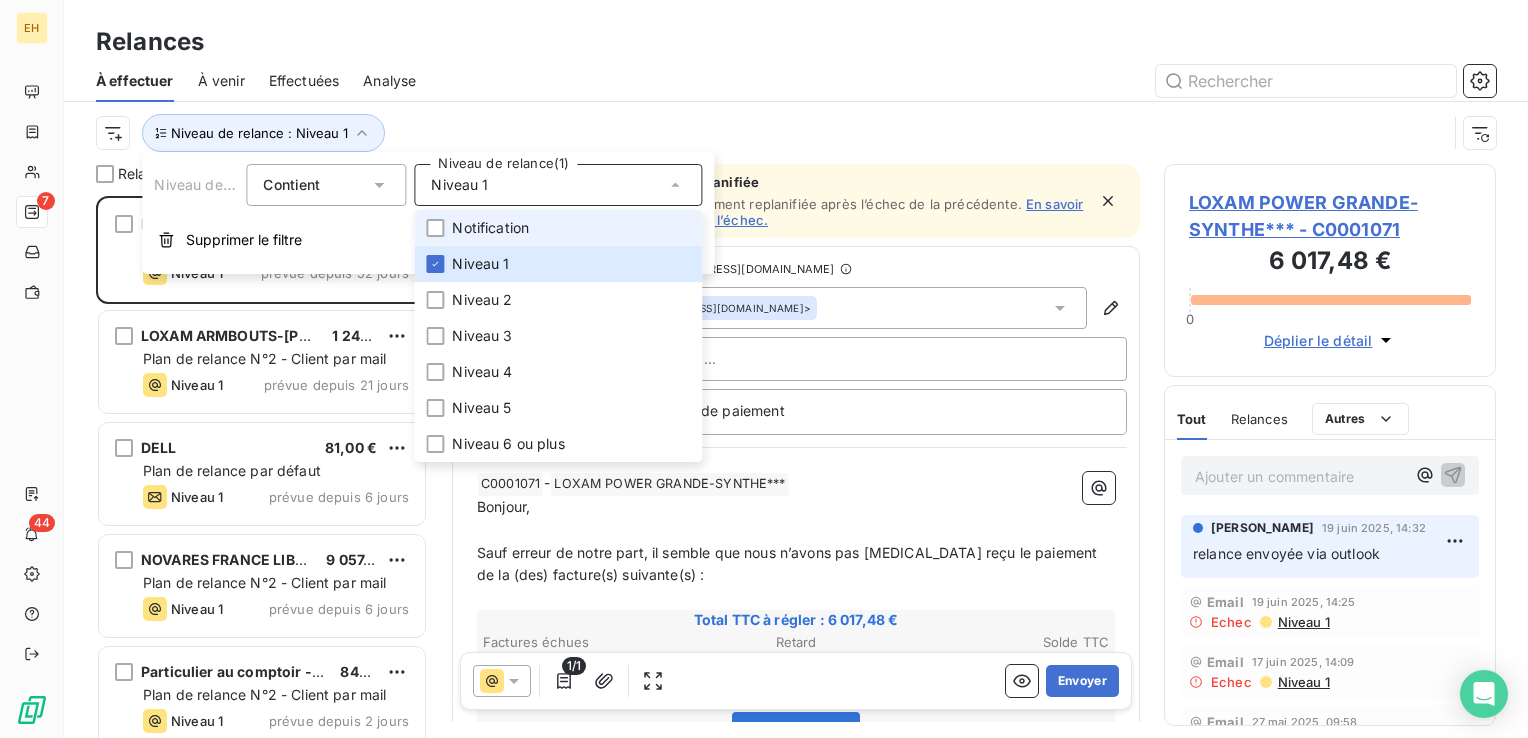 scroll, scrollTop: 16, scrollLeft: 16, axis: both 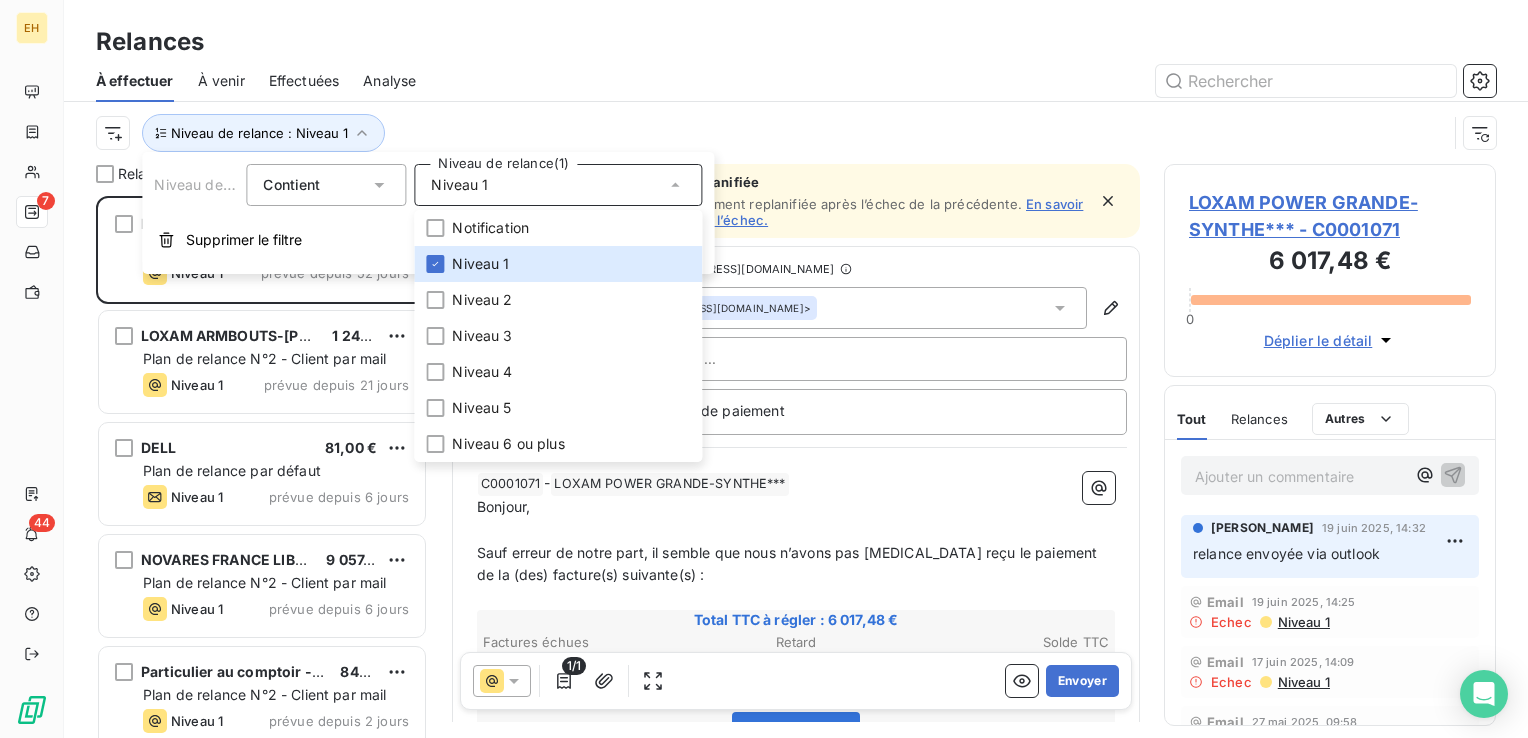 click at bounding box center (968, 81) 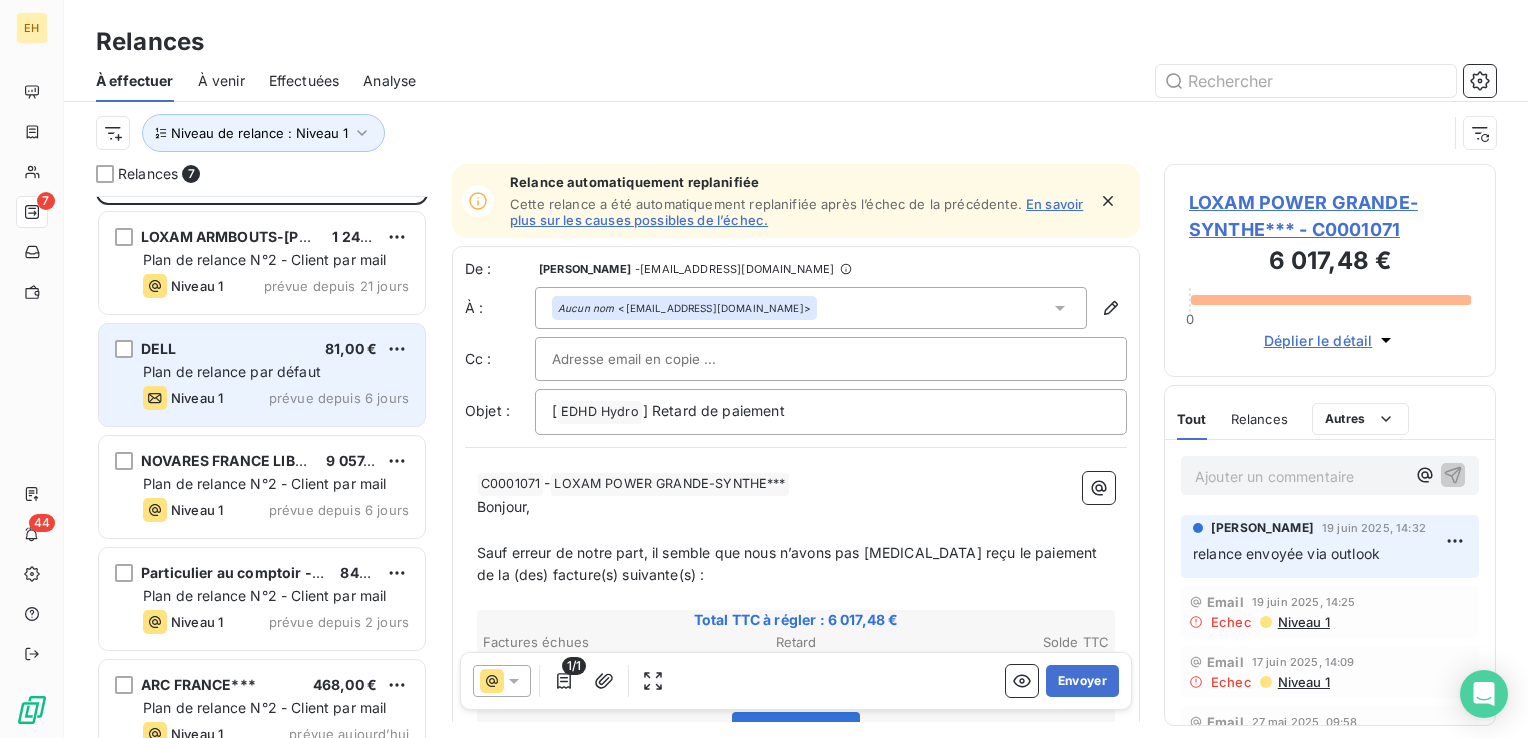 scroll, scrollTop: 200, scrollLeft: 0, axis: vertical 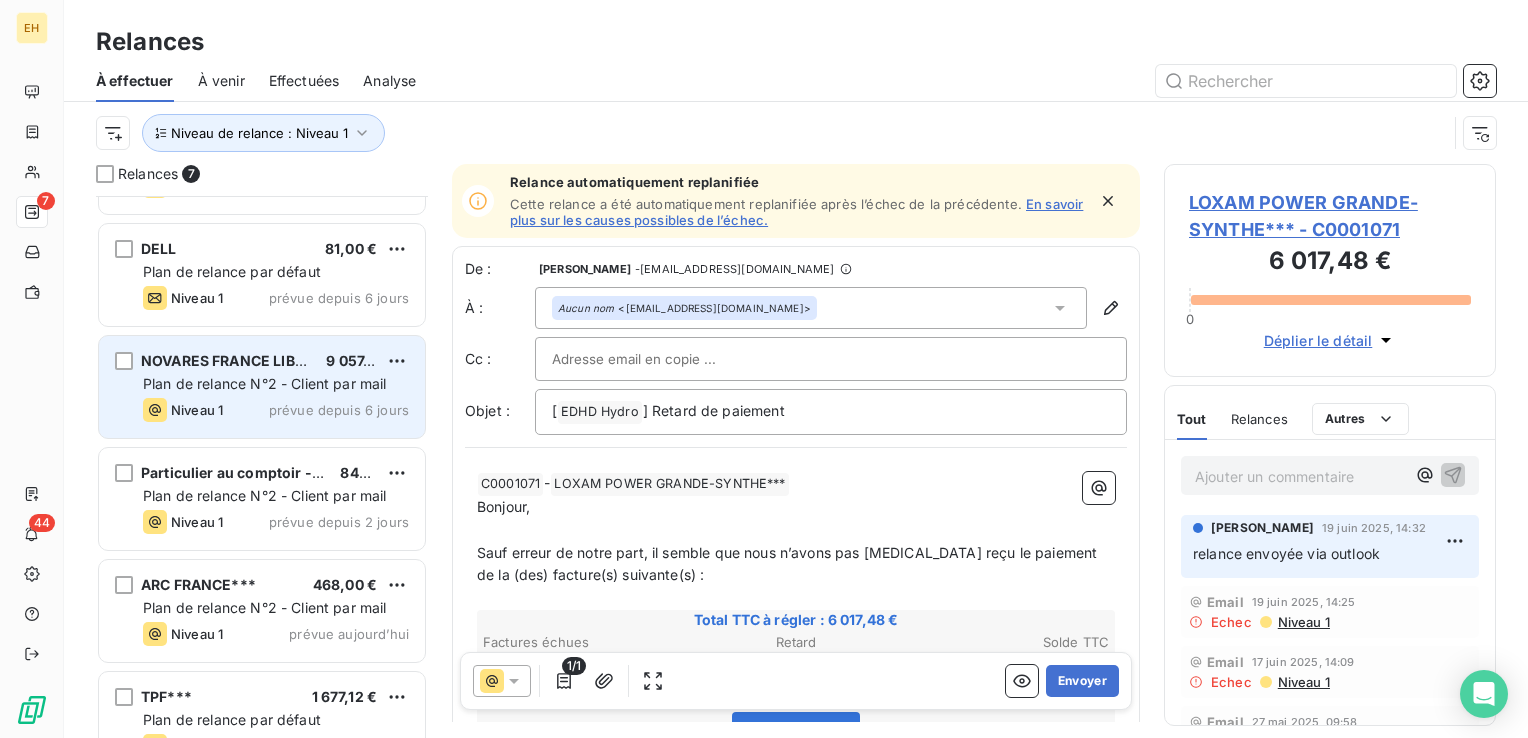 click on "Niveau 1" at bounding box center (197, 410) 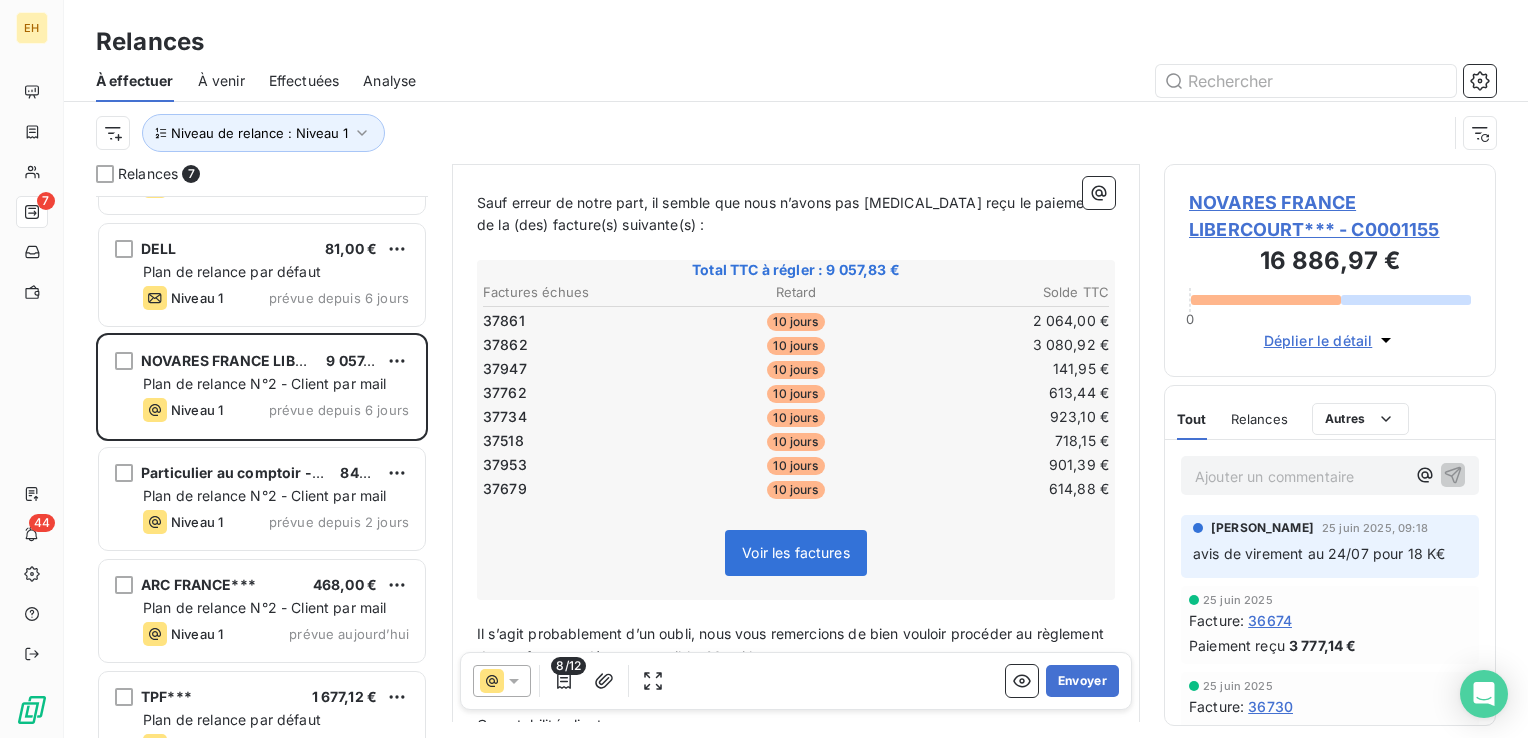 scroll, scrollTop: 300, scrollLeft: 0, axis: vertical 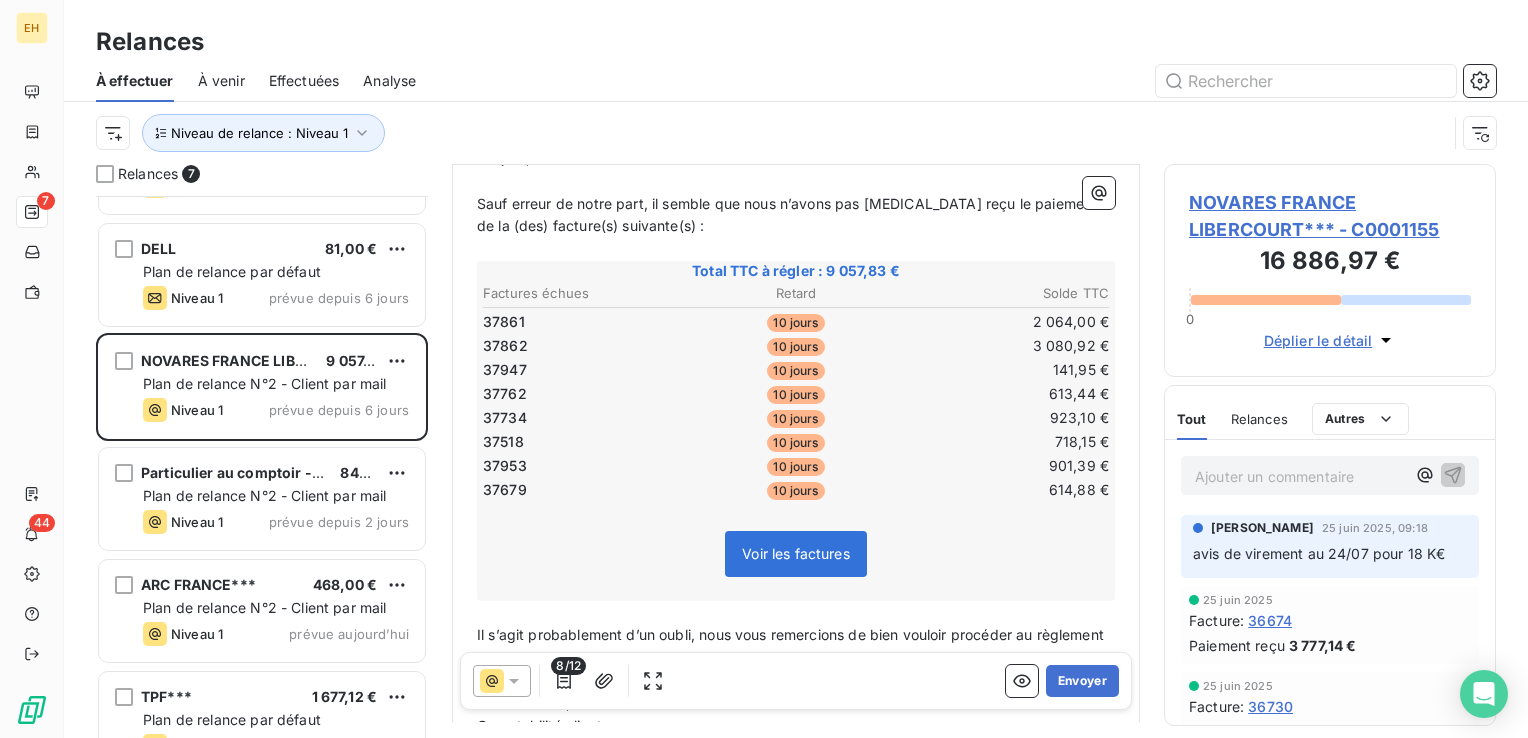 click on "Voir   les factures" at bounding box center (796, 553) 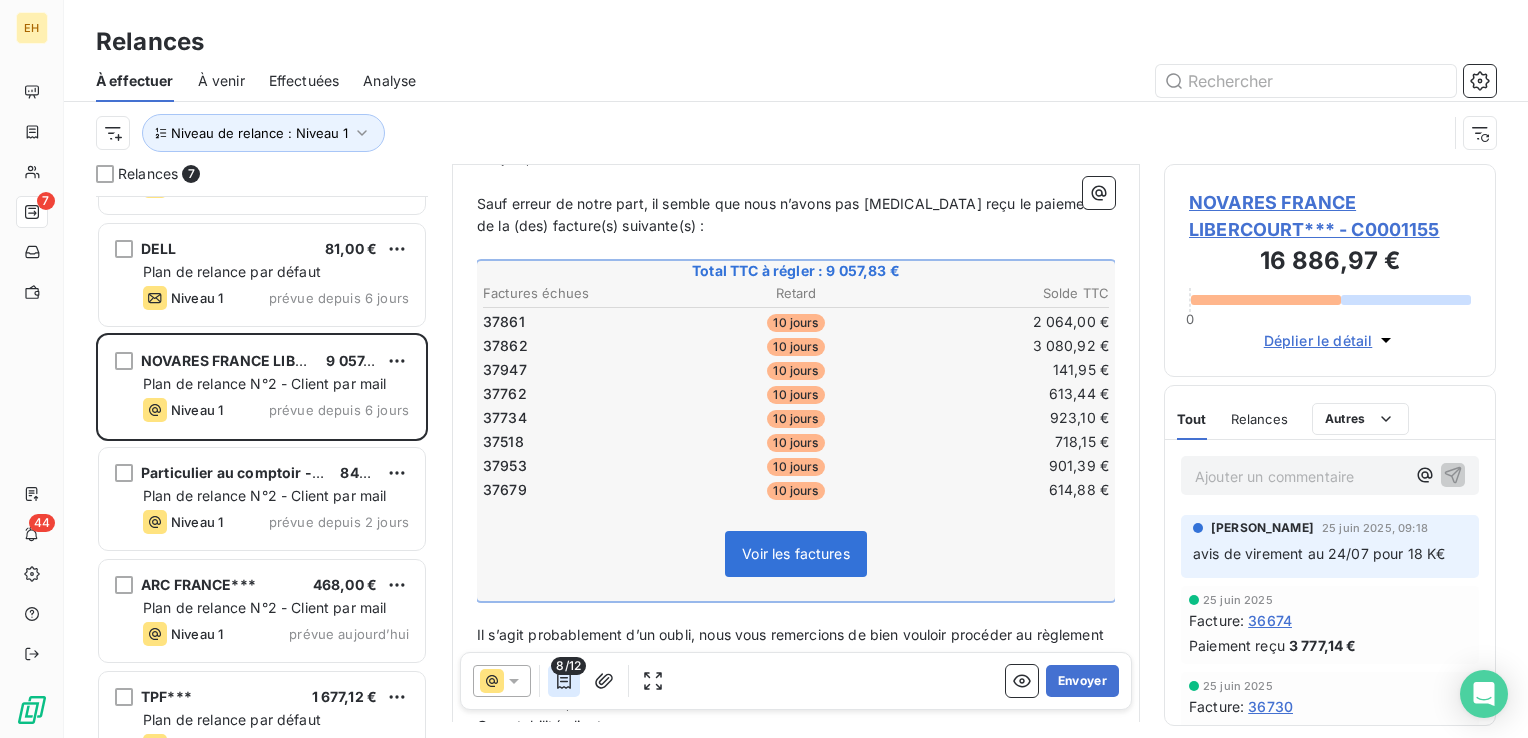 click 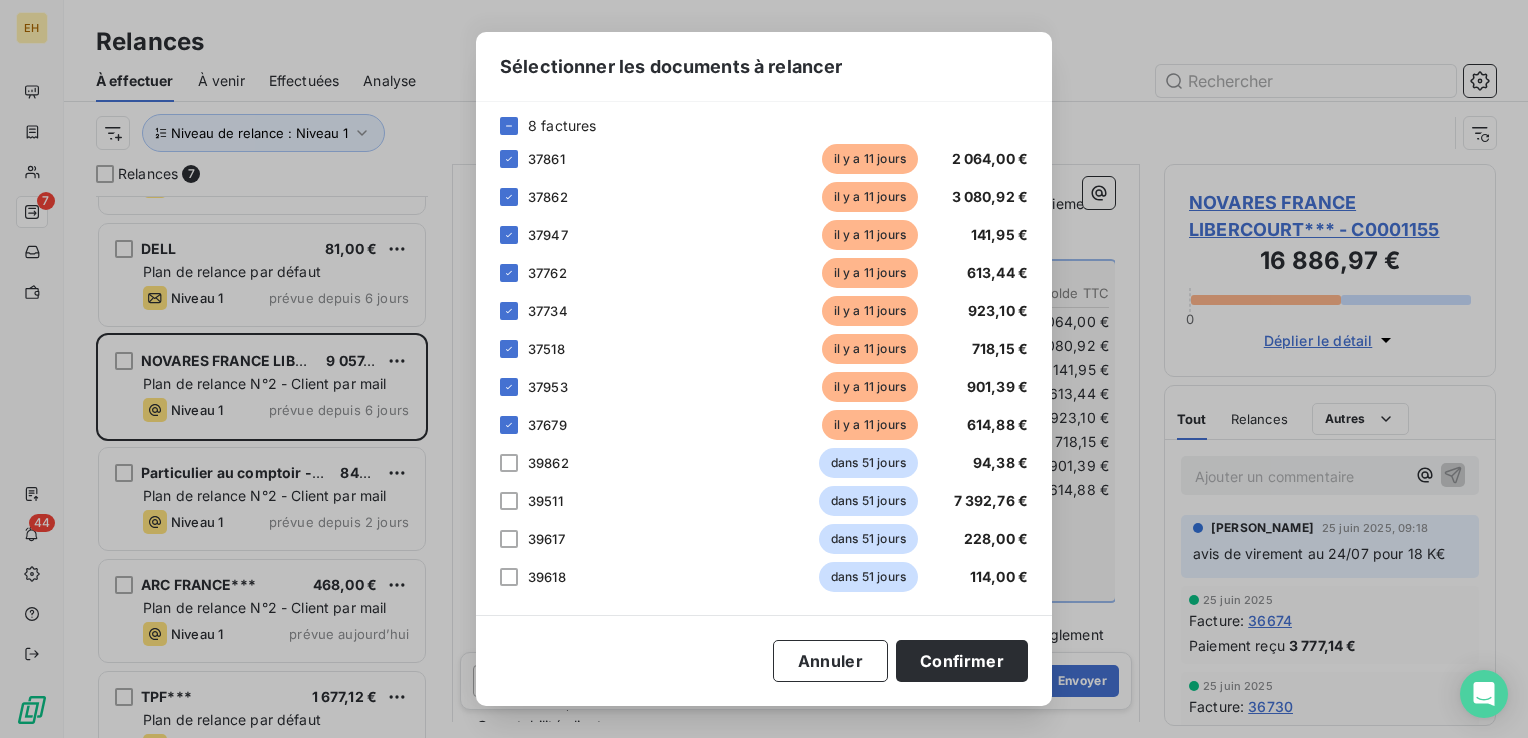 scroll, scrollTop: 0, scrollLeft: 0, axis: both 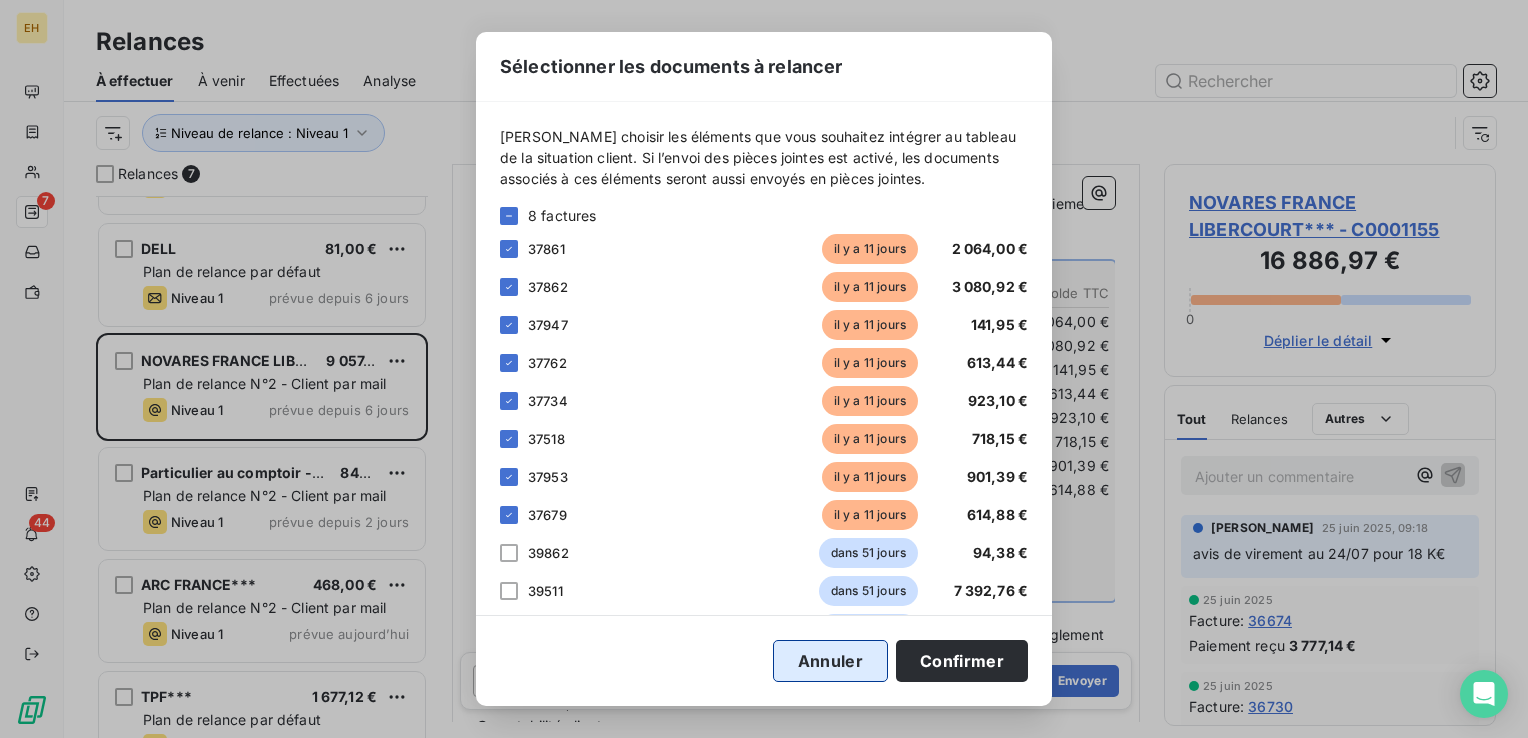 click on "Annuler" at bounding box center [830, 661] 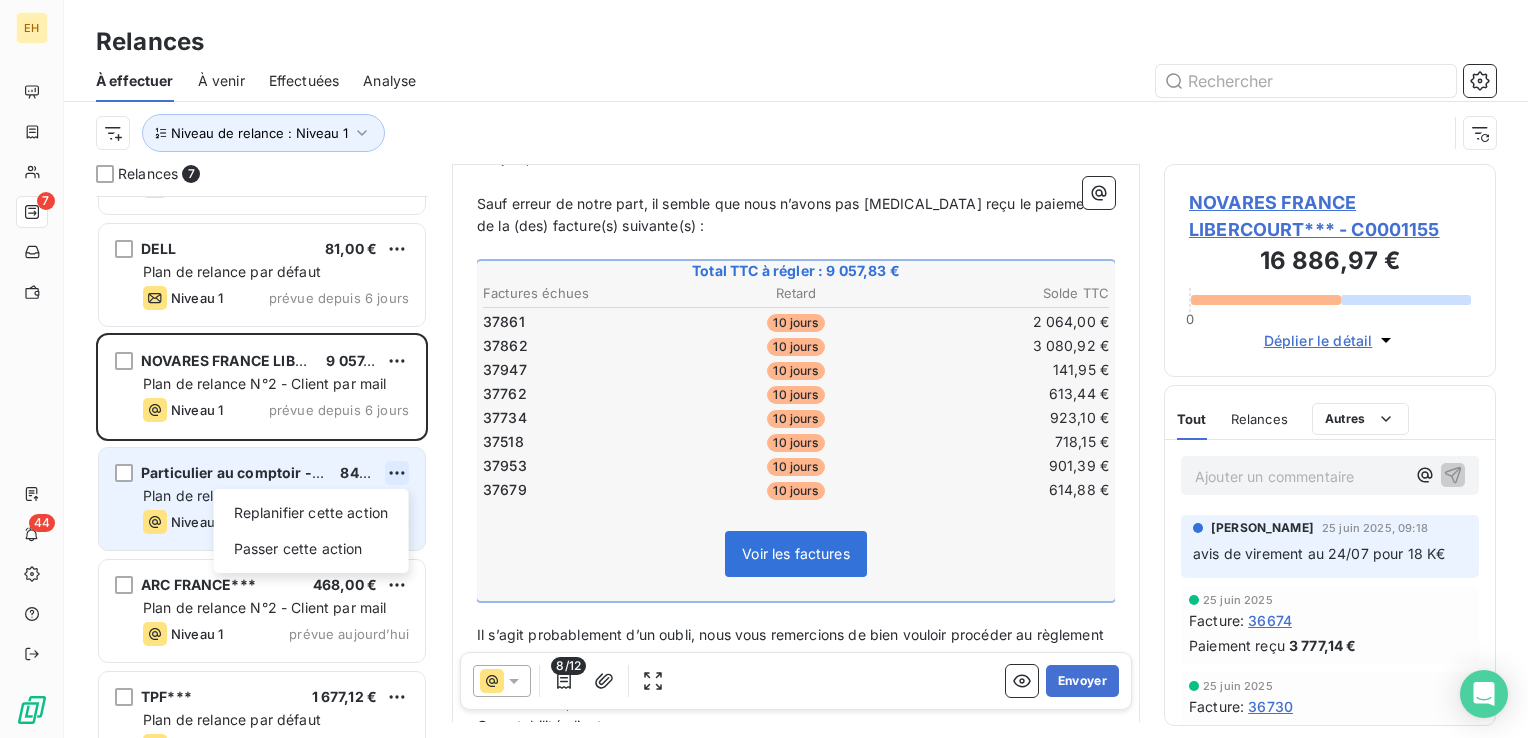 click on "EH 7 44 Relances À effectuer À venir Effectuées Analyse Niveau de relance  : Niveau 1  Relances 7 LOXAM POWER GRANDE-SYNTHE*** 6 017,48 € Plan de relance N°2 - Client par mail  Niveau 1 prévue depuis 52 jours LOXAM ARMBOUTS-[PERSON_NAME]*** 1 242,52 € Plan de relance N°2 - Client par mail  Niveau 1 prévue depuis 21 jours DELL 81,00 € Plan de relance par défaut Niveau 1 prévue depuis 6 jours NOVARES FRANCE LIBERCOURT*** 9 057,83 € Plan de relance N°2 - Client par mail  Niveau 1 prévue depuis 6 jours Particulier au comptoir - [GEOGRAPHIC_DATA] 846,40 € Replanifier cette action Passer cette action Plan de relance N°2 - Client par mail  Niveau 1 prévue depuis 2 jours ARC FRANCE*** 468,00 € Plan de relance N°2 - Client par mail  Niveau 1 prévue aujourd’hui TPF*** 1 677,12 € Plan de relance par défaut Niveau 1 prévue aujourd’hui De : [PERSON_NAME] -  [EMAIL_ADDRESS][DOMAIN_NAME] À : null SERVICE COMPTABILITE   <[EMAIL_ADDRESS][DOMAIN_NAME]> Cc : [DOMAIN_NAME][EMAIL_ADDRESS][DOMAIN_NAME] [ ﻿" at bounding box center (764, 369) 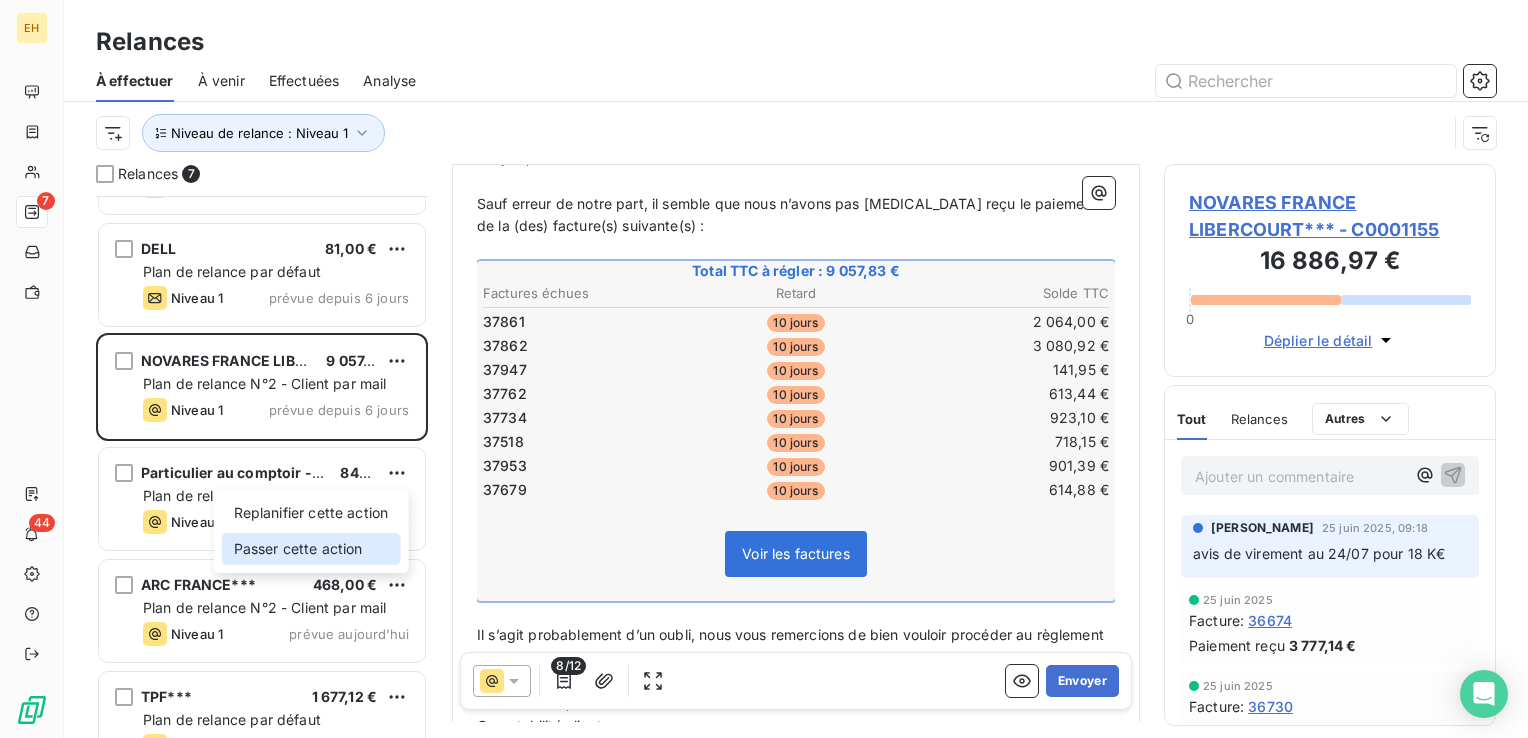 click on "Passer cette action" at bounding box center (311, 549) 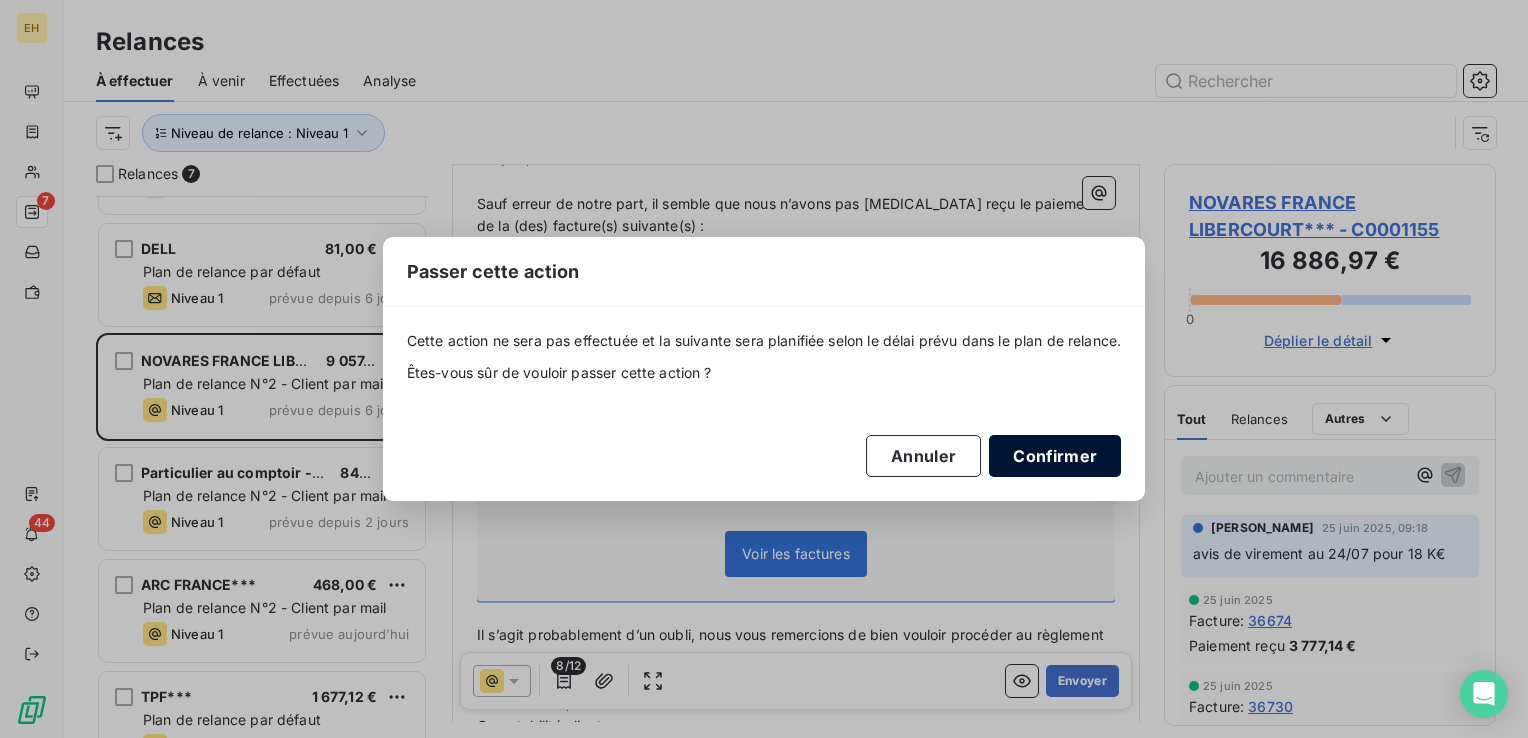 click on "Confirmer" at bounding box center (1055, 456) 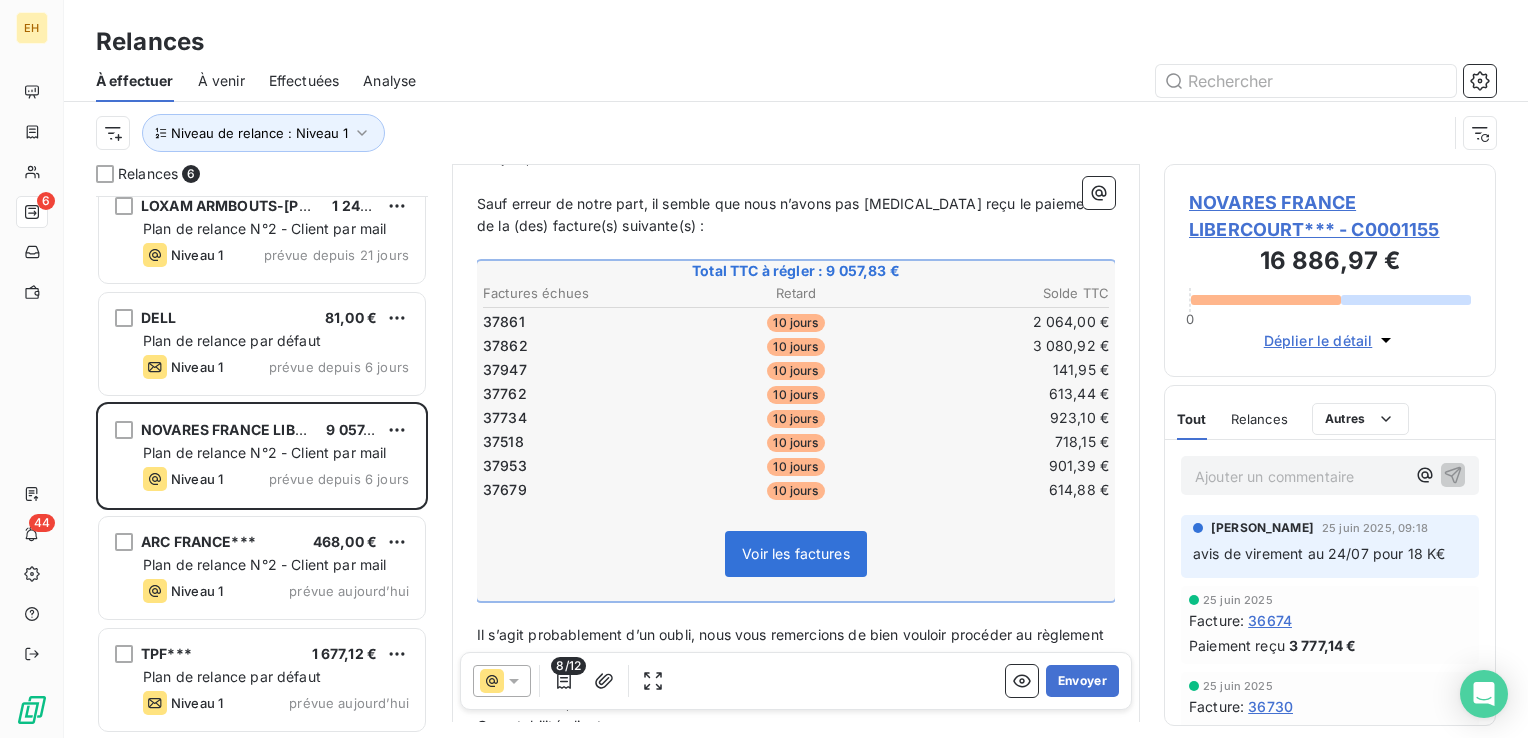 scroll, scrollTop: 130, scrollLeft: 0, axis: vertical 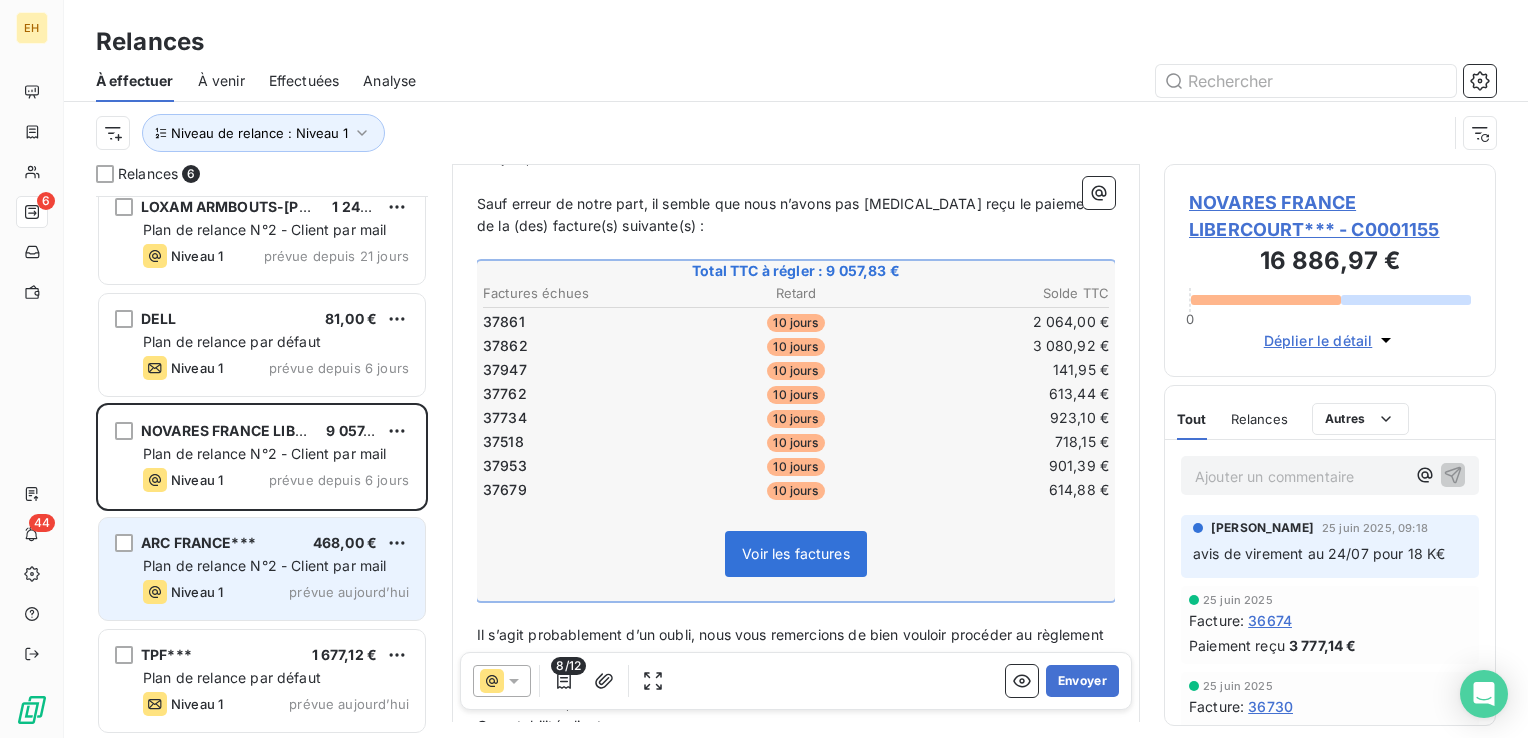 click on "ARC FRANCE*** 468,00 € Plan de relance N°2 - Client par mail  Niveau 1 prévue aujourd’hui" at bounding box center [262, 569] 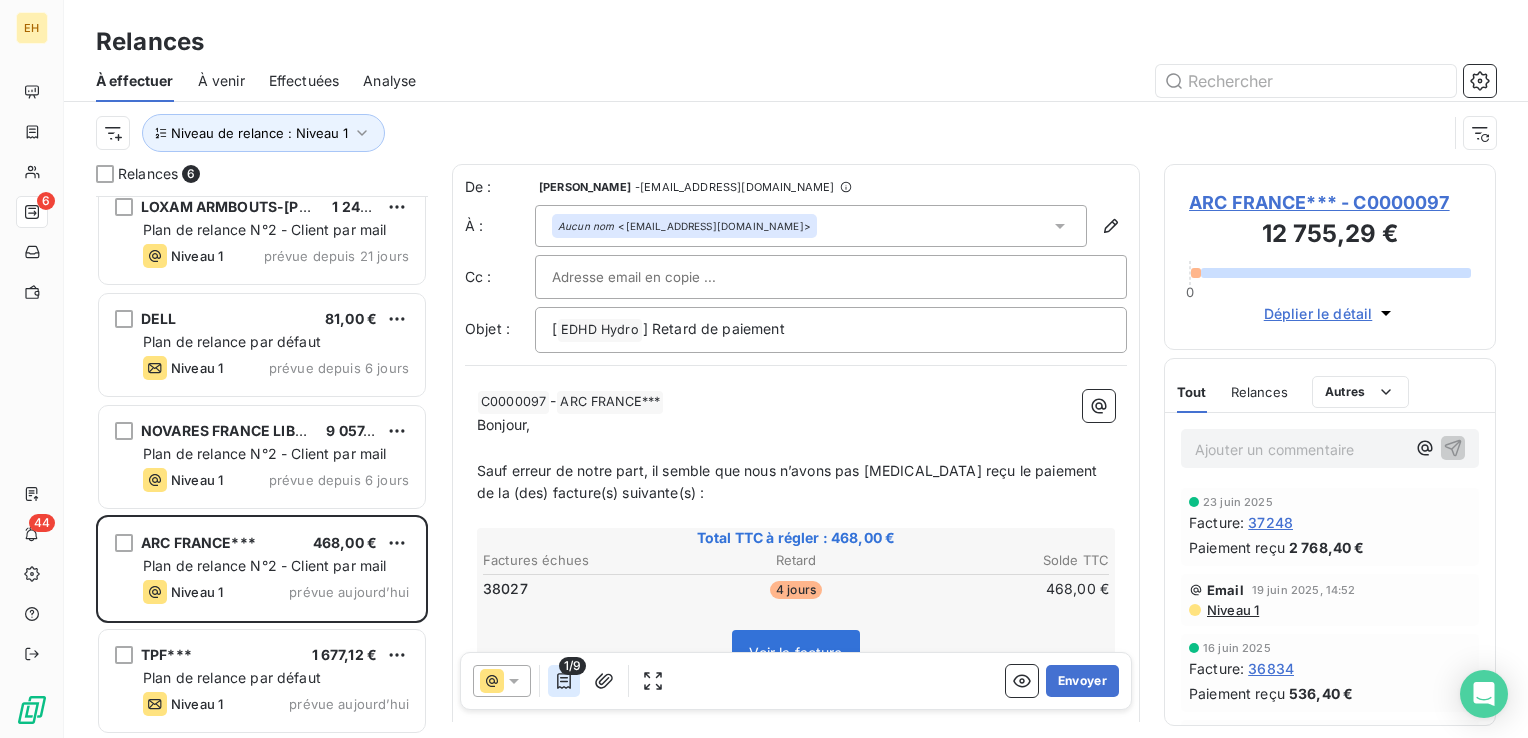click 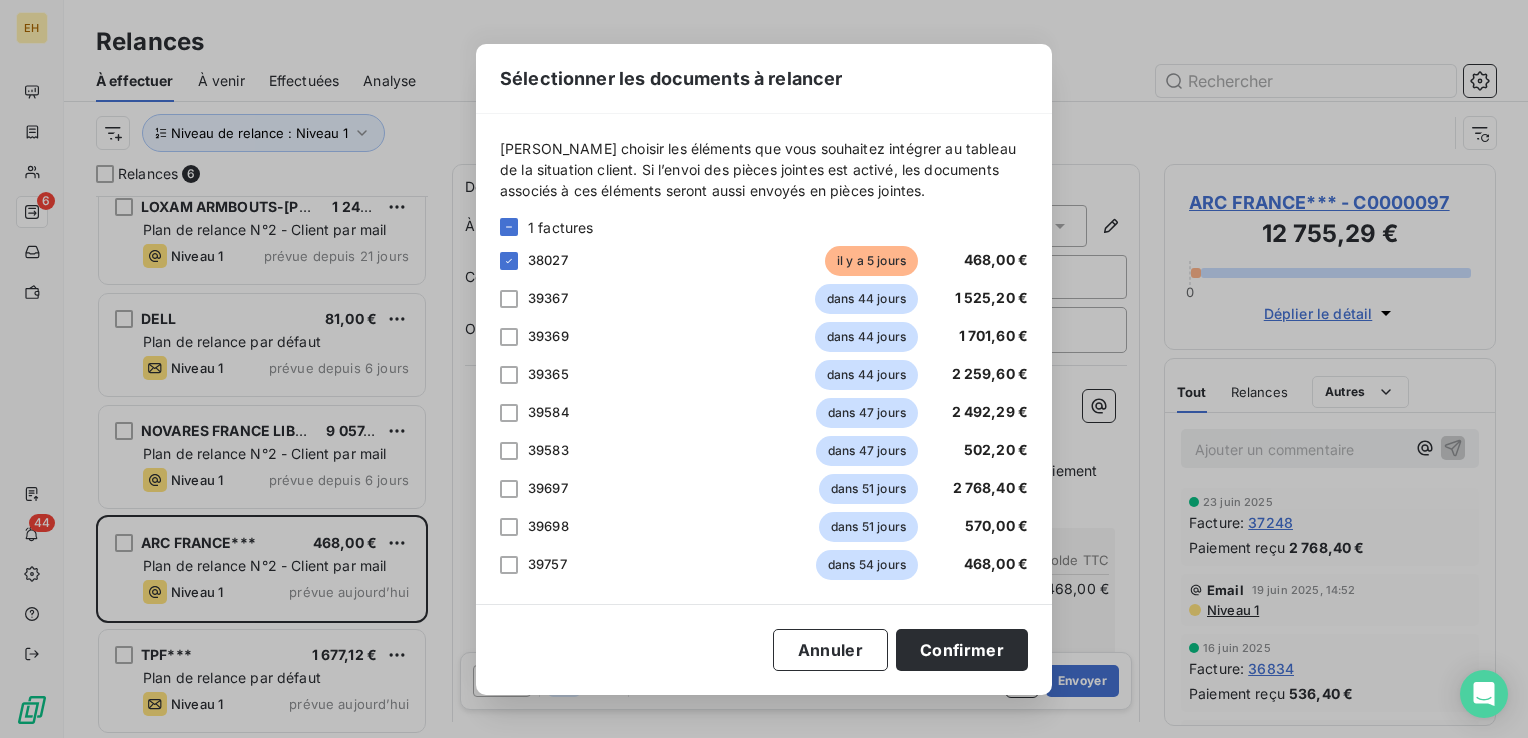 click on "Sélectionner les documents à relancer [PERSON_NAME] choisir les éléments que vous souhaitez intégrer au tableau de la situation client. Si l’envoi des pièces jointes est activé, les documents associés à ces éléments seront aussi envoyés en pièces jointes. 1 factures 38027 il y a 5 jours   468,00 € 39367 dans 44 jours   1 525,20 € 39369 dans 44 jours   1 701,60 € 39365 dans 44 jours   2 259,60 € 39584 dans 47 jours   2 492,29 € 39583 dans 47 jours   502,20 € 39697 dans 51 jours   2 768,40 € 39698 dans 51 jours   570,00 € 39757 dans 54 jours   468,00 € Annuler Confirmer" at bounding box center [764, 369] 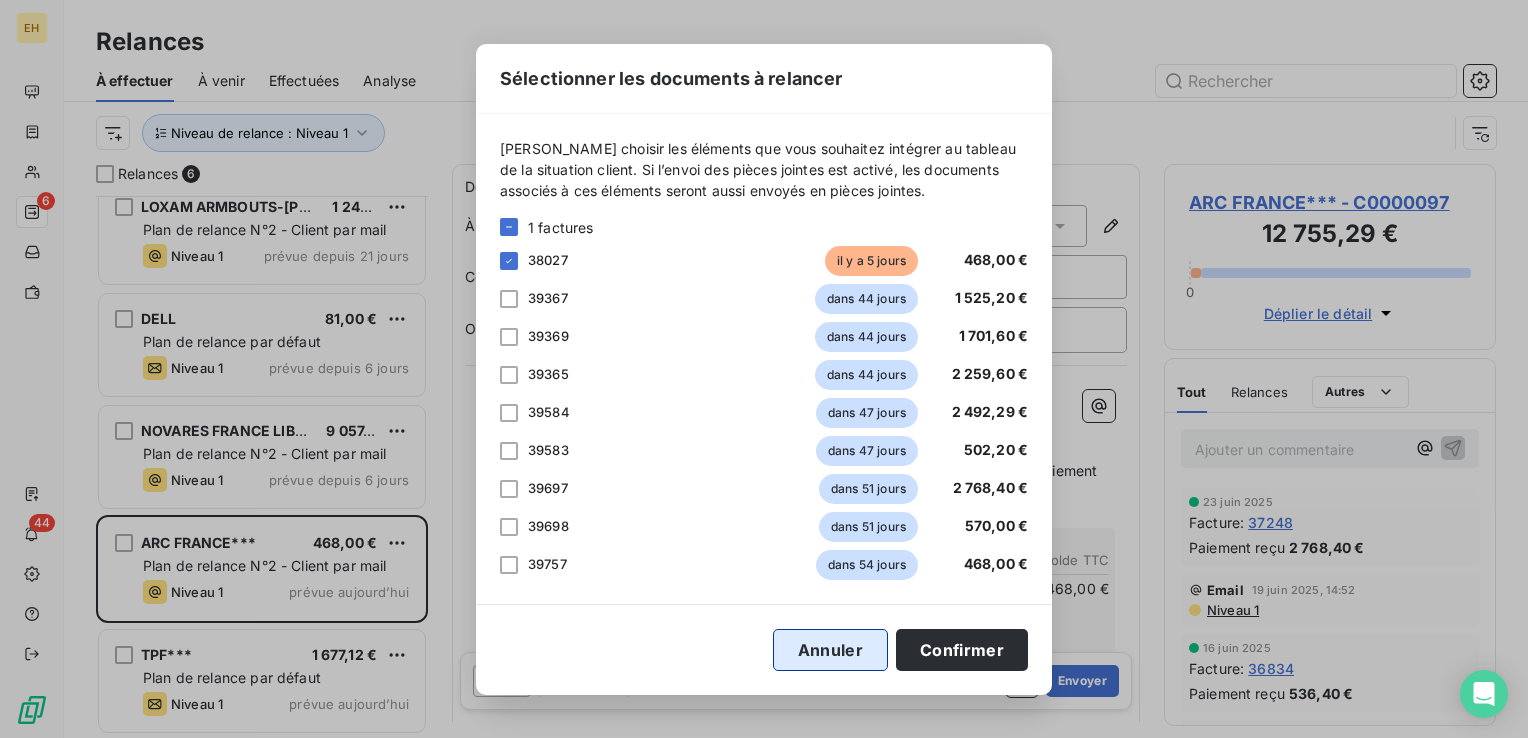 click on "Annuler" at bounding box center (830, 650) 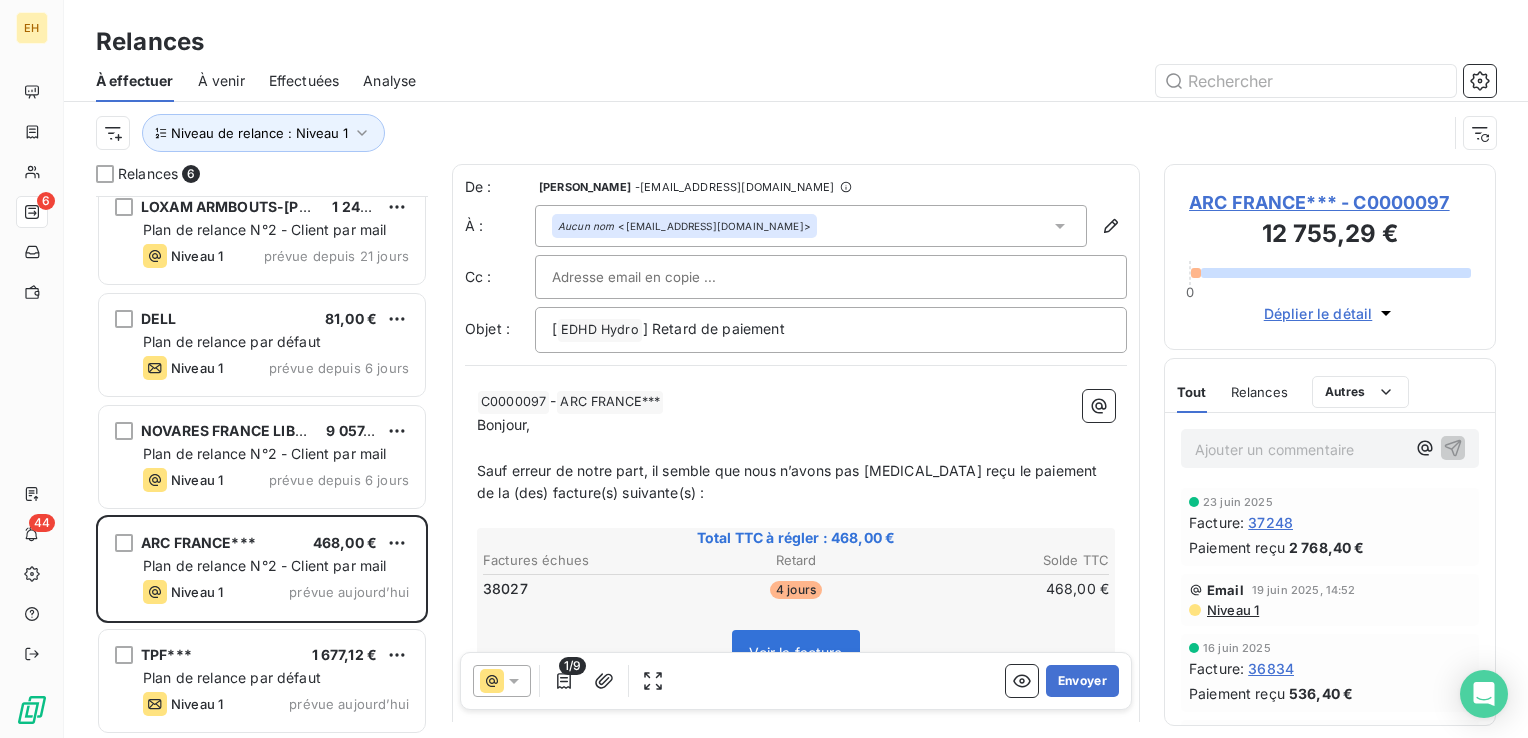 click on "ARC FRANCE*** - C0000097" at bounding box center [1330, 202] 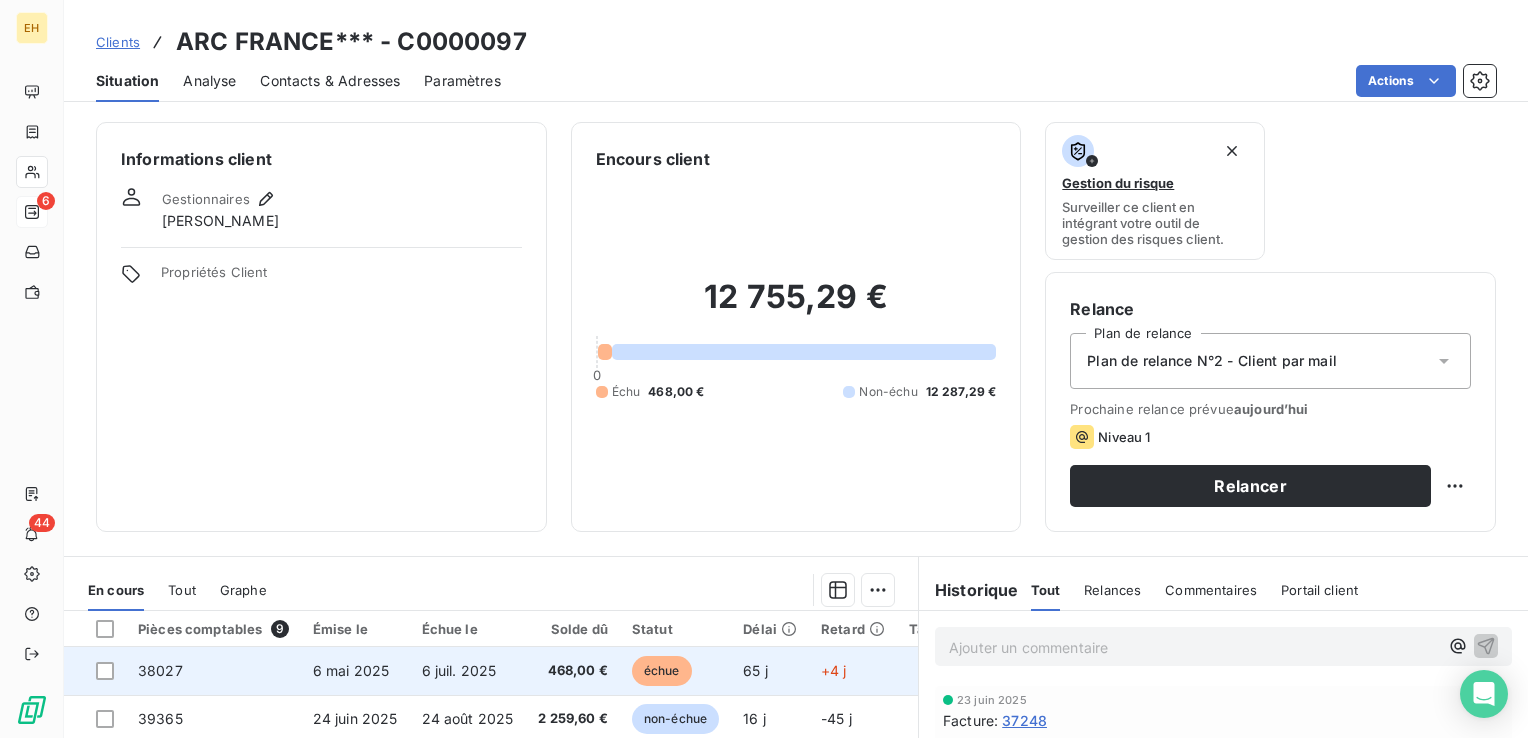 click on "6 juil. 2025" at bounding box center (468, 671) 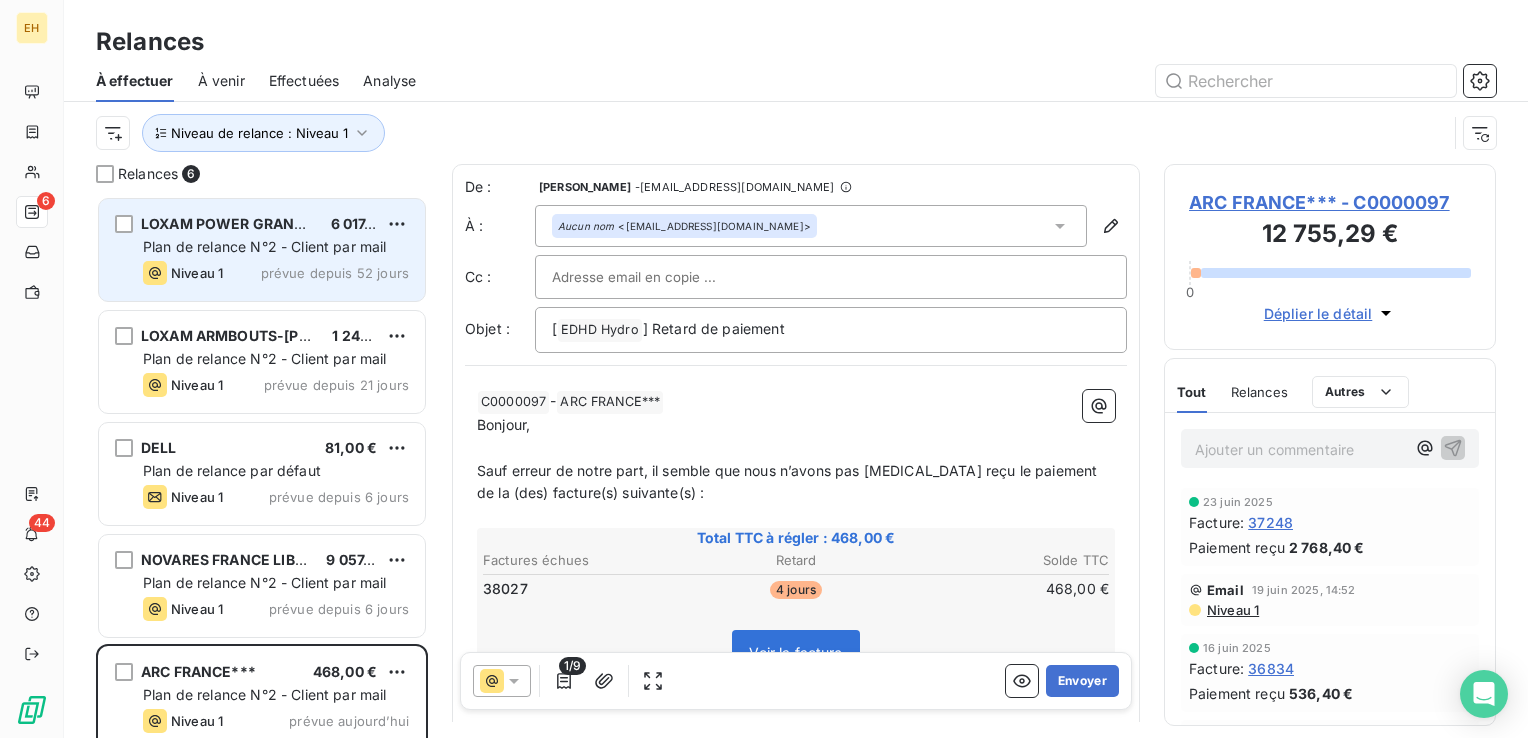 scroll, scrollTop: 16, scrollLeft: 16, axis: both 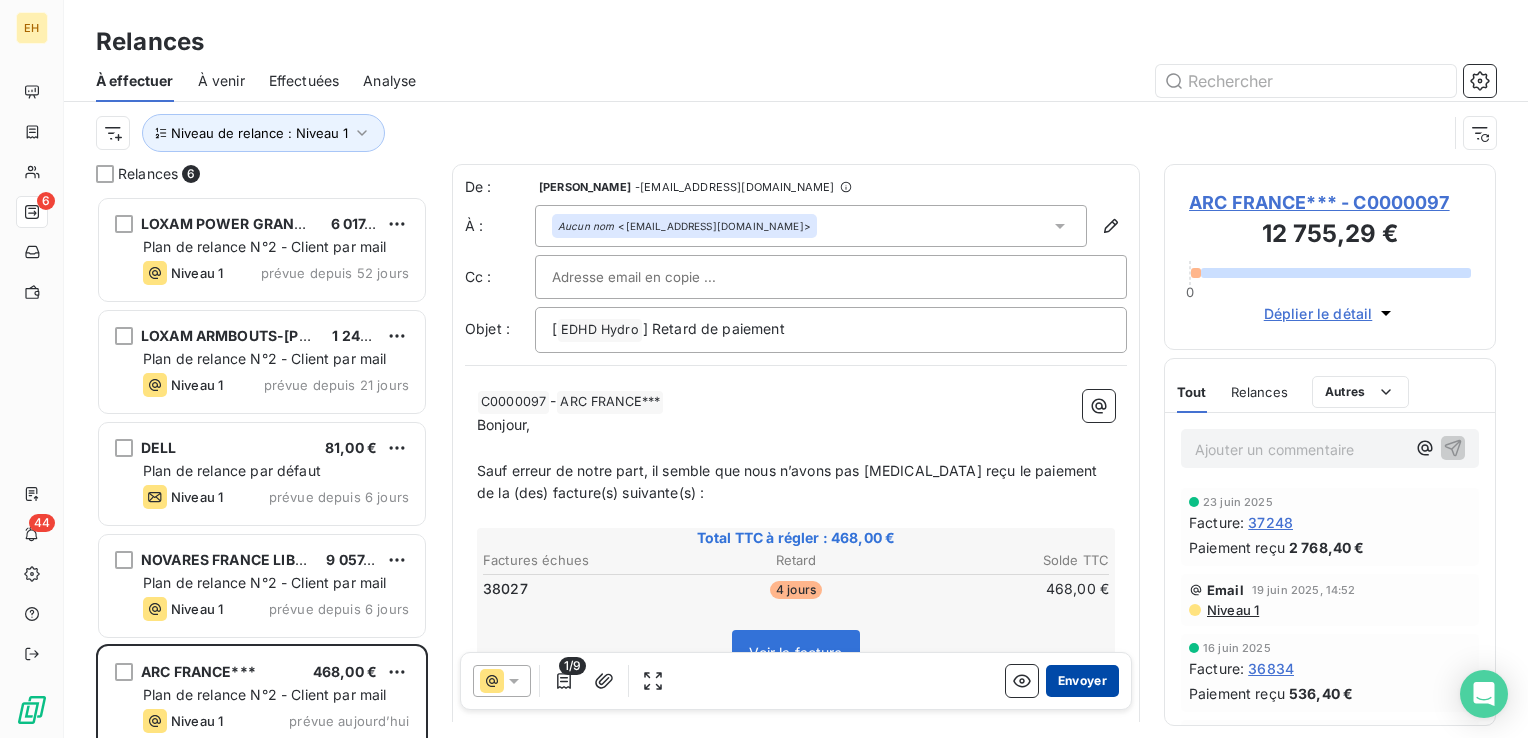 click on "Envoyer" at bounding box center (1082, 681) 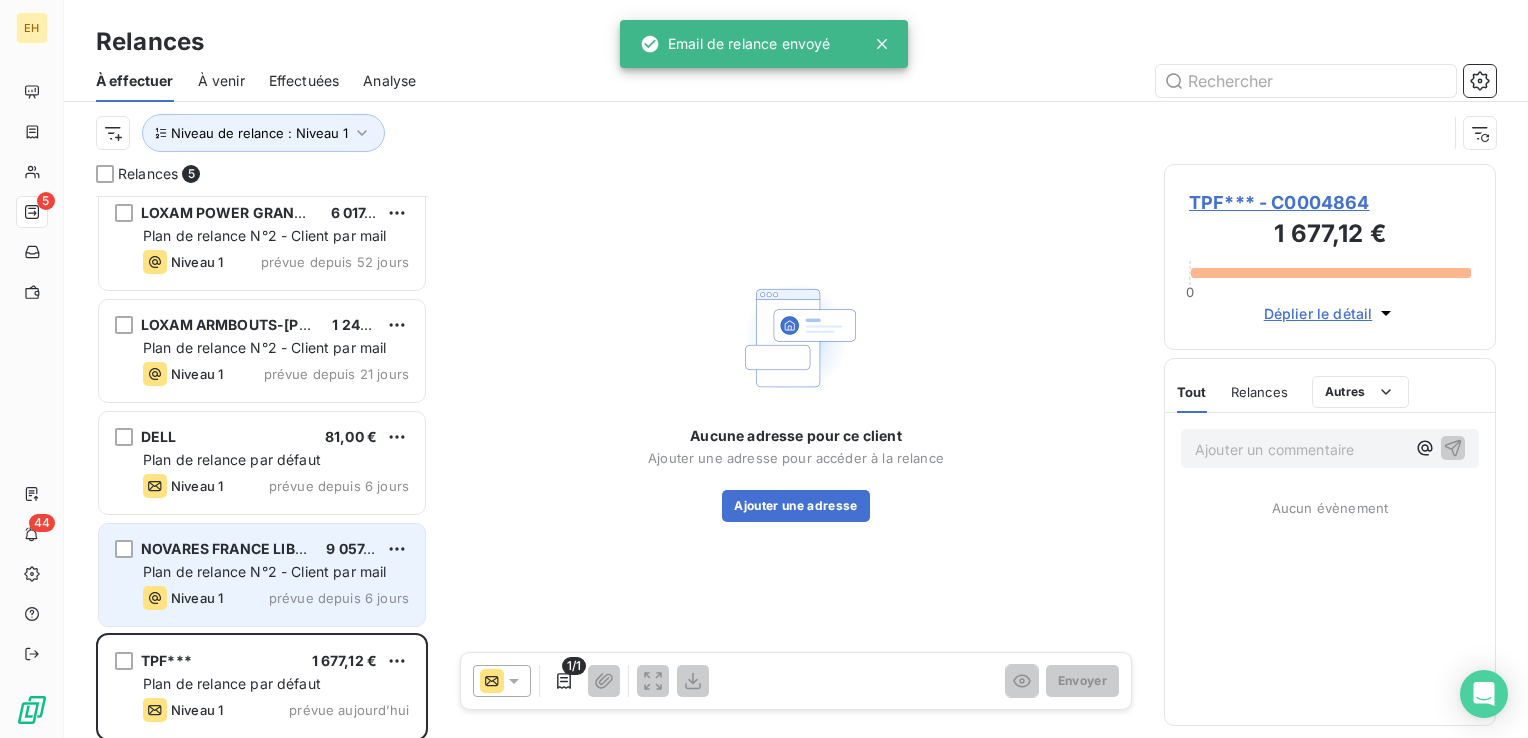 scroll, scrollTop: 18, scrollLeft: 0, axis: vertical 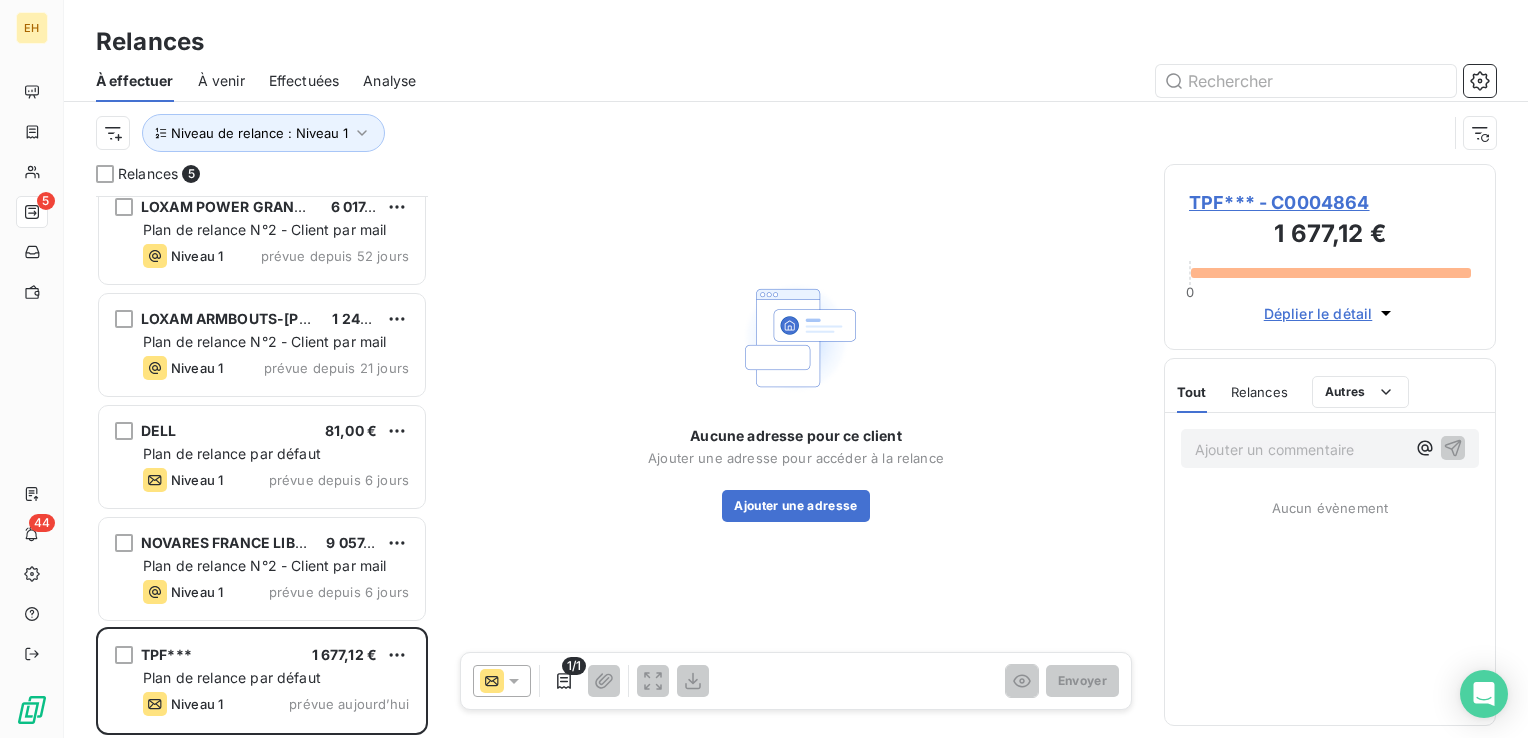 click on "TPF*** - C0004864" at bounding box center (1330, 202) 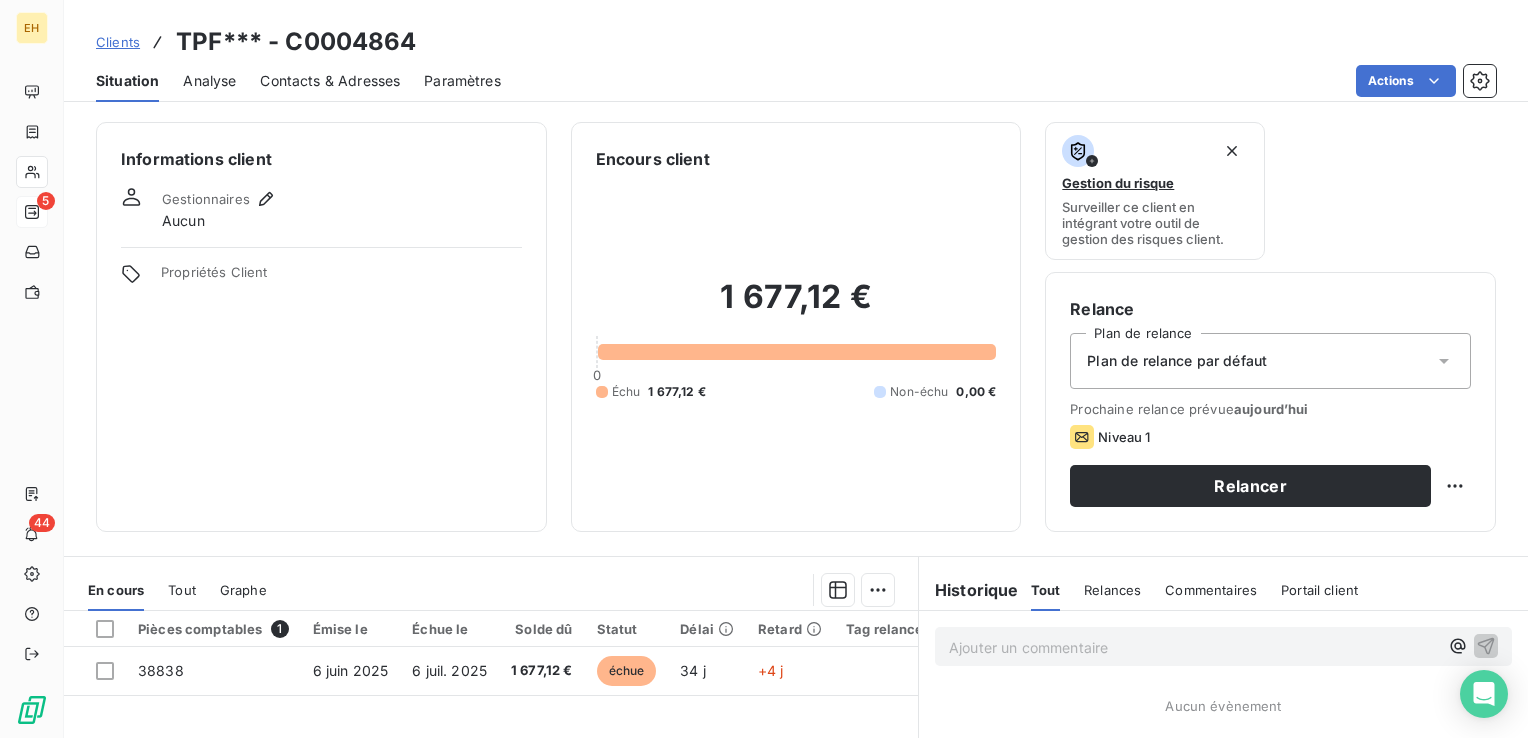 click on "Plan de relance par défaut" at bounding box center [1270, 361] 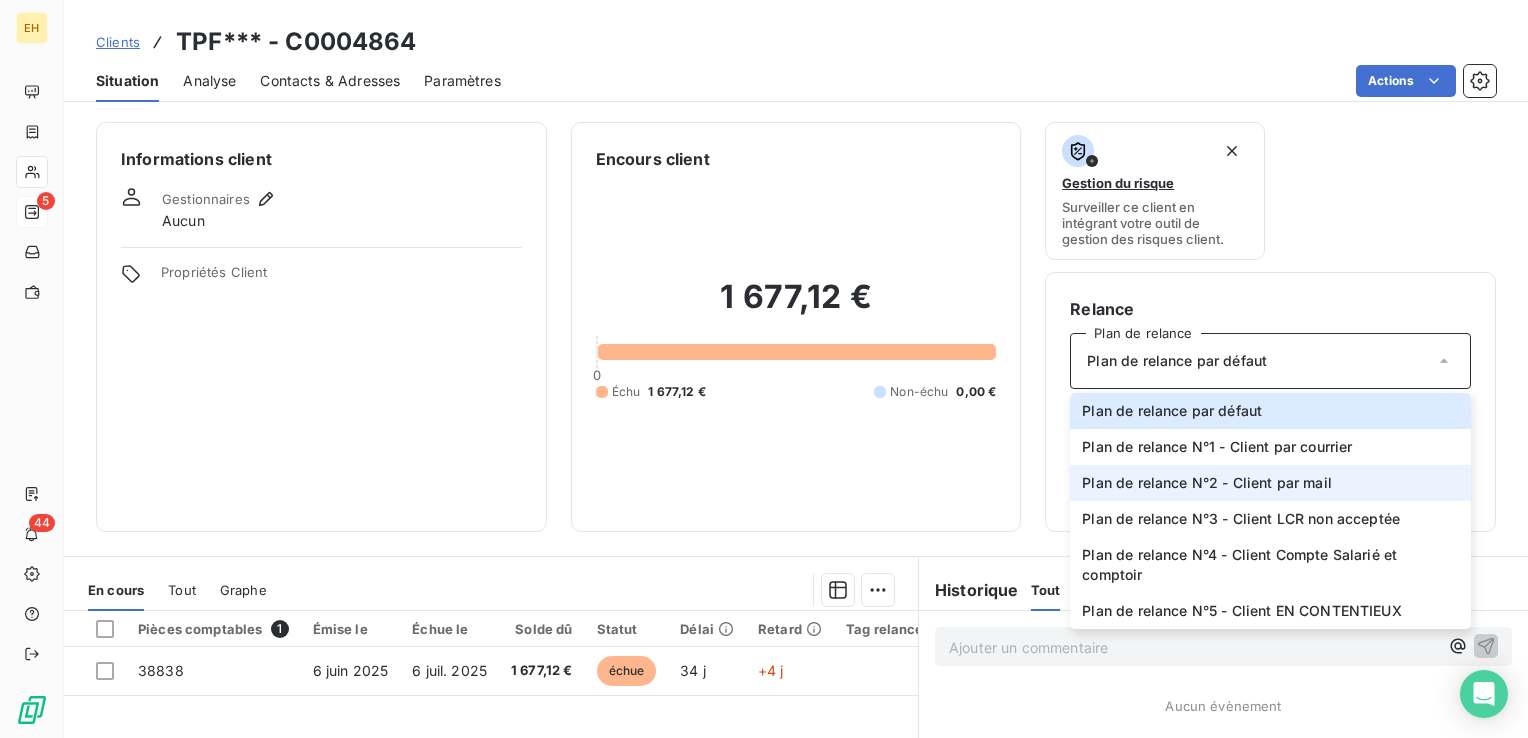 click on "Plan de relance N°2 - Client par mail" at bounding box center [1207, 483] 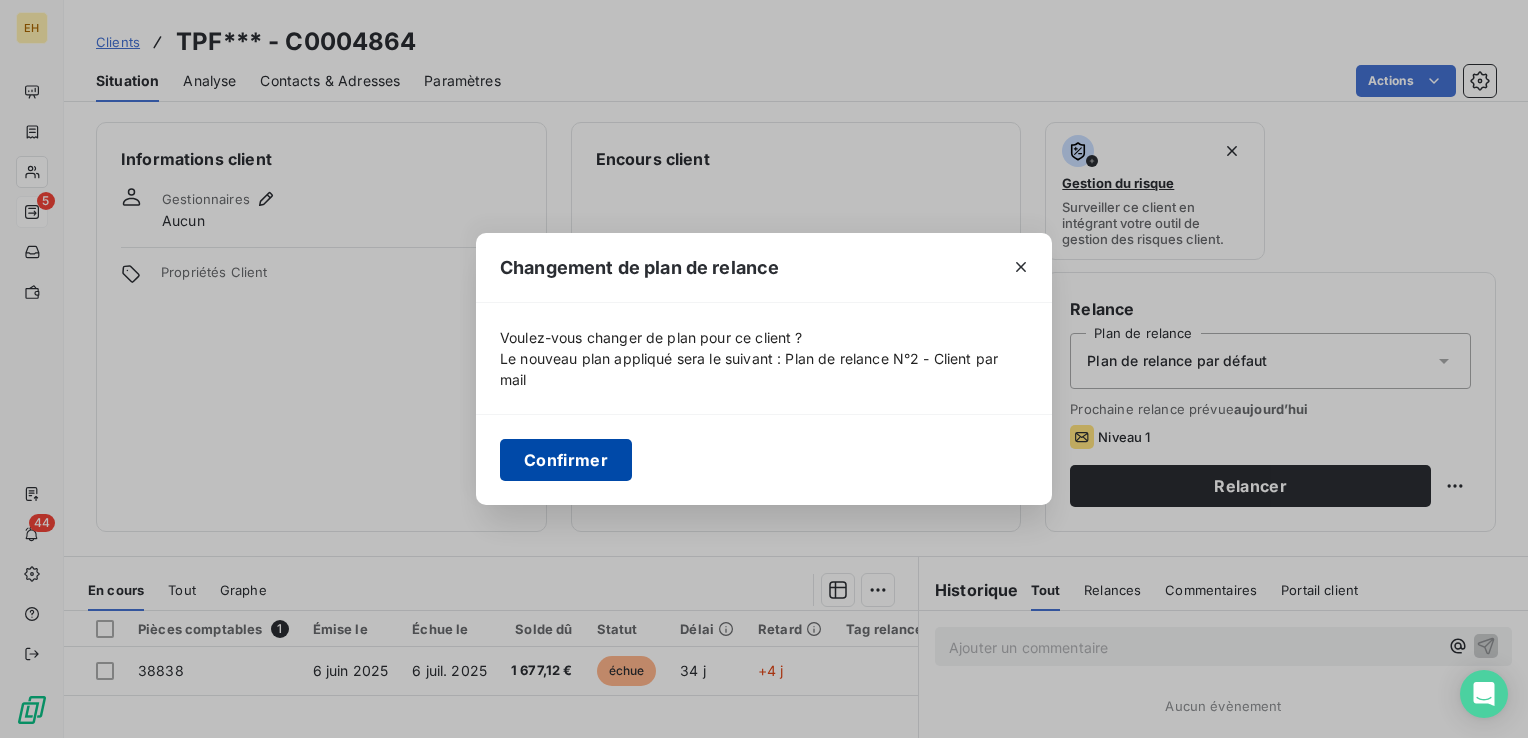 click on "Confirmer" at bounding box center [566, 460] 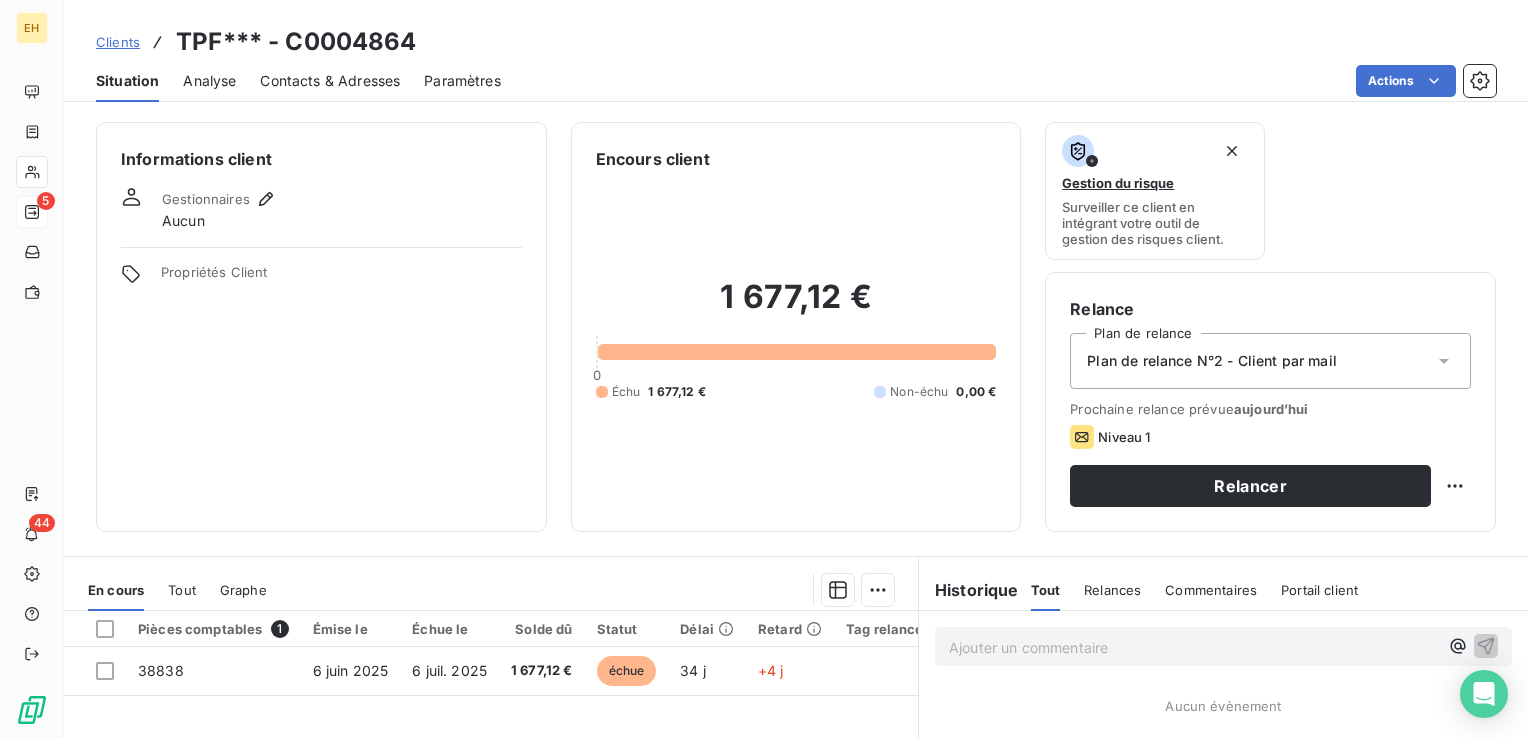 click on "Contacts & Adresses" at bounding box center (330, 81) 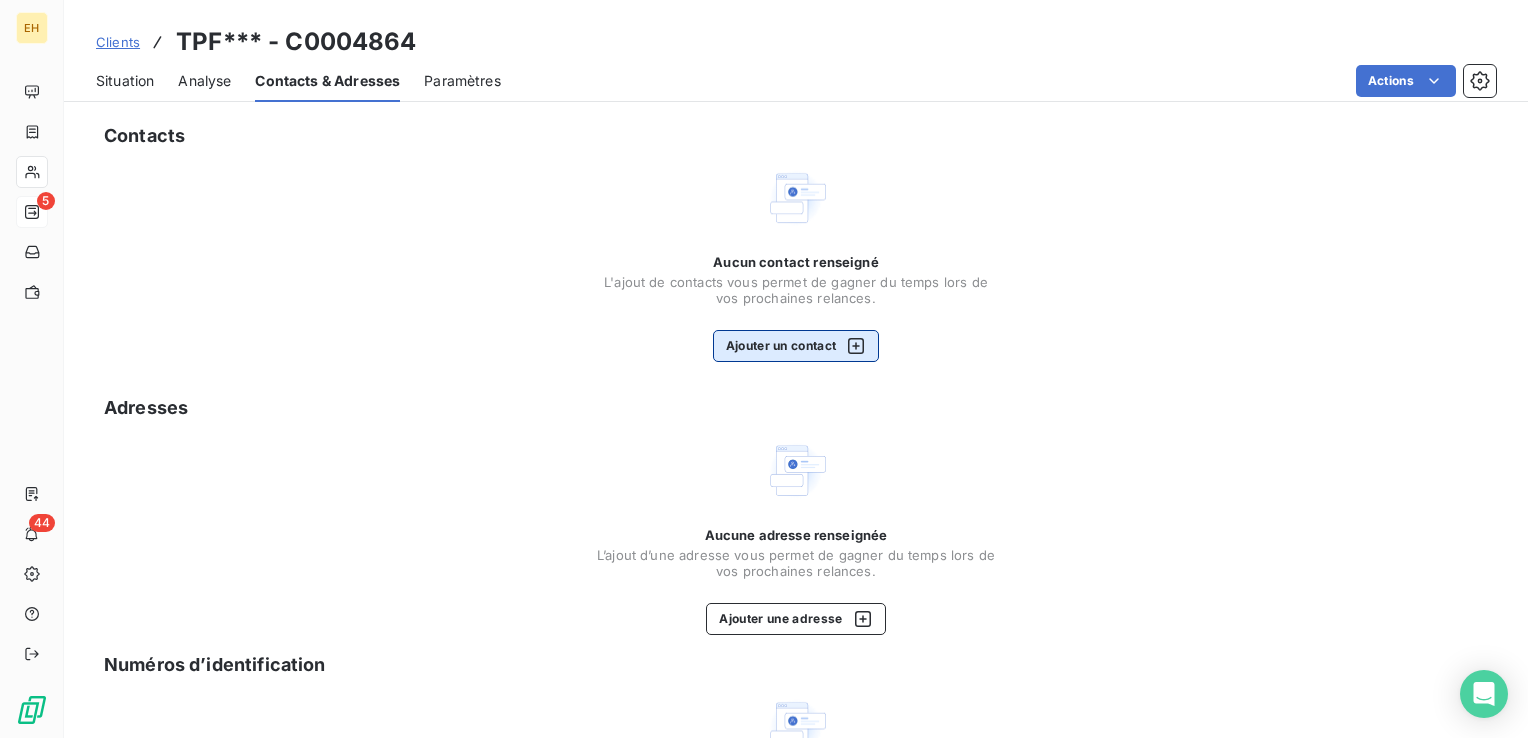 click at bounding box center (851, 346) 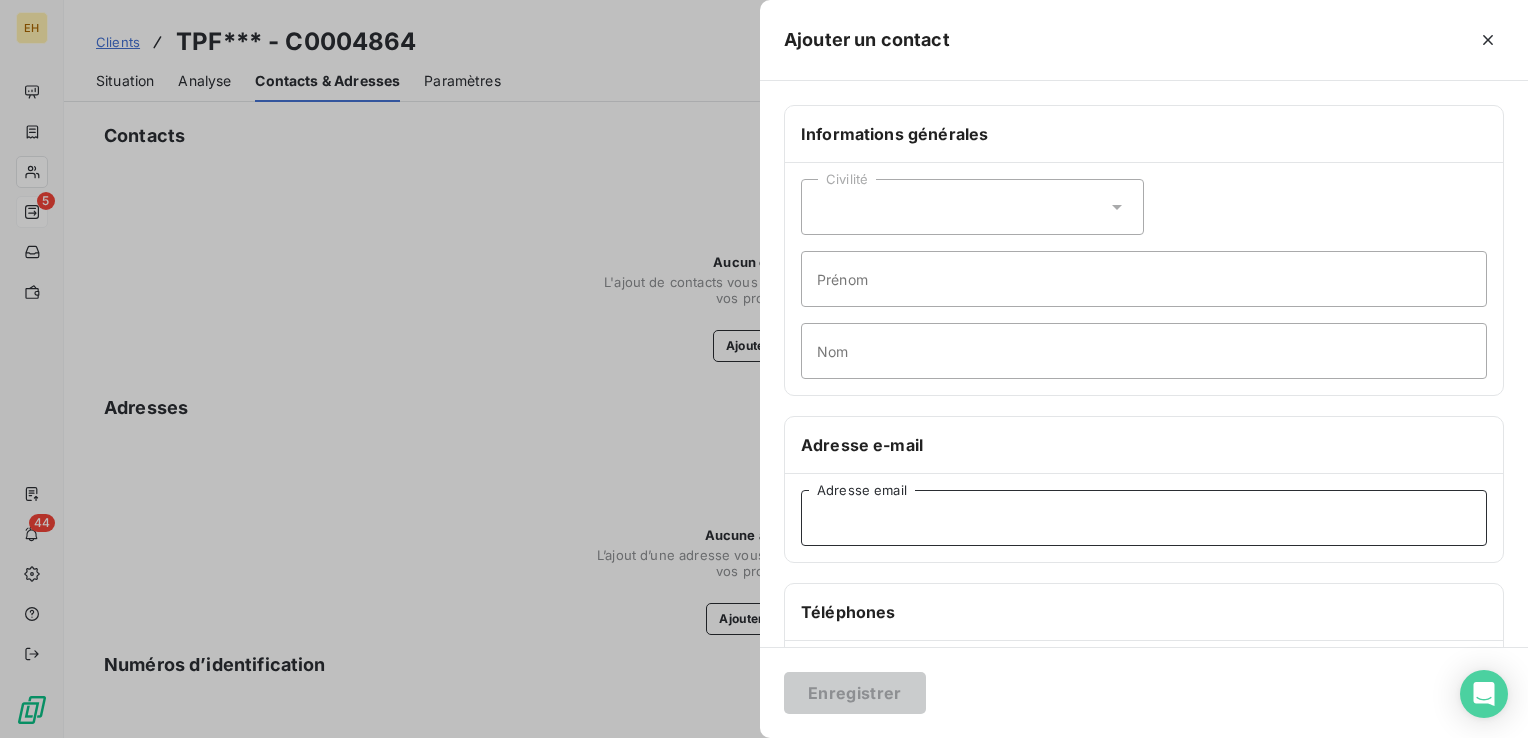 click on "Adresse email" at bounding box center [1144, 518] 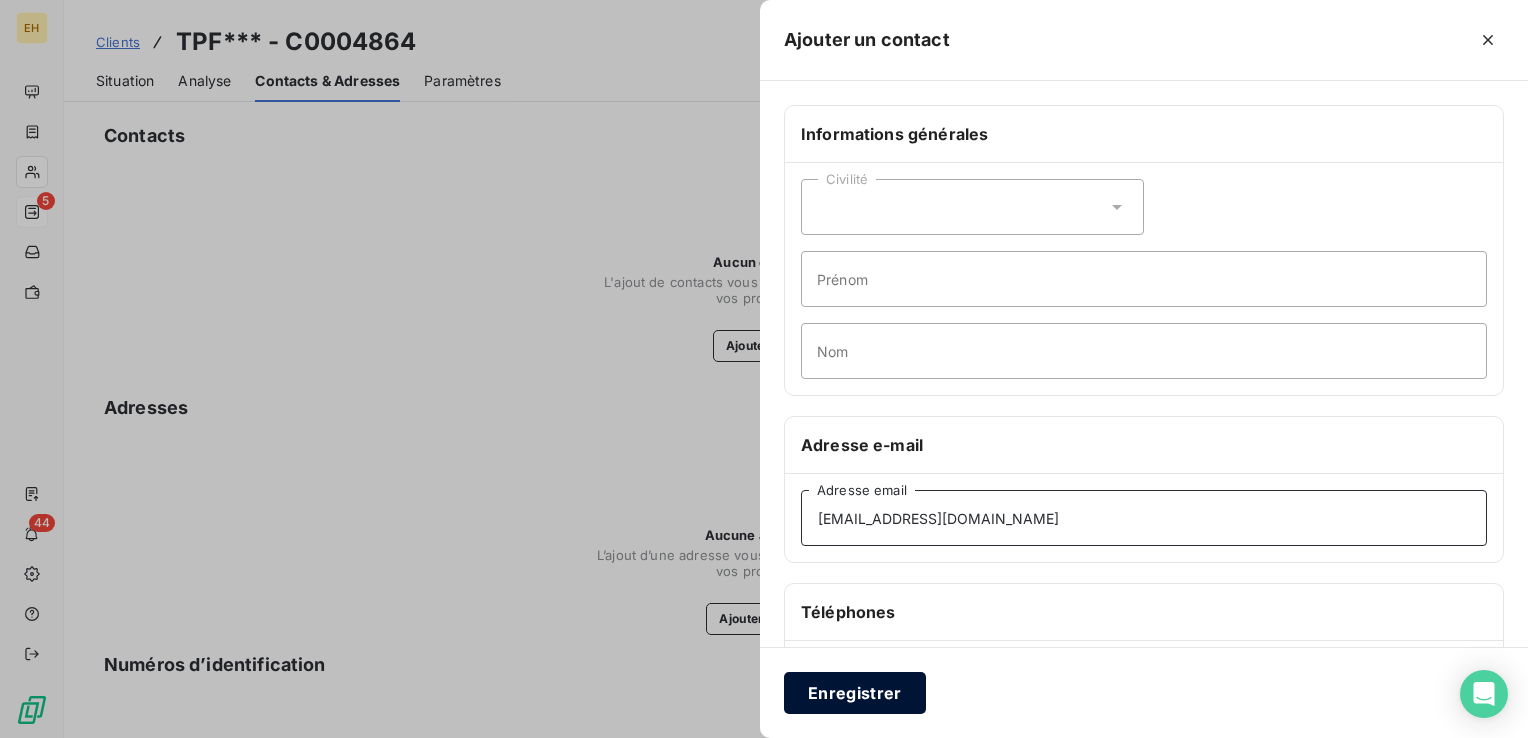 type on "[EMAIL_ADDRESS][DOMAIN_NAME]" 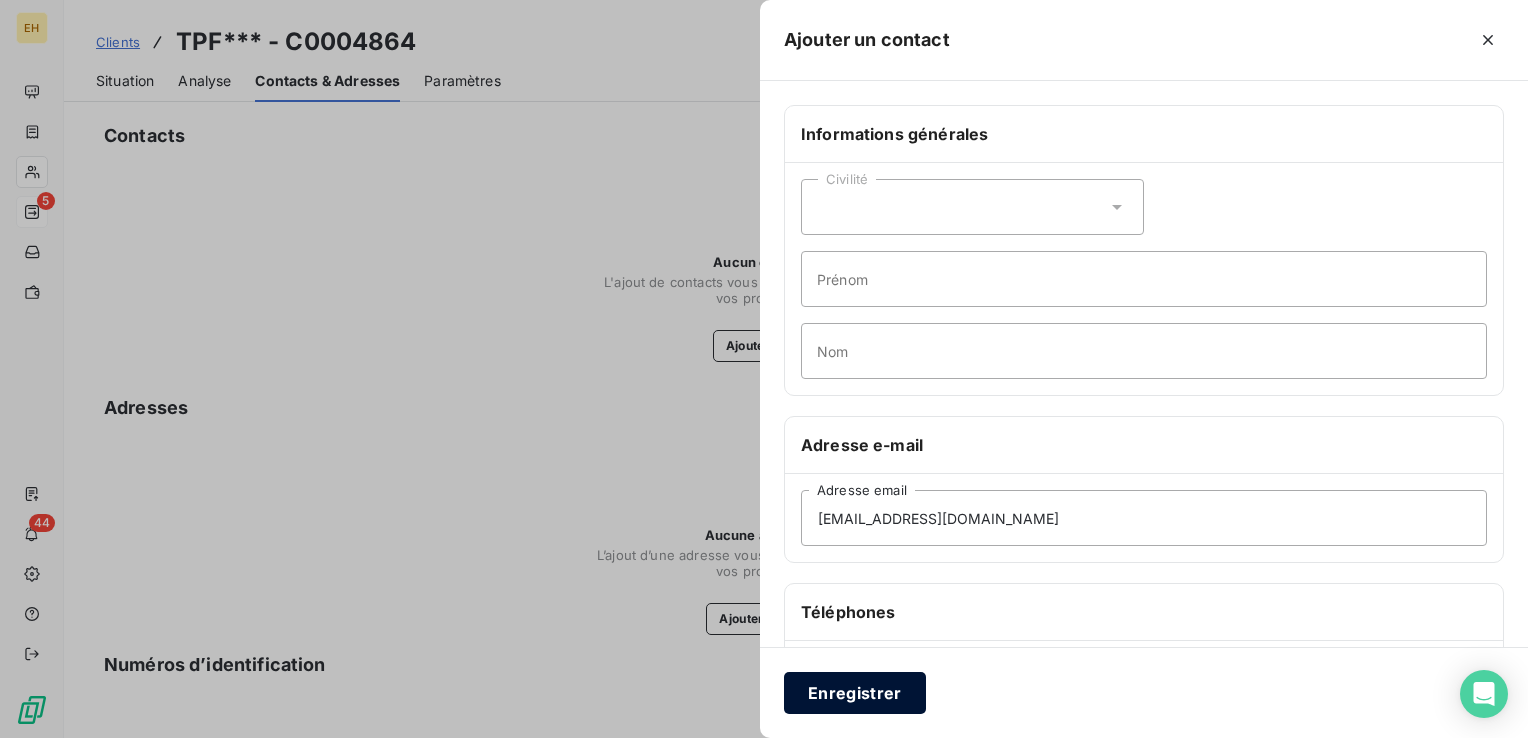 click on "Enregistrer" at bounding box center (855, 693) 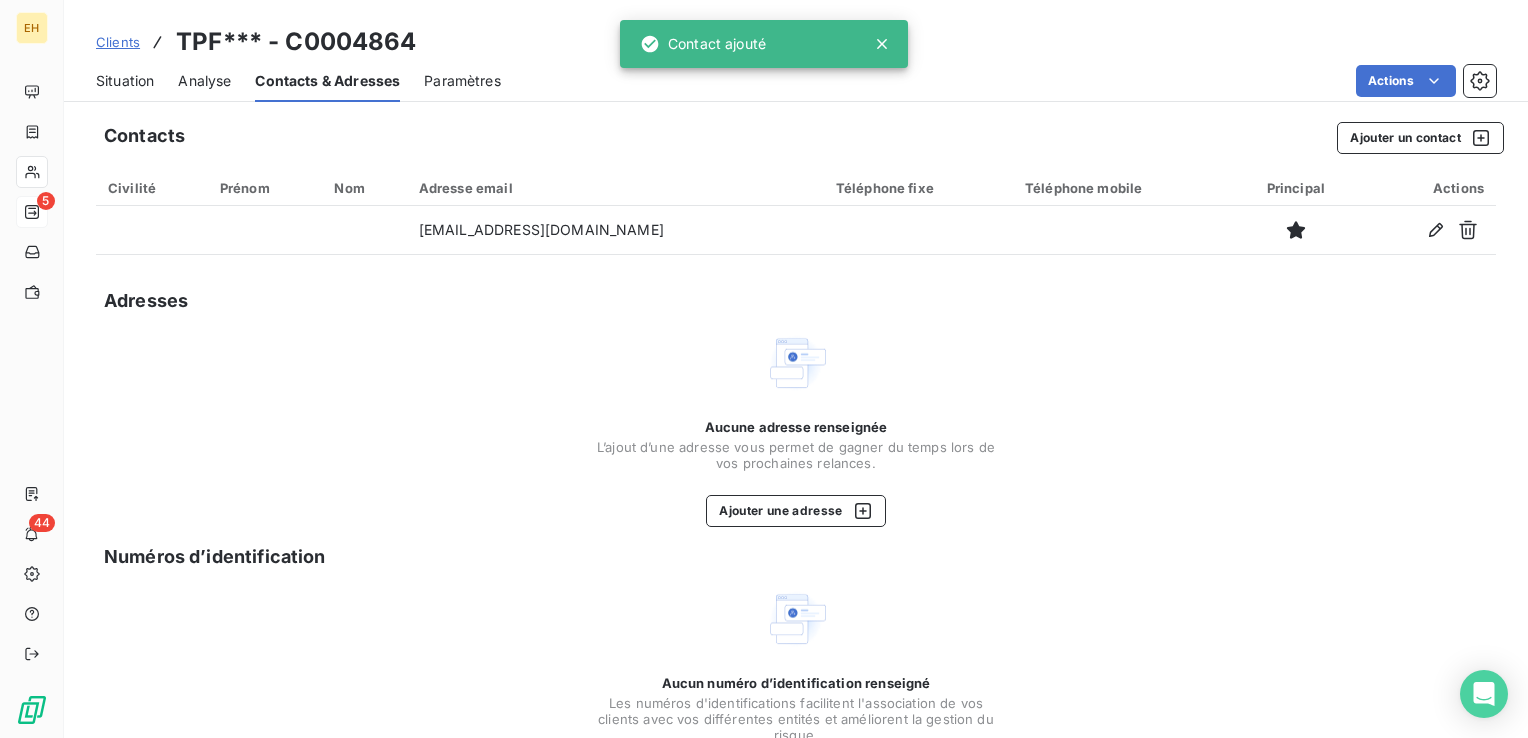 click on "Situation" at bounding box center [125, 81] 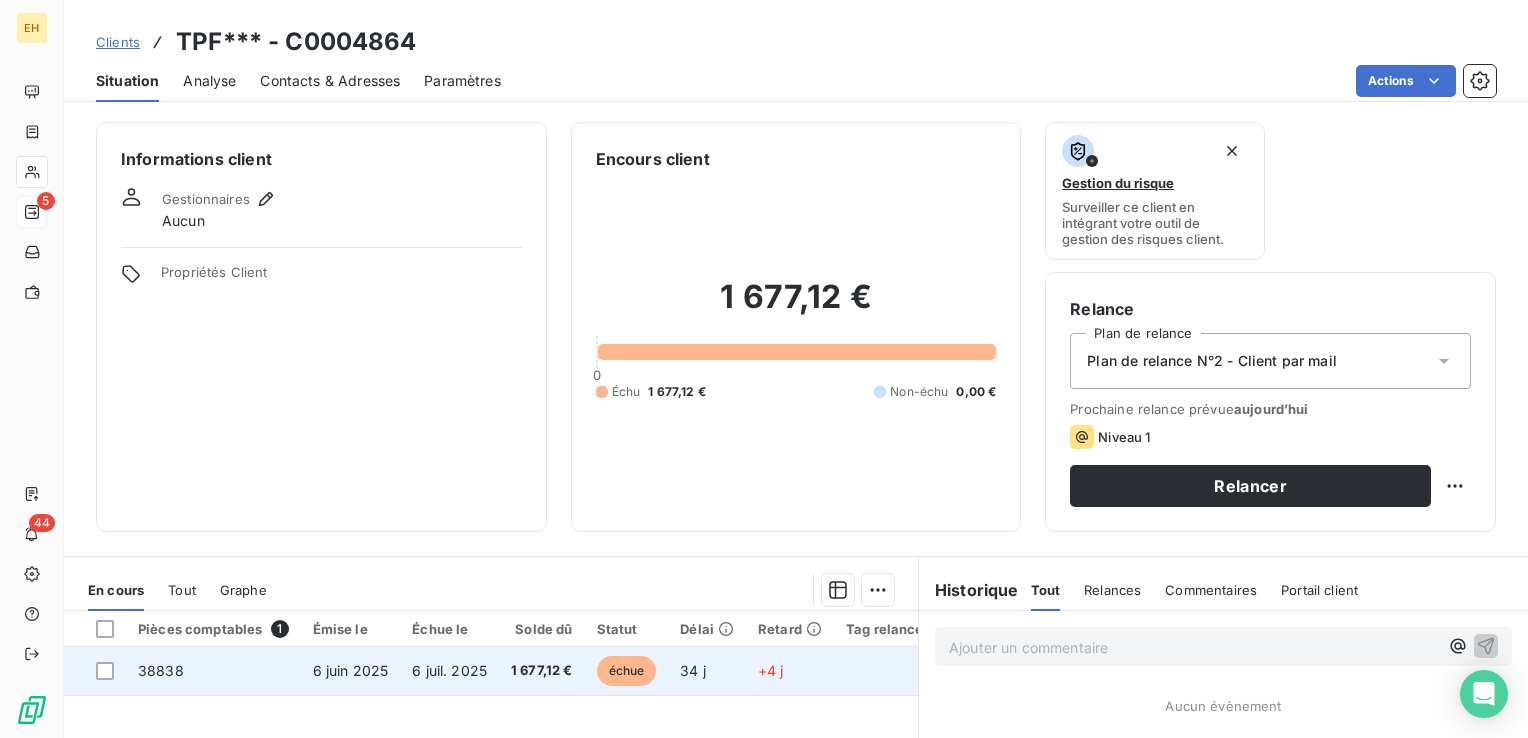 click on "1 677,12 €" at bounding box center (542, 671) 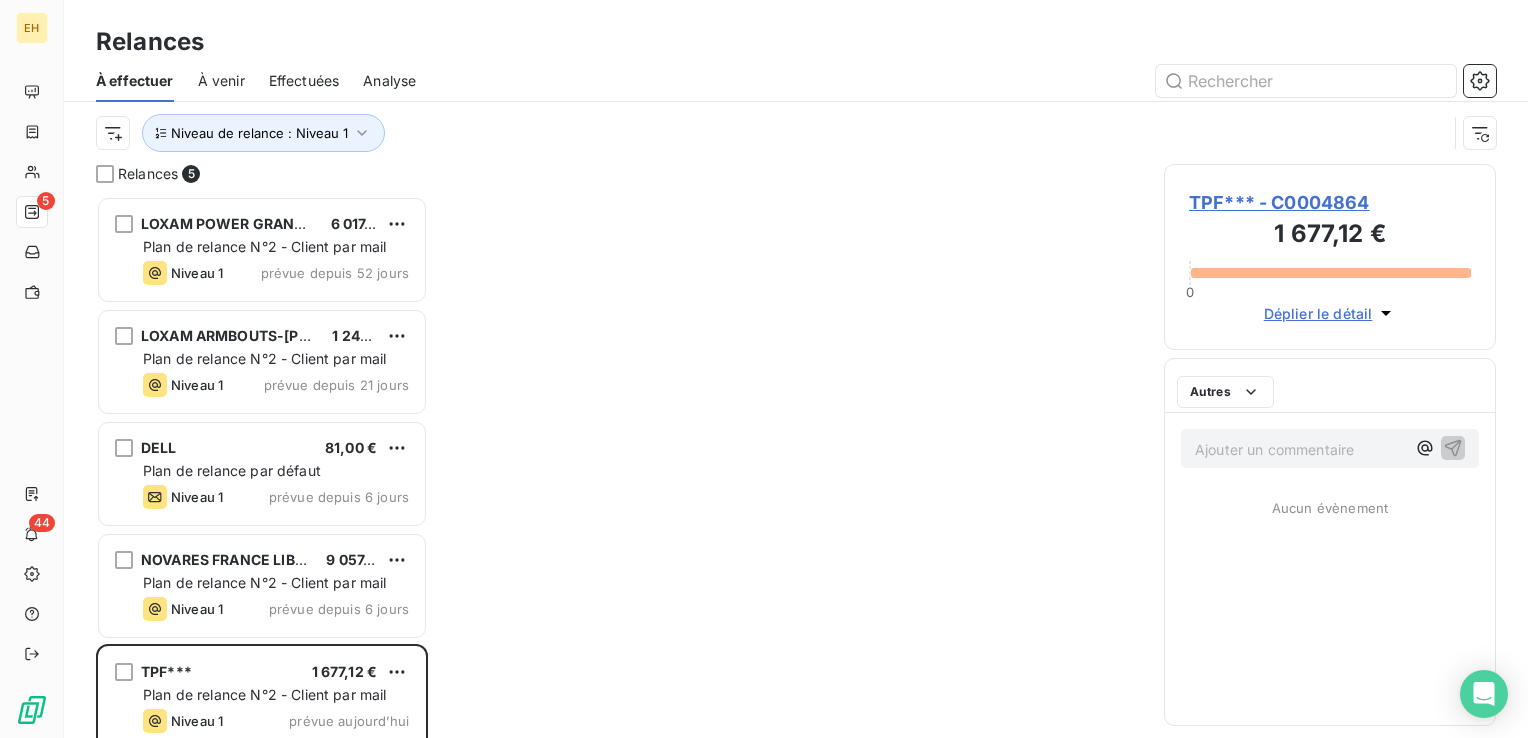 scroll, scrollTop: 16, scrollLeft: 16, axis: both 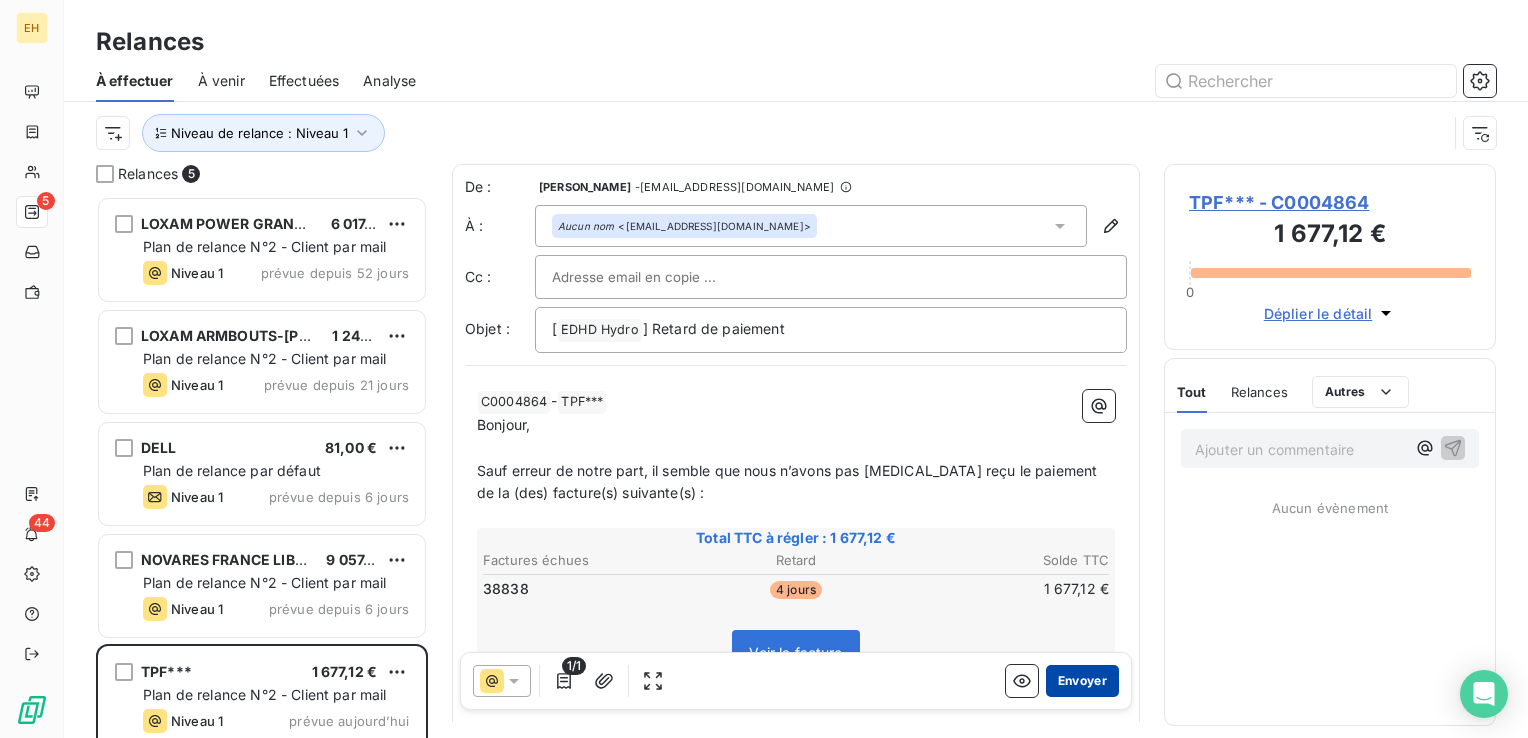 click on "Envoyer" at bounding box center (1082, 681) 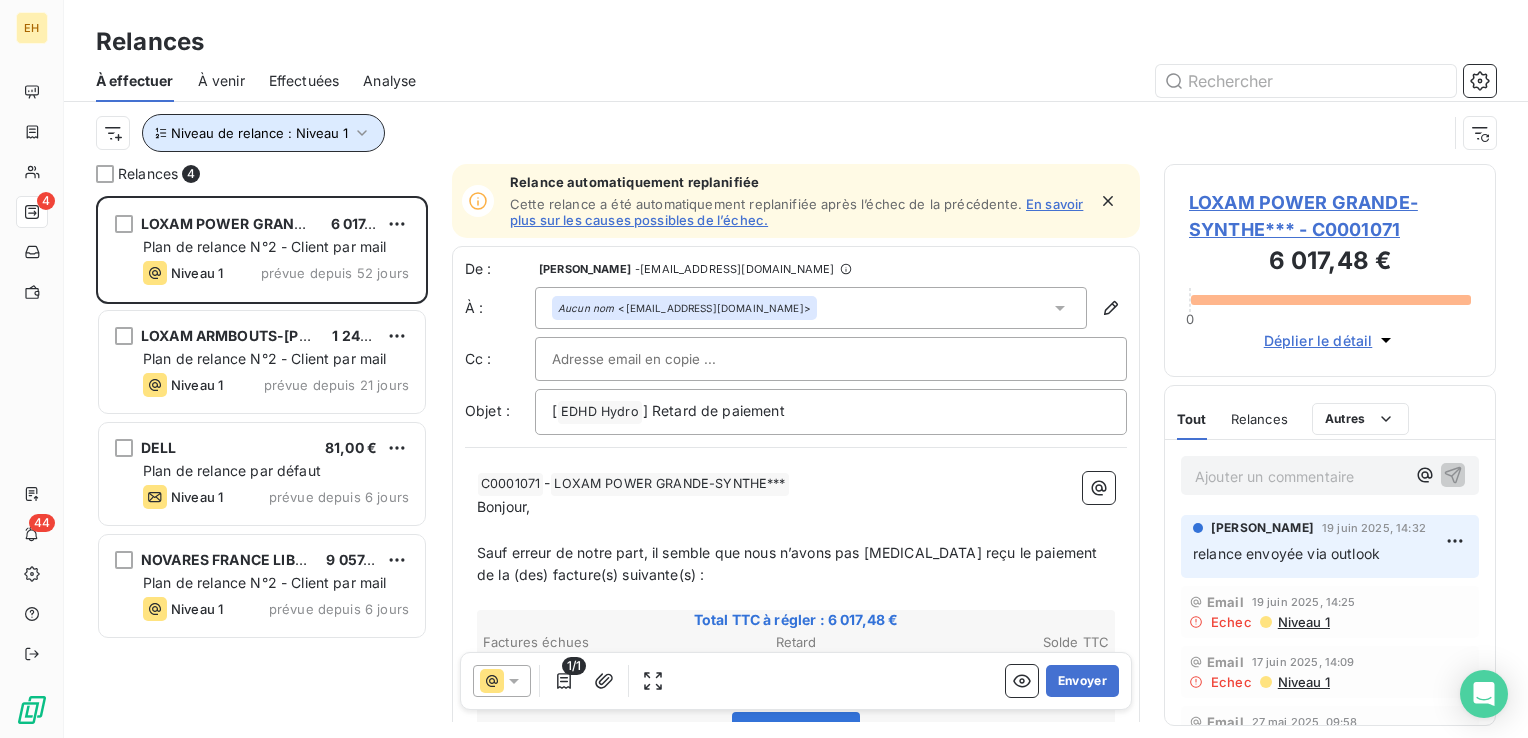 click 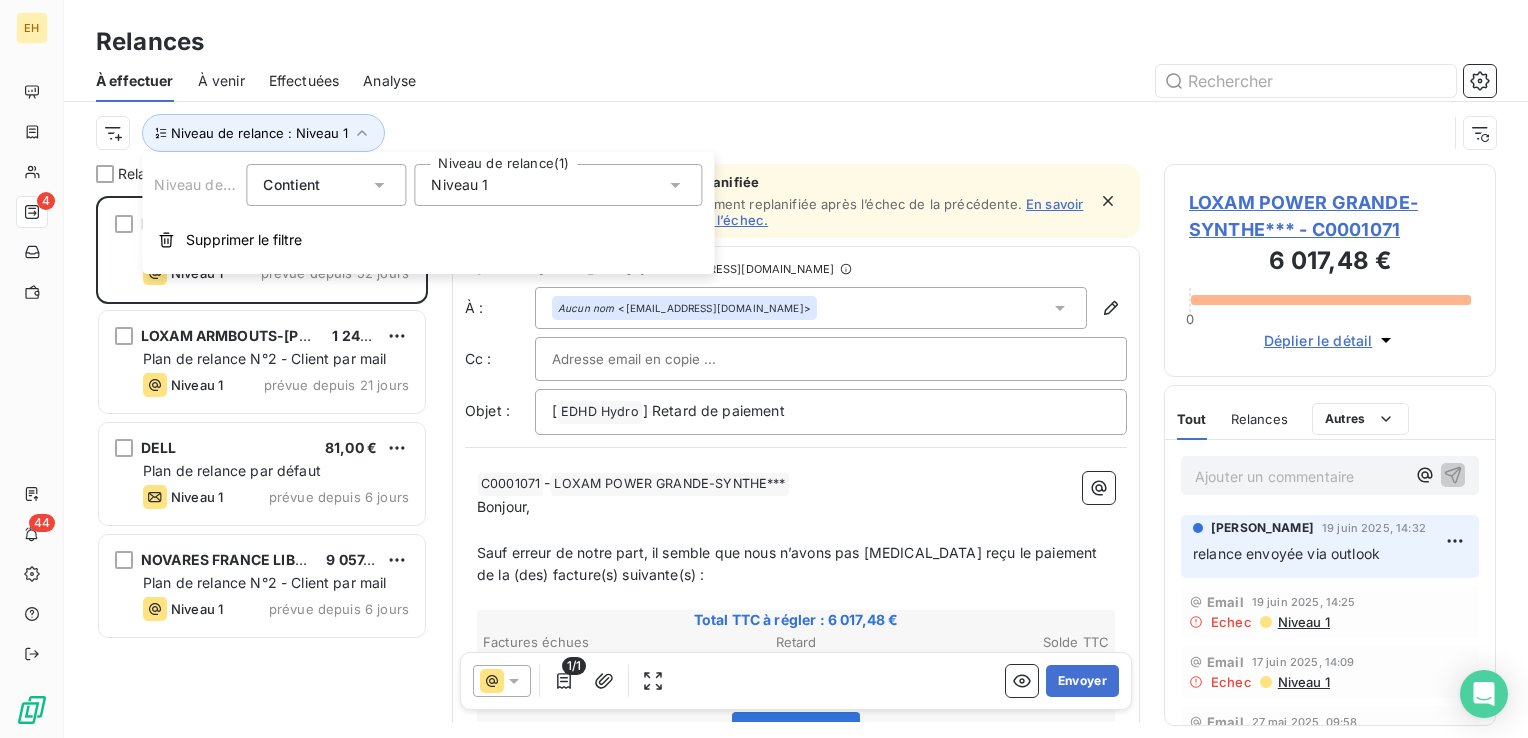 click on "Niveau 1" at bounding box center (558, 185) 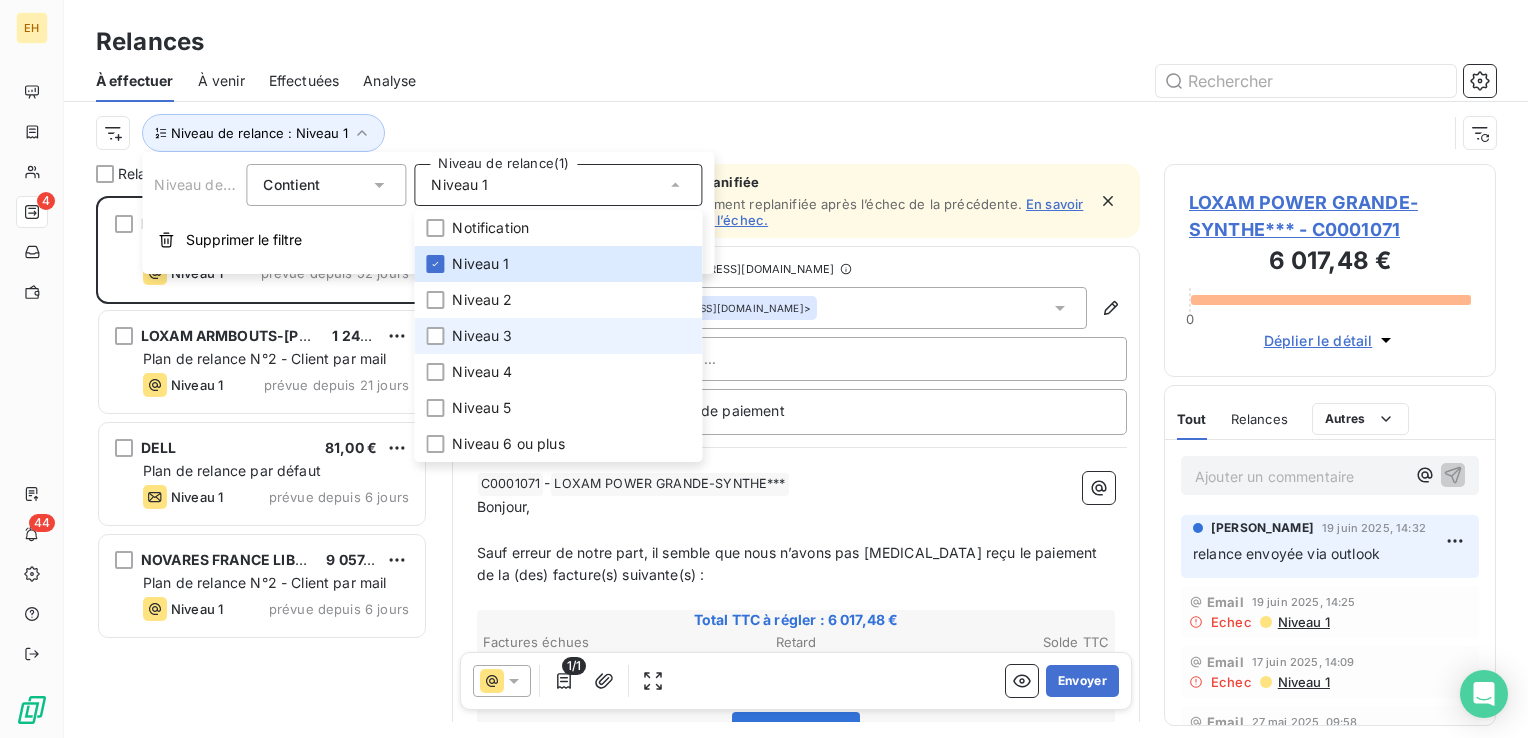 click on "Niveau 3" at bounding box center (558, 336) 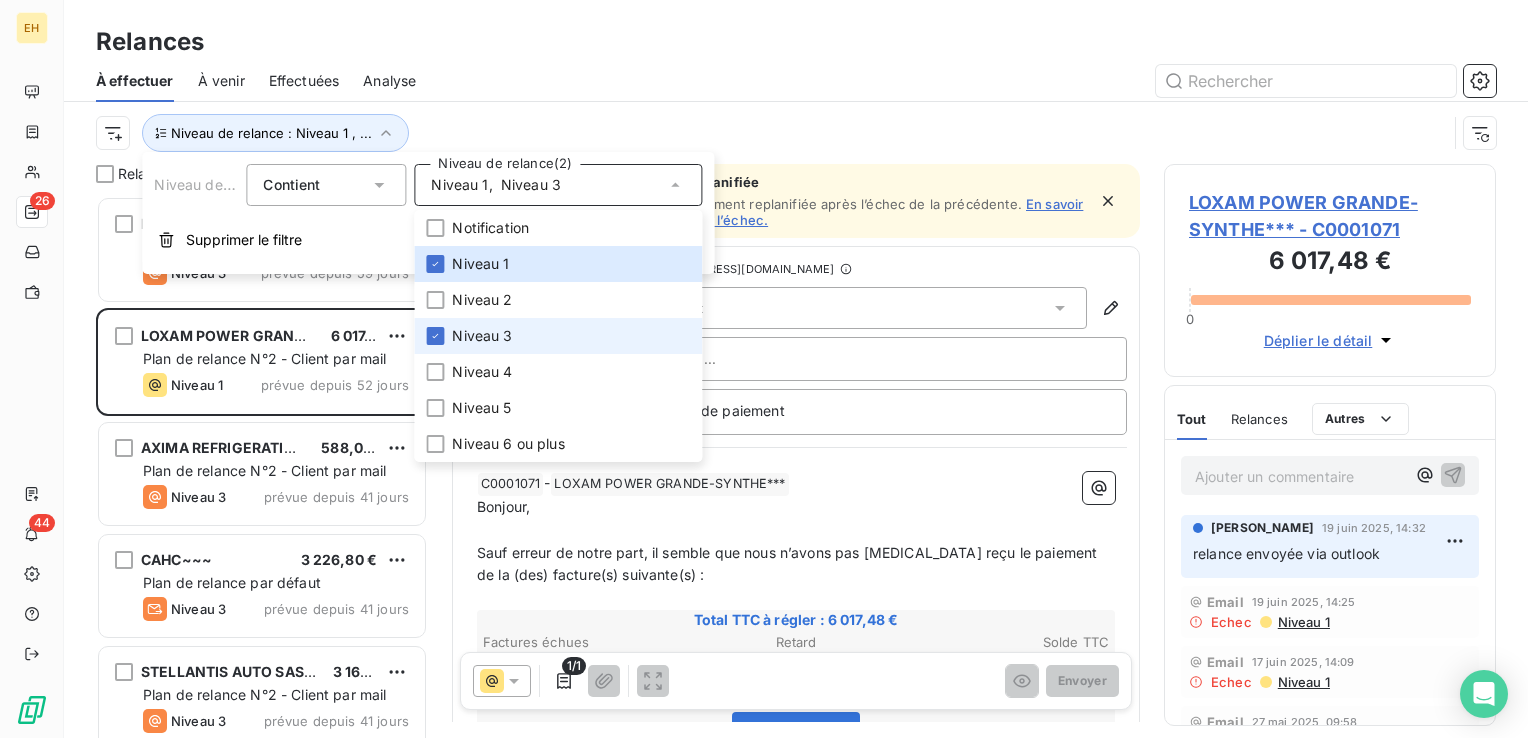 scroll, scrollTop: 16, scrollLeft: 16, axis: both 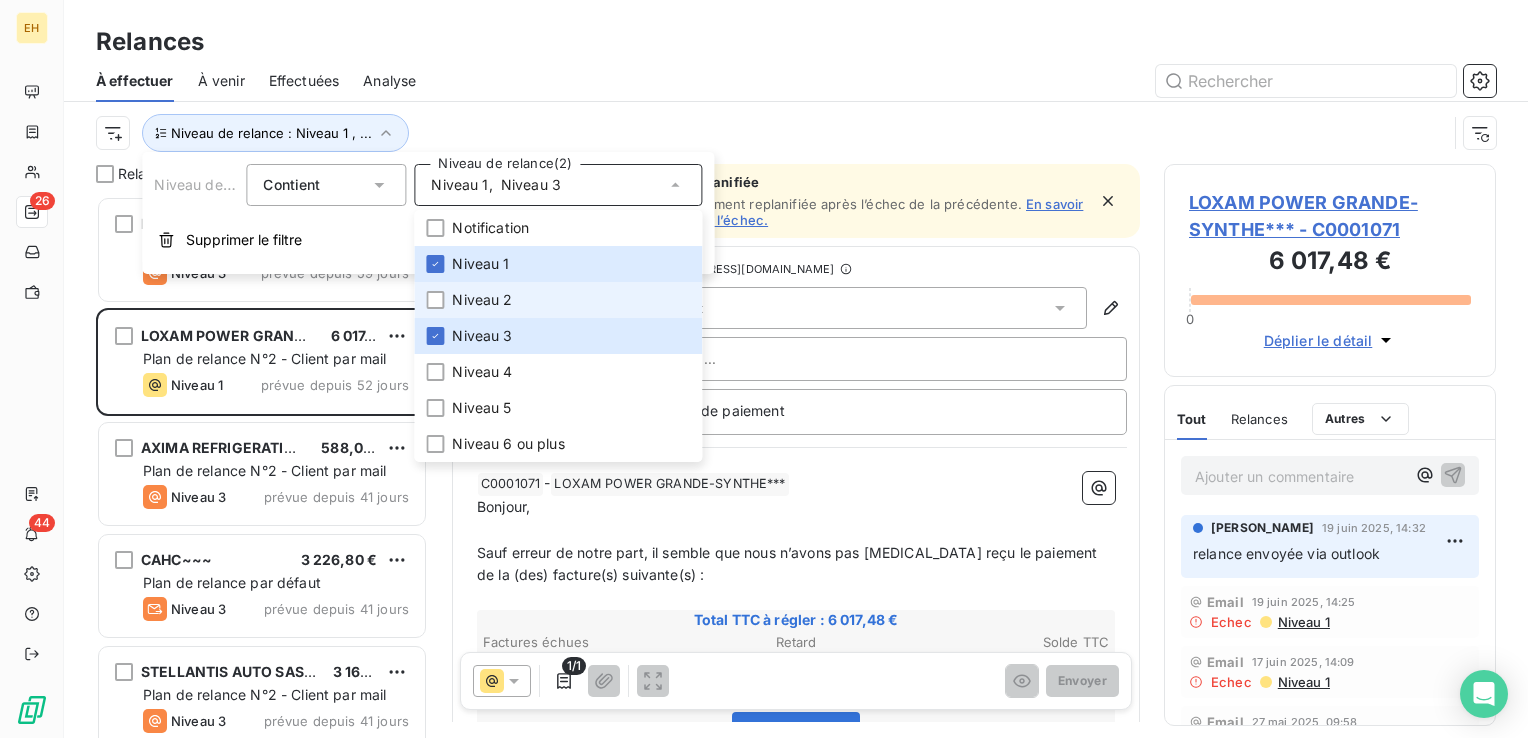 click on "Niveau 2" at bounding box center [482, 300] 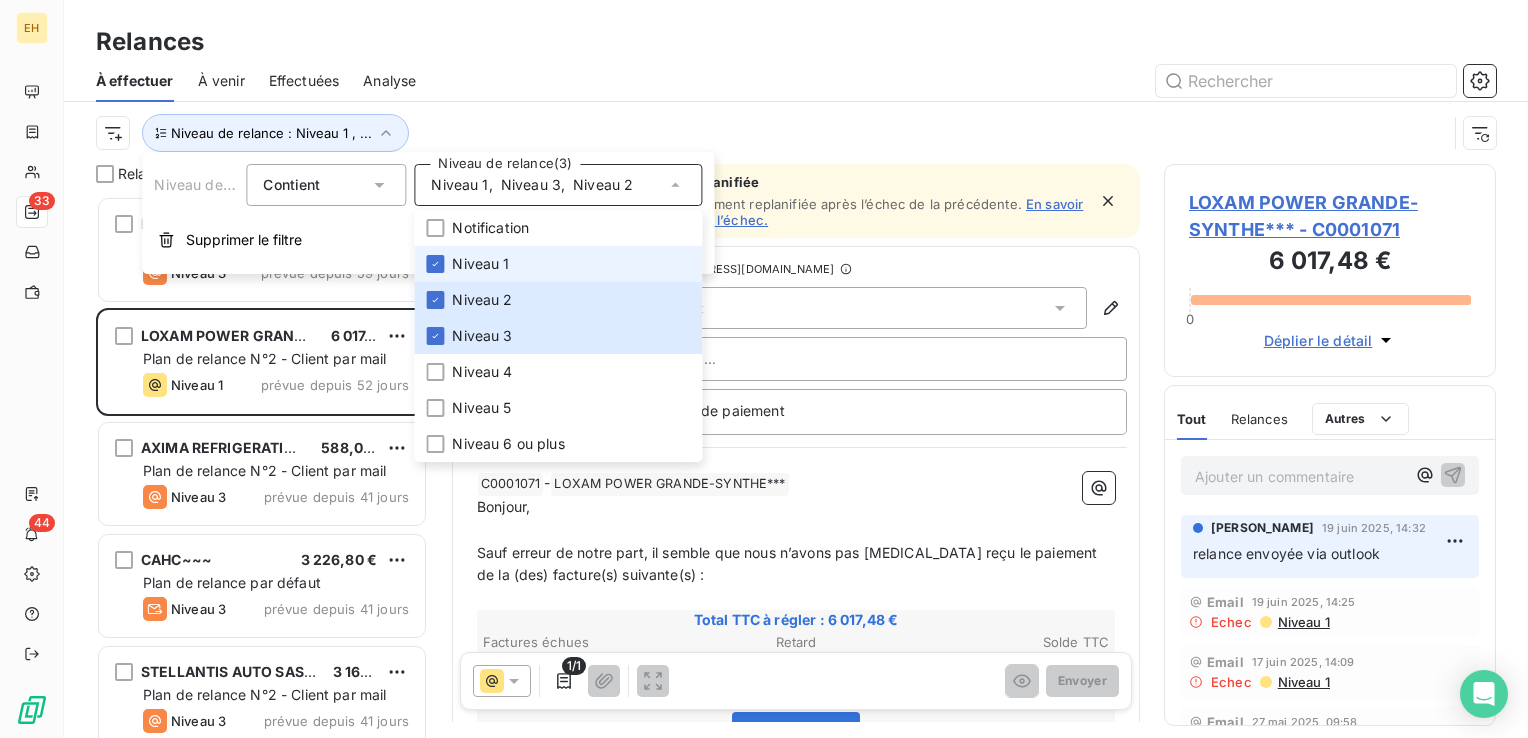 scroll, scrollTop: 16, scrollLeft: 16, axis: both 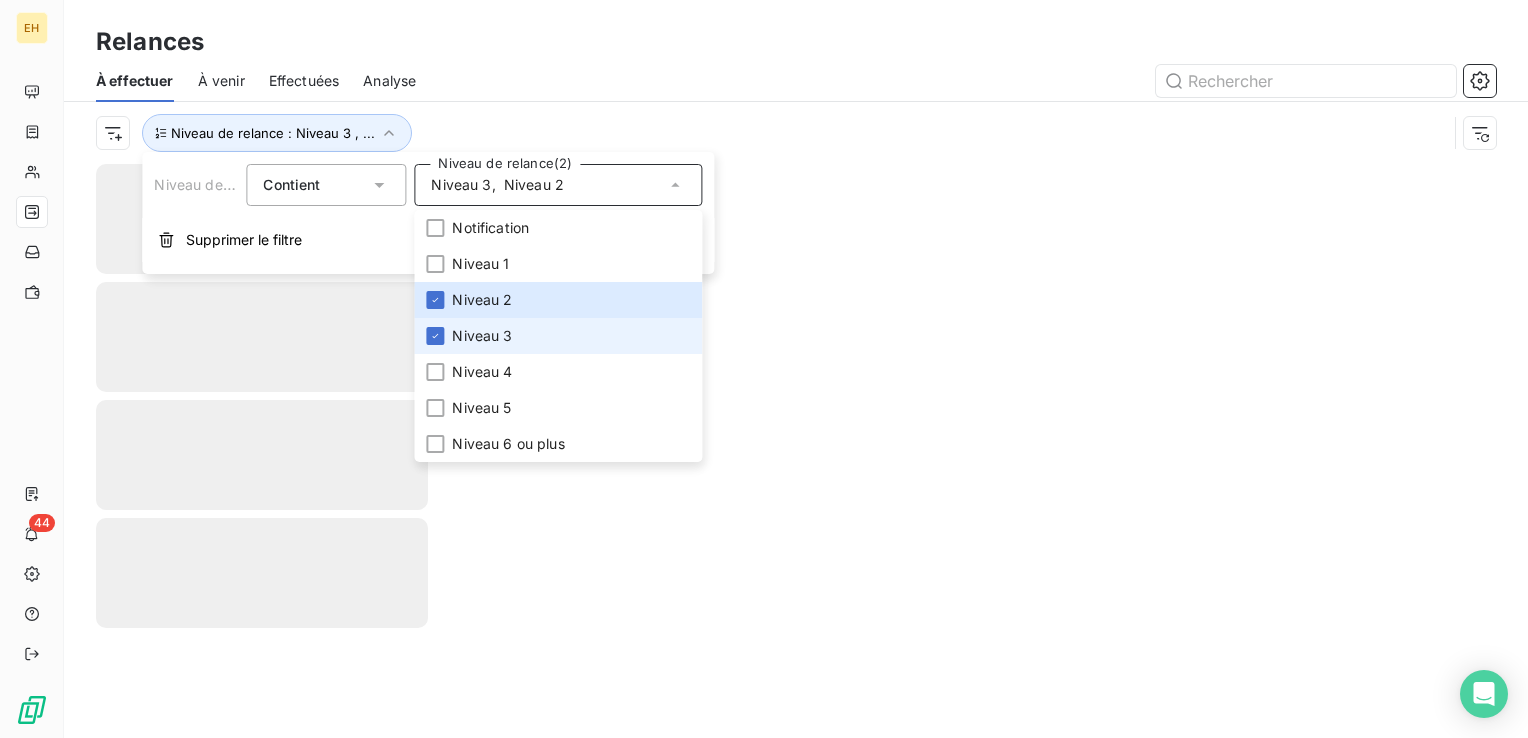 click on "Niveau 3" at bounding box center [558, 336] 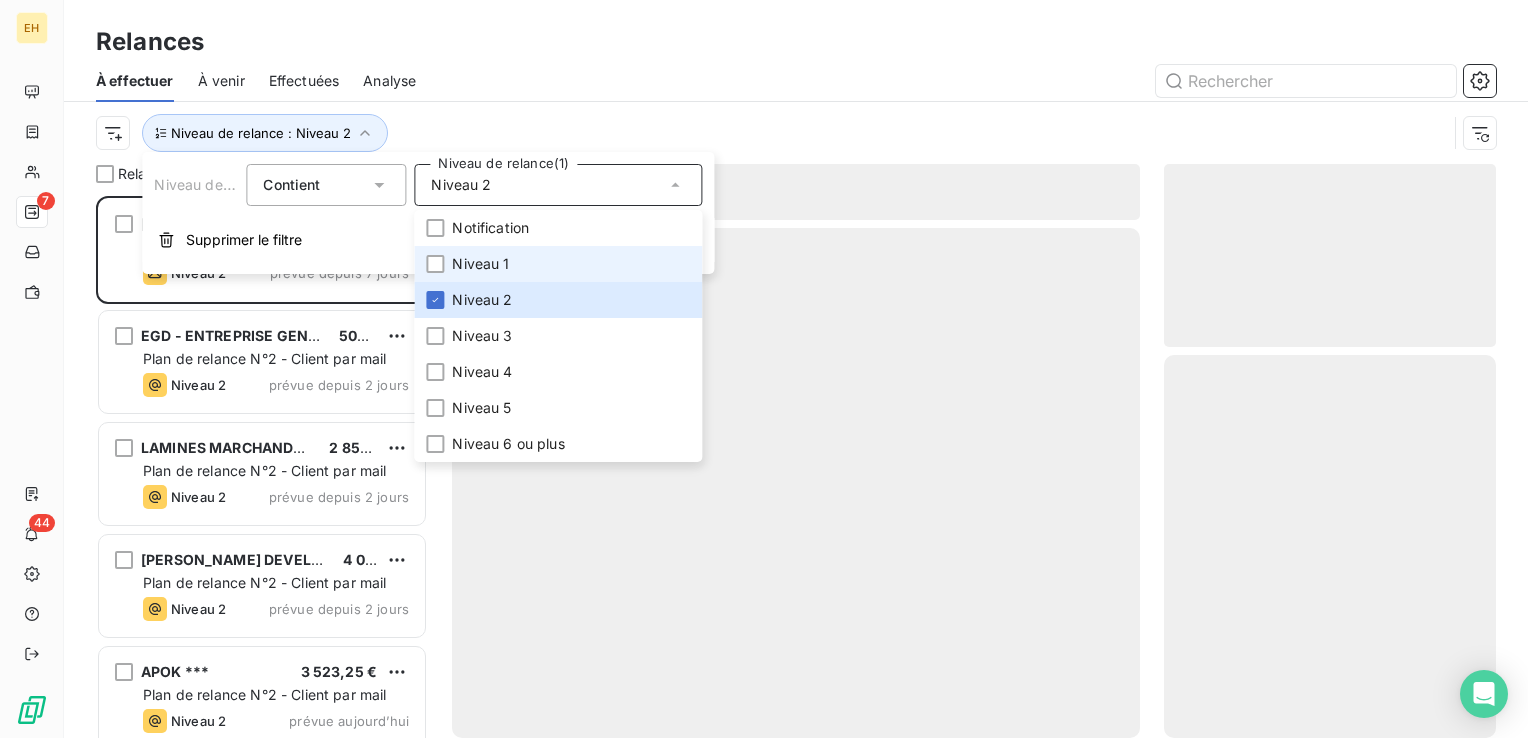scroll, scrollTop: 16, scrollLeft: 16, axis: both 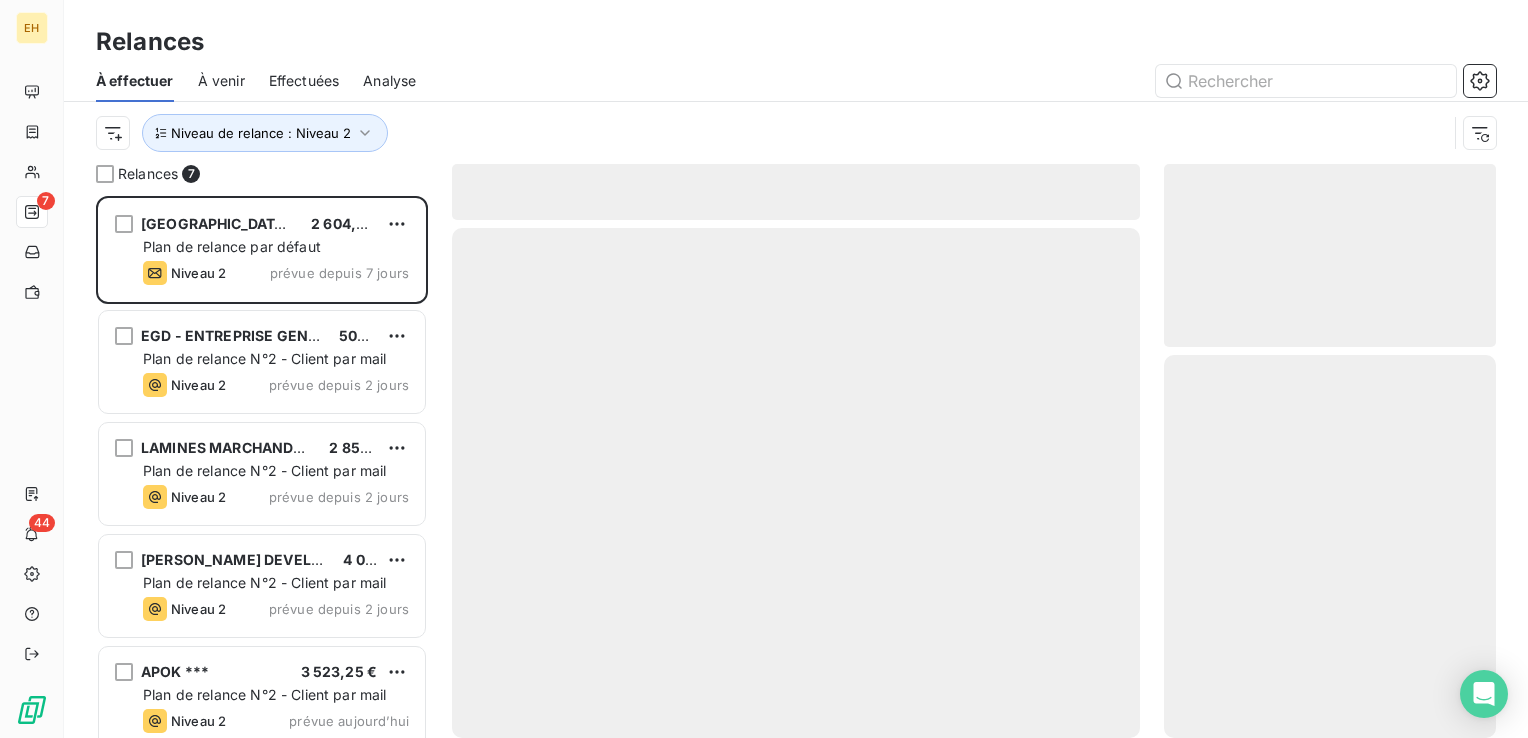 click on "À effectuer À venir Effectuées Analyse" at bounding box center [796, 81] 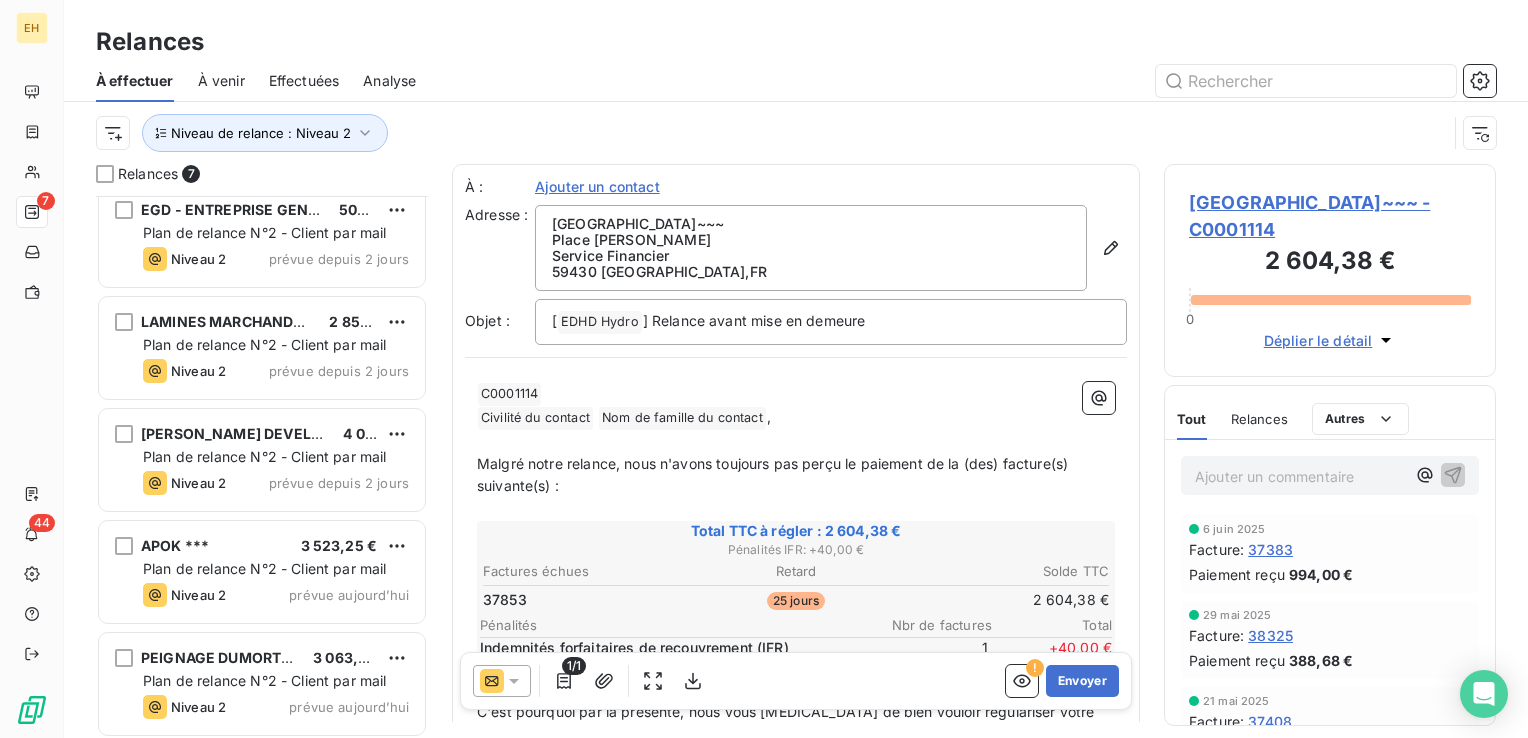 scroll, scrollTop: 242, scrollLeft: 0, axis: vertical 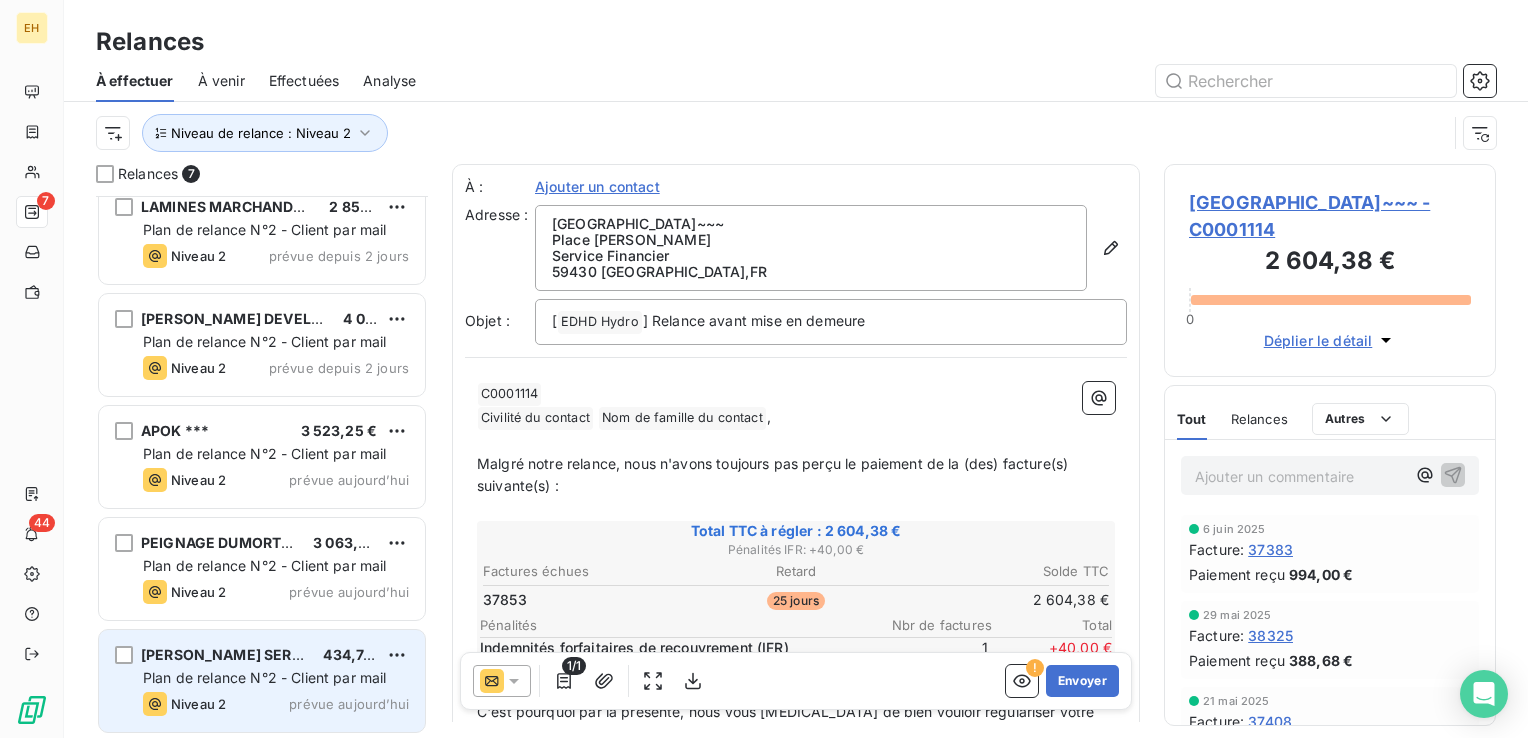click on "[PERSON_NAME] SERVICES" at bounding box center (237, 654) 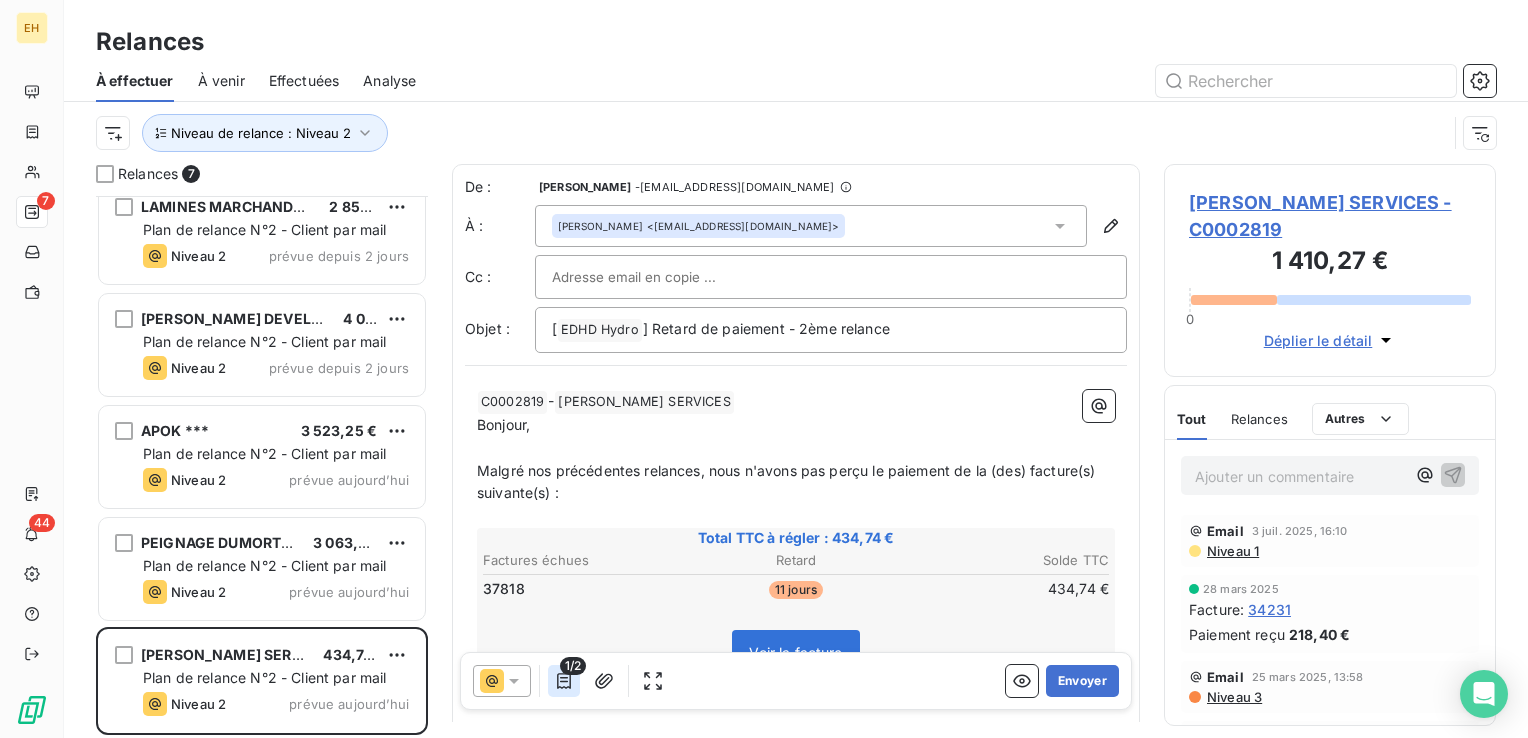 click 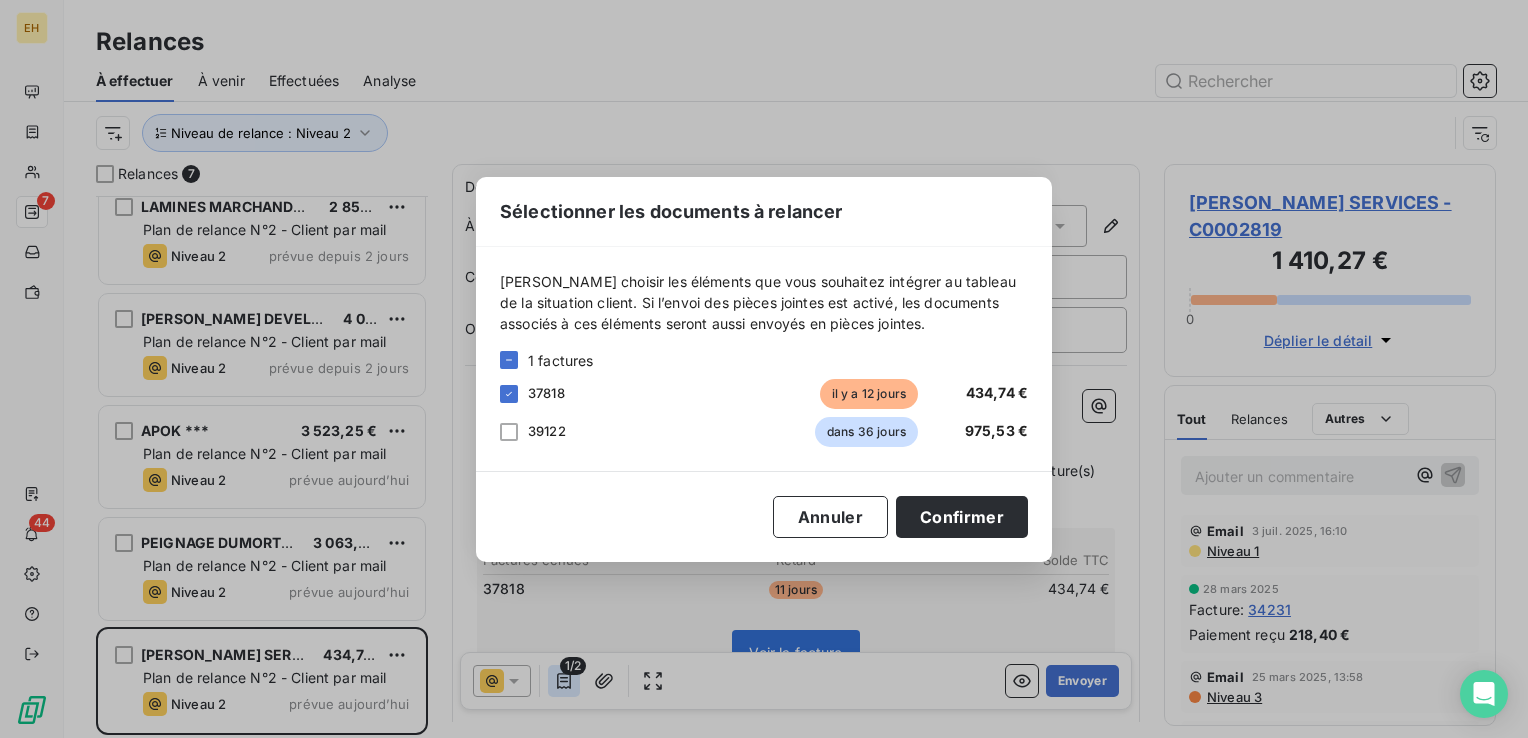 click on "Sélectionner les documents à relancer [PERSON_NAME] choisir les éléments que vous souhaitez intégrer au tableau de la situation client. Si l’envoi des pièces jointes est activé, les documents associés à ces éléments seront aussi envoyés en pièces jointes. 1 factures 37818 il y a 12 jours   434,74 € 39122 dans 36 jours   975,53 € Annuler Confirmer" at bounding box center (764, 369) 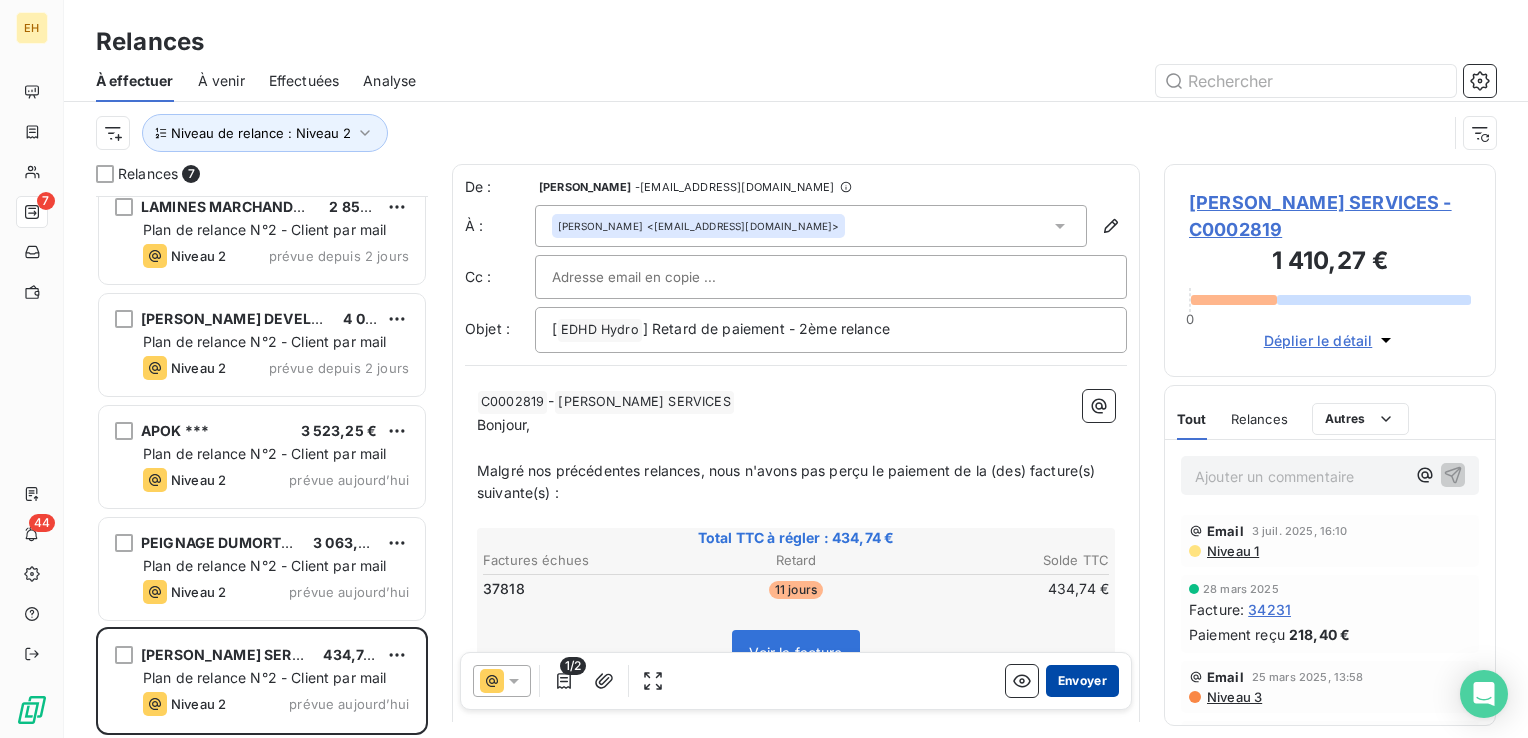 click on "Envoyer" at bounding box center (1082, 681) 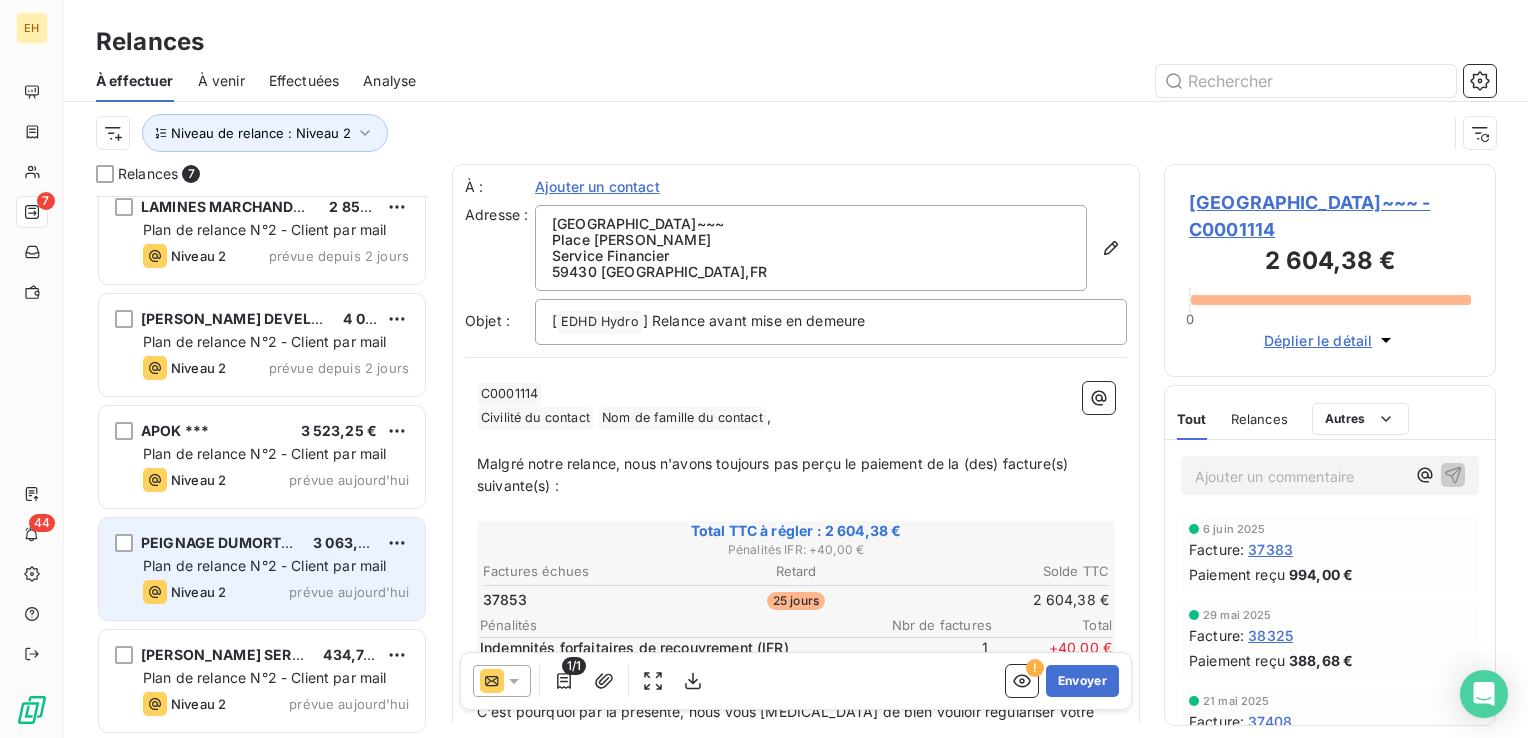 scroll, scrollTop: 130, scrollLeft: 0, axis: vertical 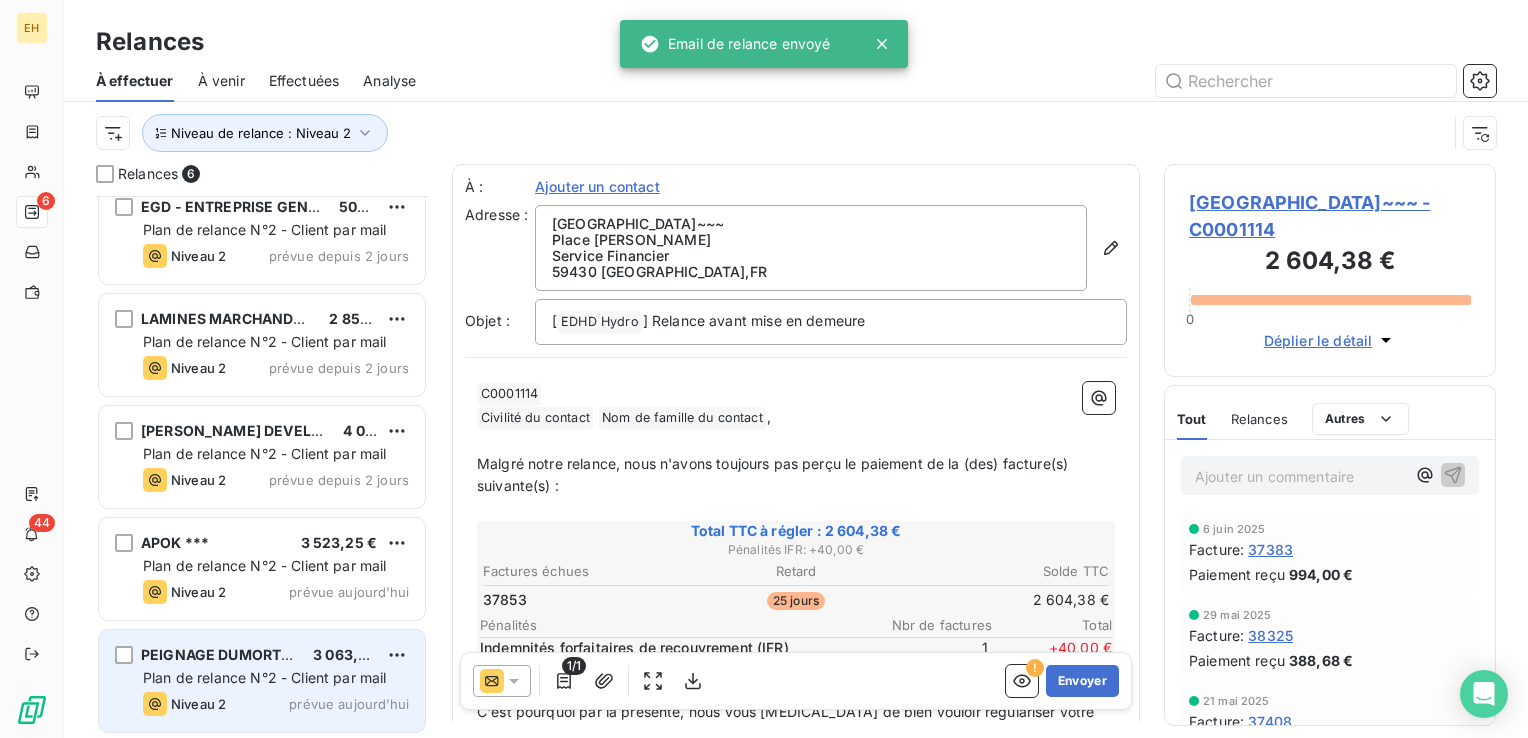 click on "PEIGNAGE DUMORTIER*** 3 063,52 € Plan de relance N°2 - Client par mail  Niveau 2 prévue aujourd’hui" at bounding box center (262, 681) 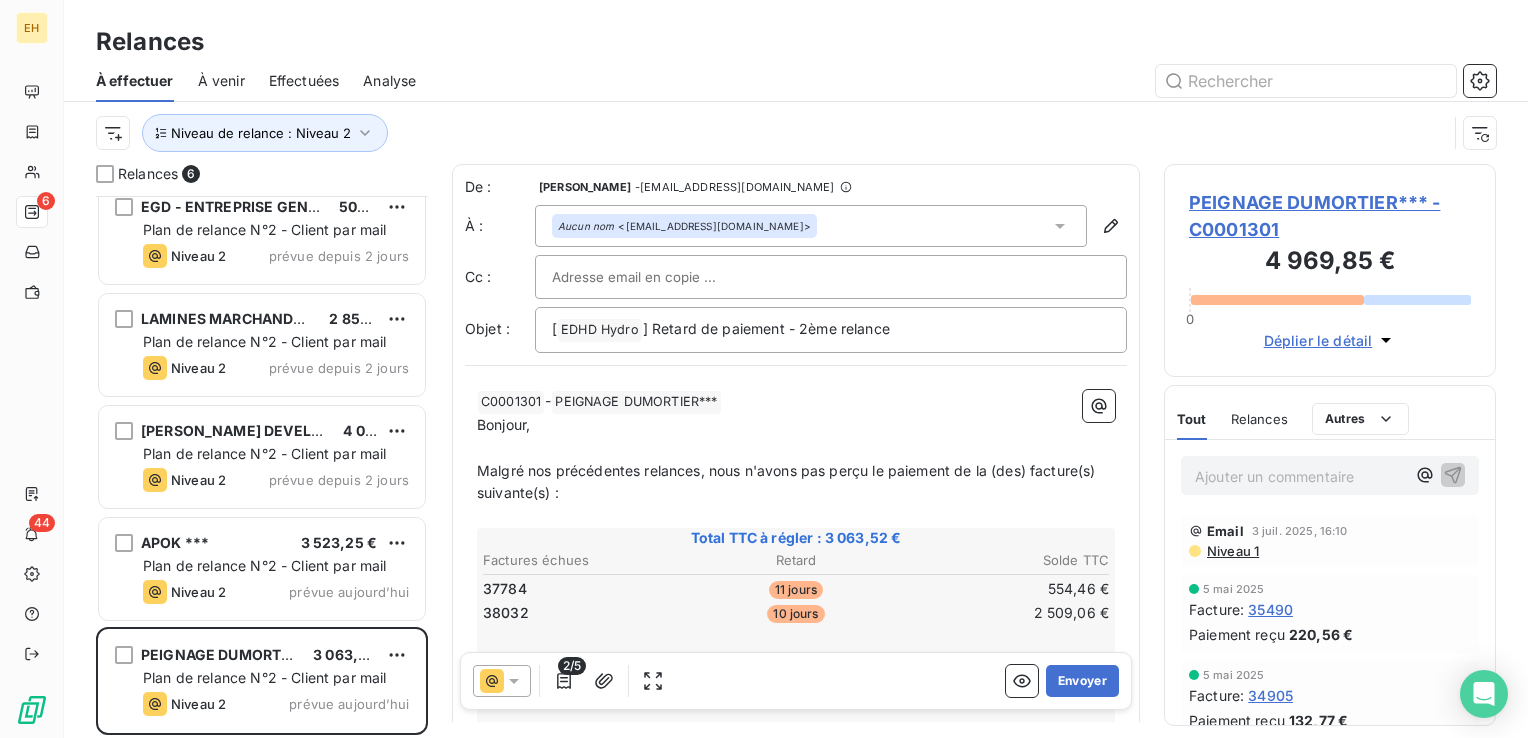 click on "Niveau 1" at bounding box center [1232, 551] 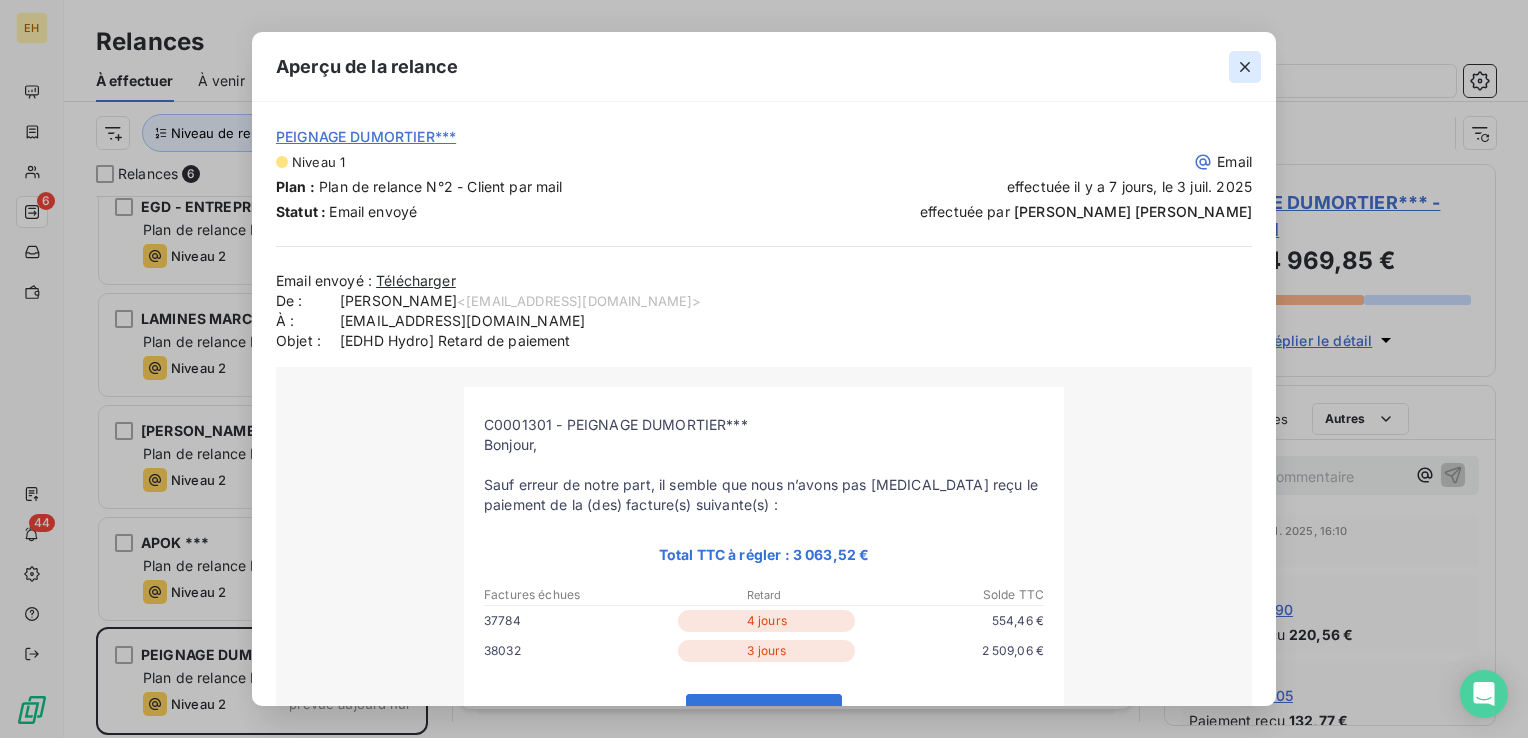 click at bounding box center [1245, 67] 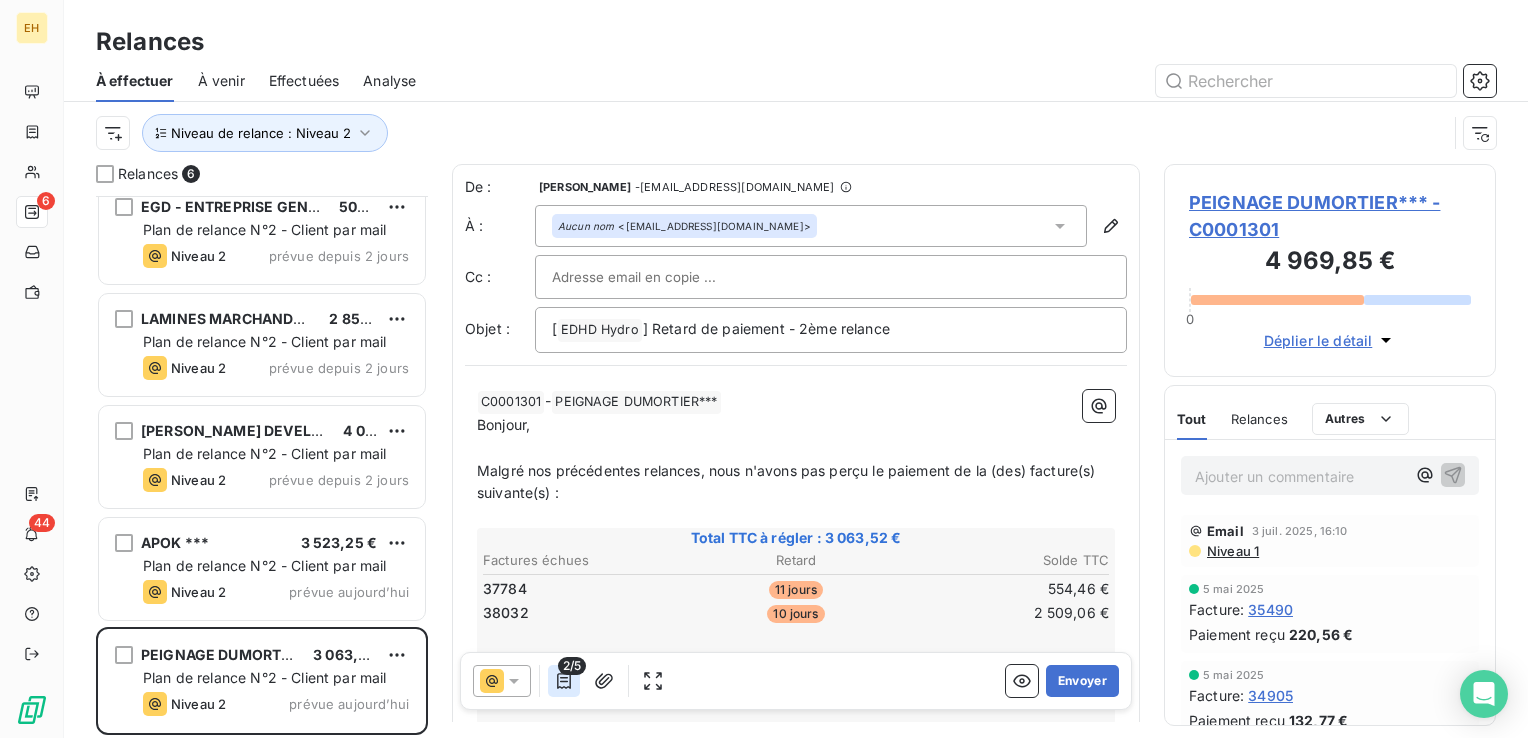 click 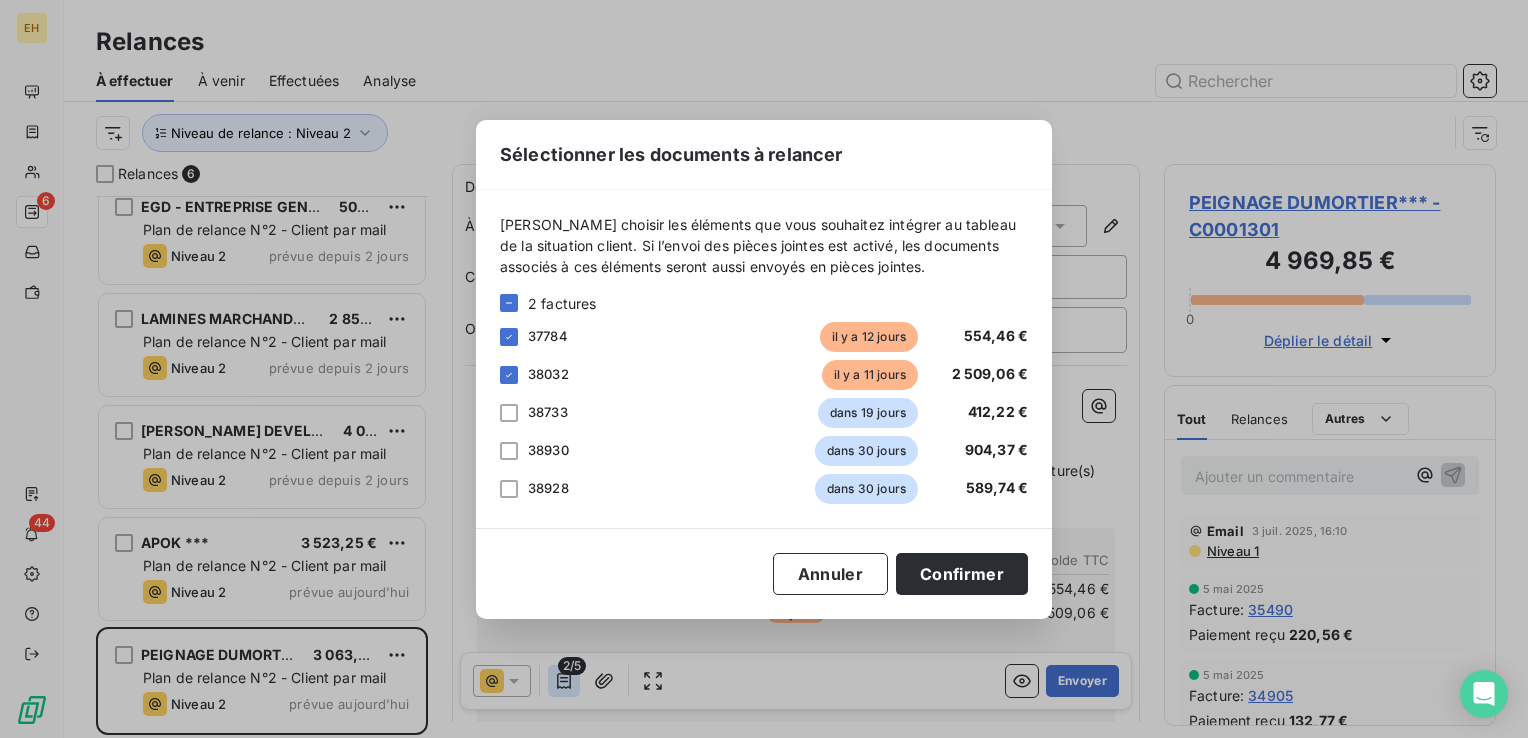 click on "Sélectionner les documents à relancer [PERSON_NAME] choisir les éléments que vous souhaitez intégrer au tableau de la situation client. Si l’envoi des pièces jointes est activé, les documents associés à ces éléments seront aussi envoyés en pièces jointes. 2 factures 37784 il y a 12 jours   554,46 € 38032 il y a 11 jours   2 509,06 € 38733 dans 19 jours   412,22 € 38930 dans 30 jours   904,37 € 38928 dans 30 jours   589,74 € Annuler Confirmer" at bounding box center [764, 369] 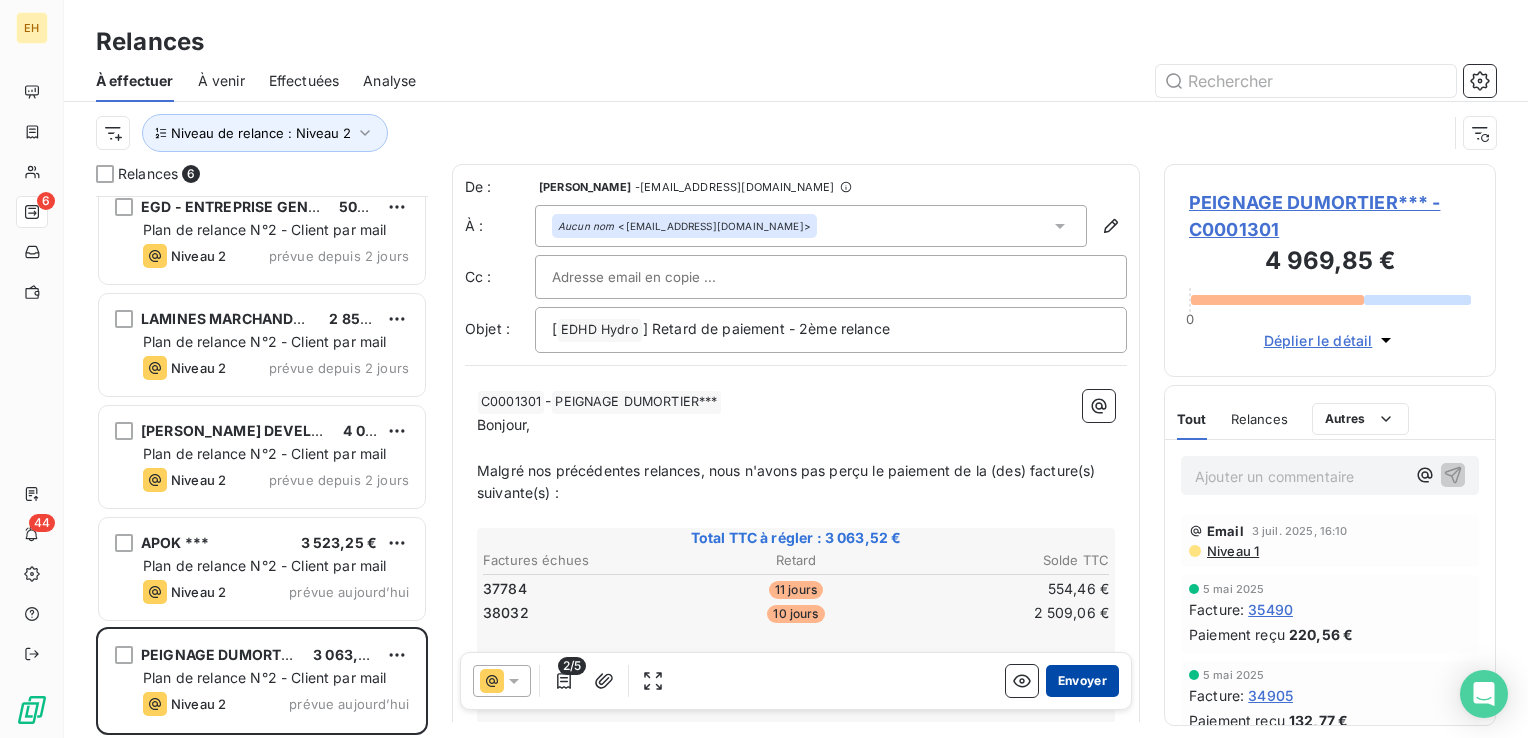 click on "Envoyer" at bounding box center (1082, 681) 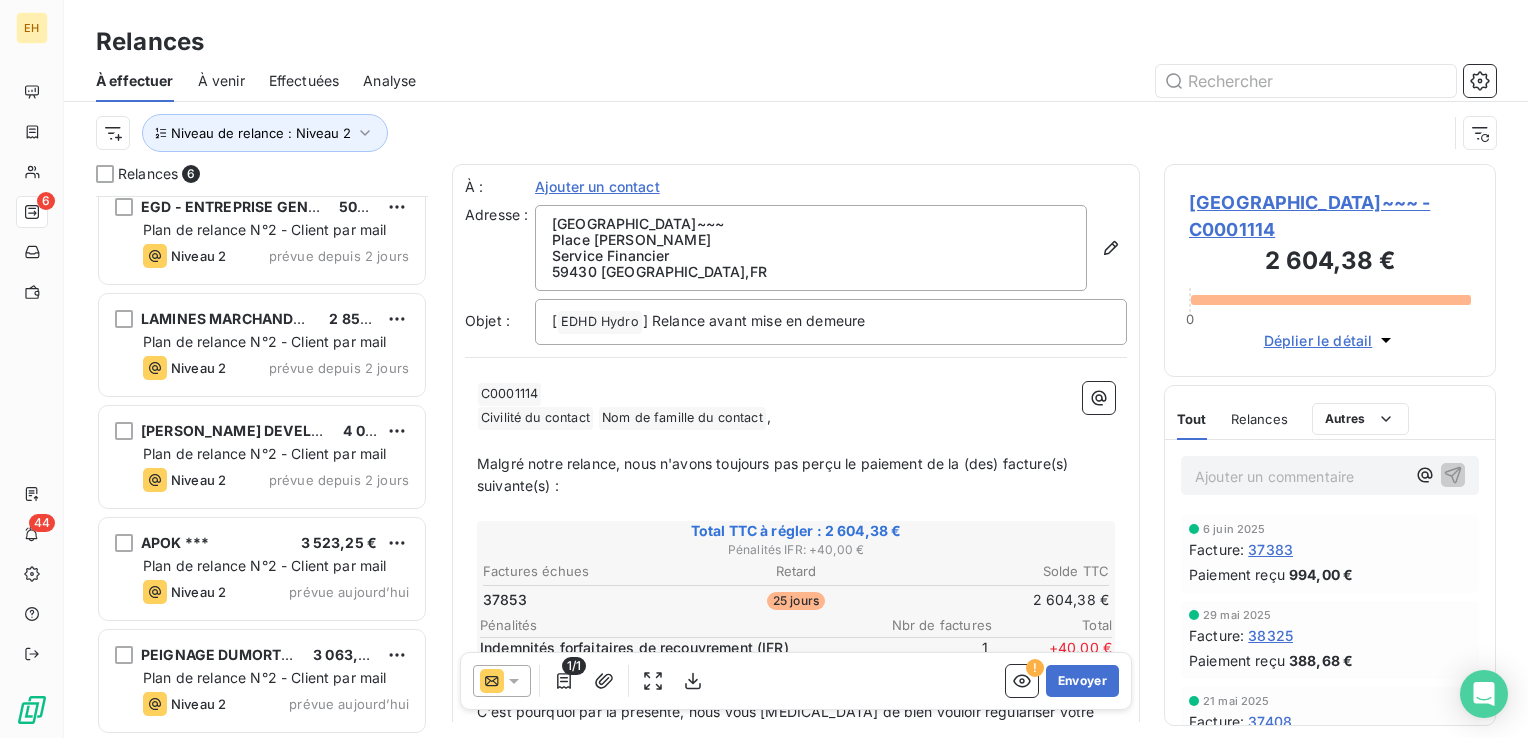 scroll, scrollTop: 18, scrollLeft: 0, axis: vertical 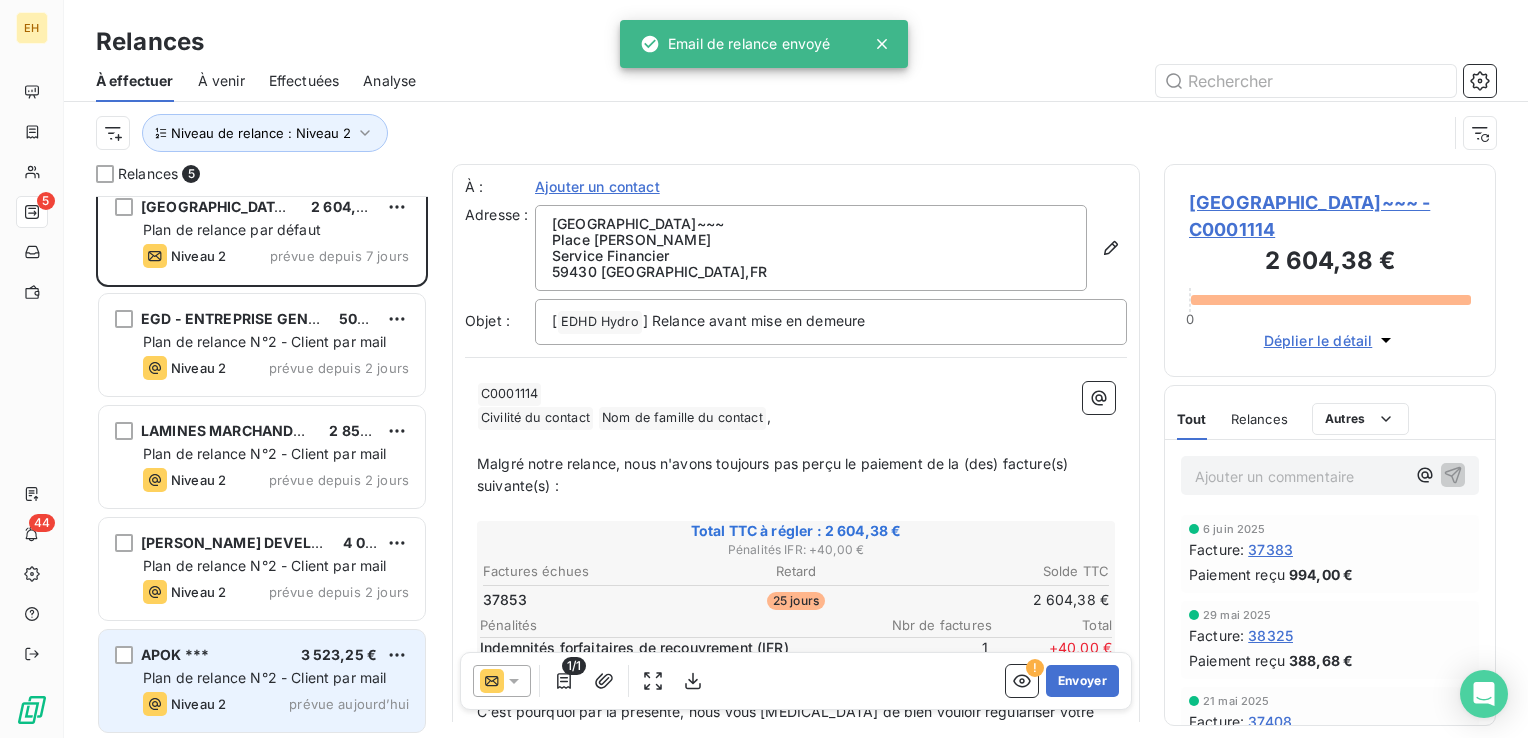 click on "APOK *** 3 523,25 €" at bounding box center [276, 655] 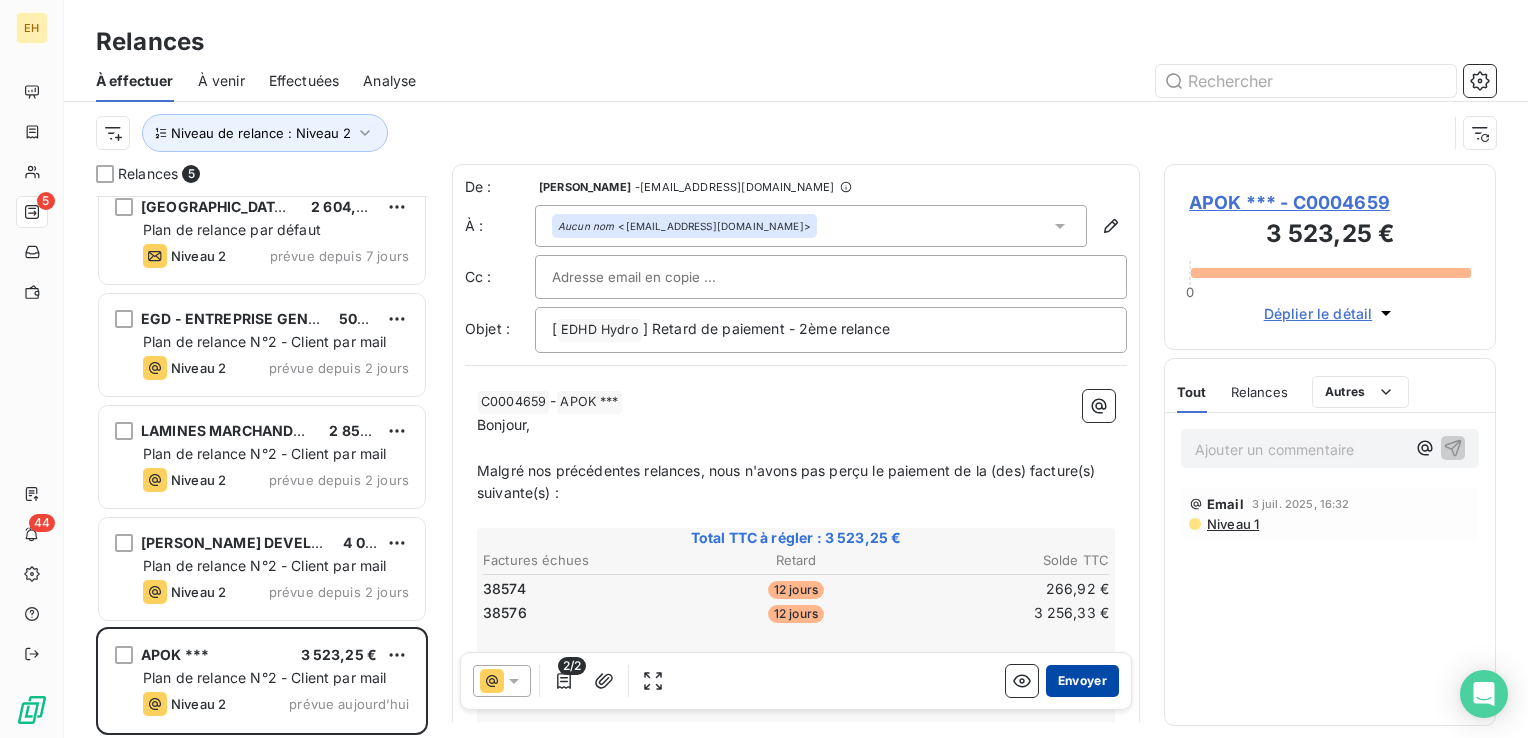 click on "Envoyer" at bounding box center (1082, 681) 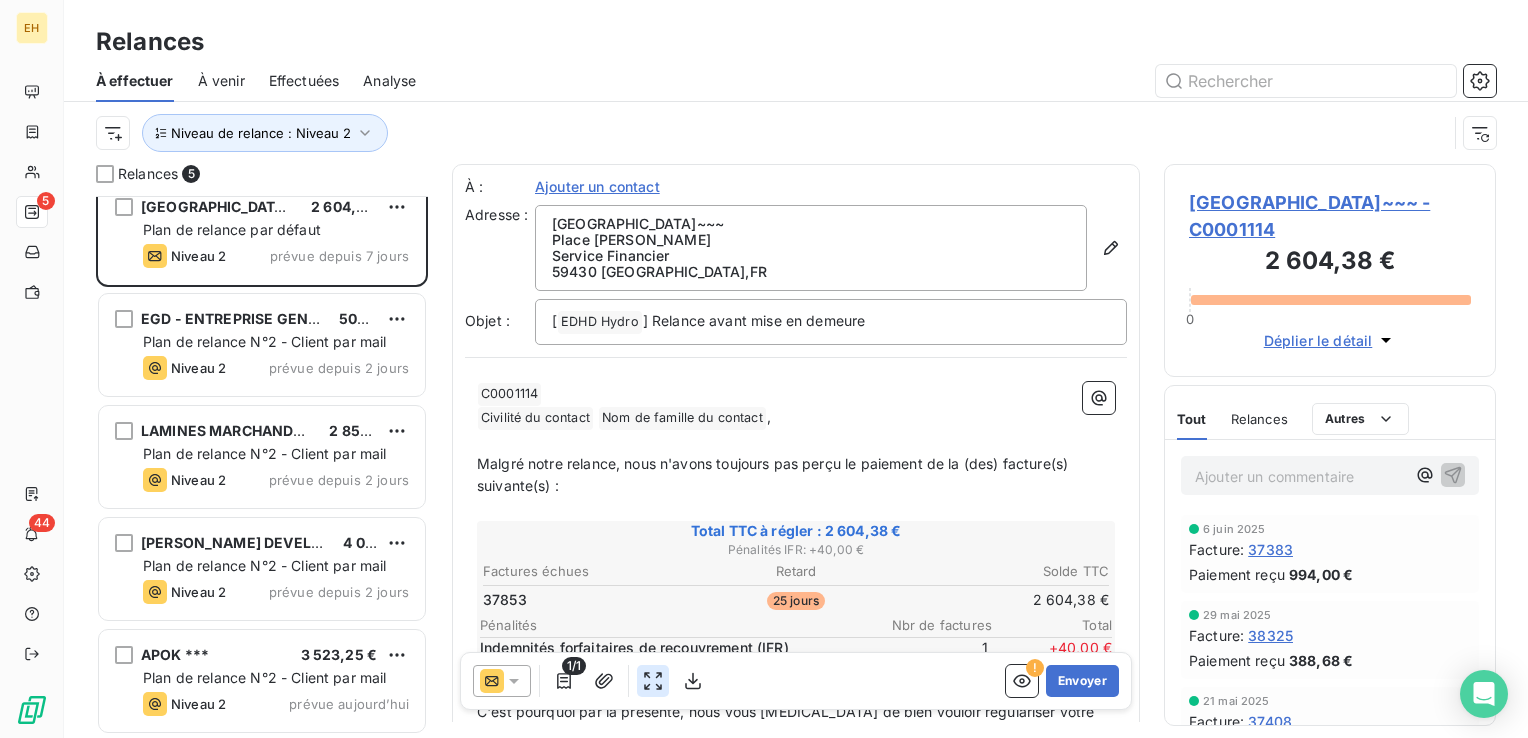 scroll, scrollTop: 0, scrollLeft: 0, axis: both 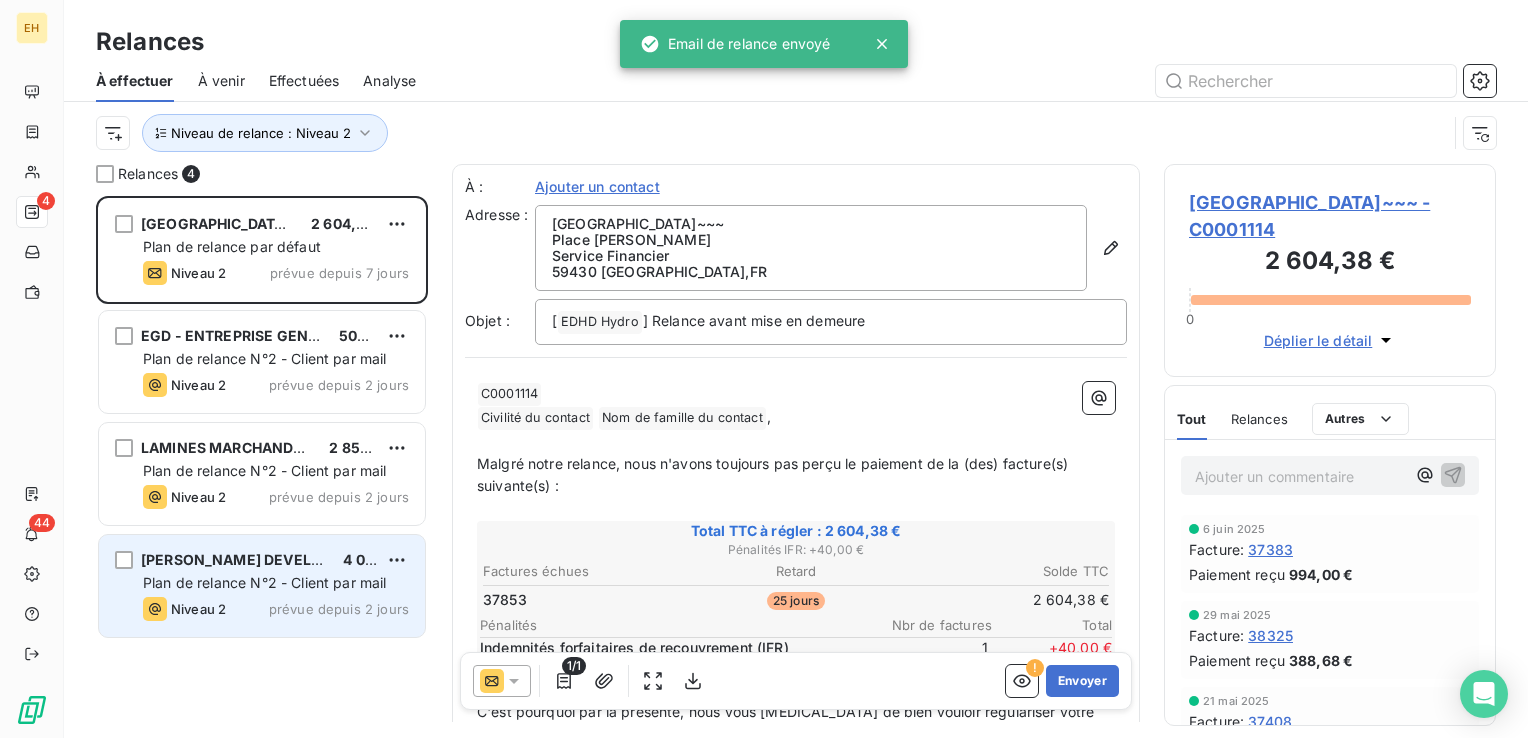click on "Plan de relance N°2 - Client par mail" at bounding box center [276, 583] 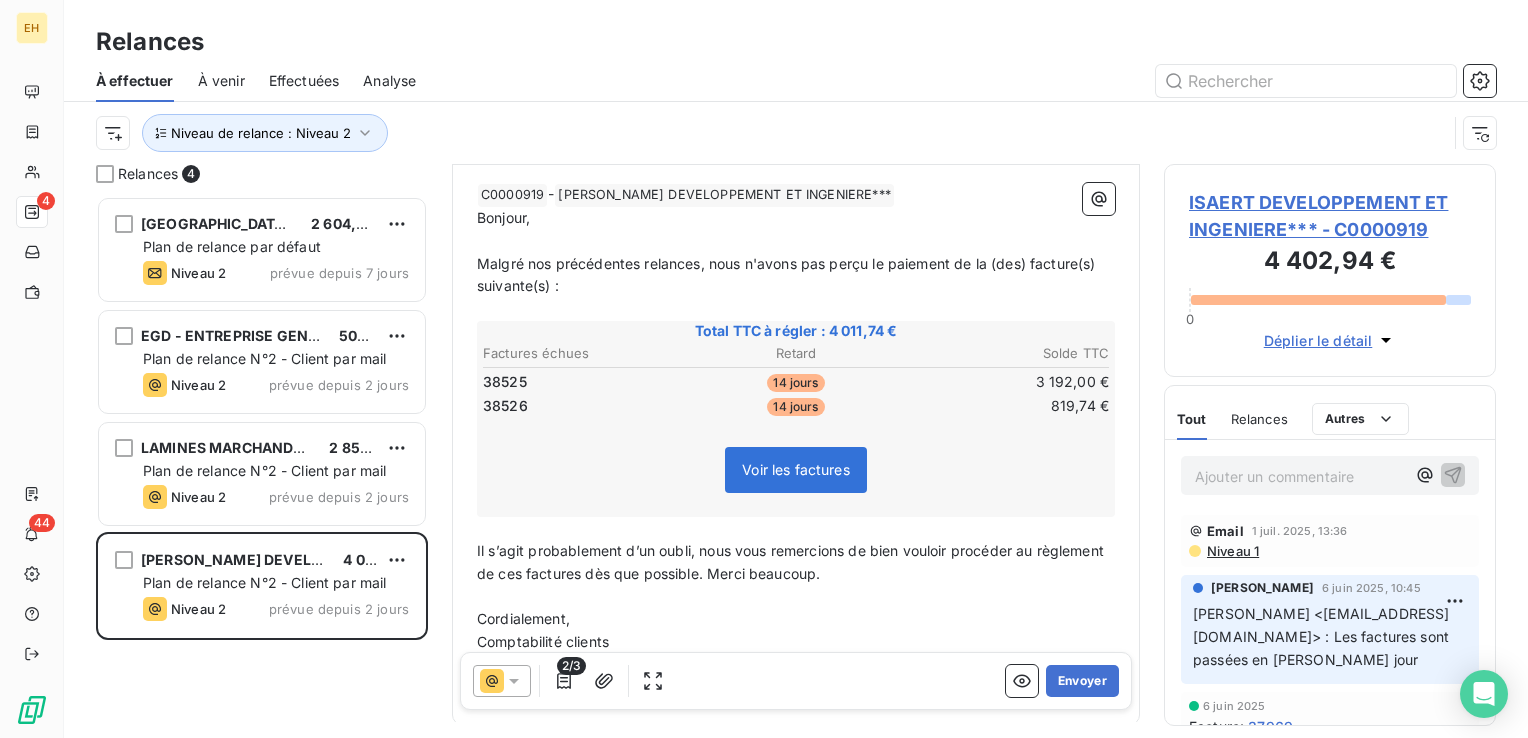 scroll, scrollTop: 300, scrollLeft: 0, axis: vertical 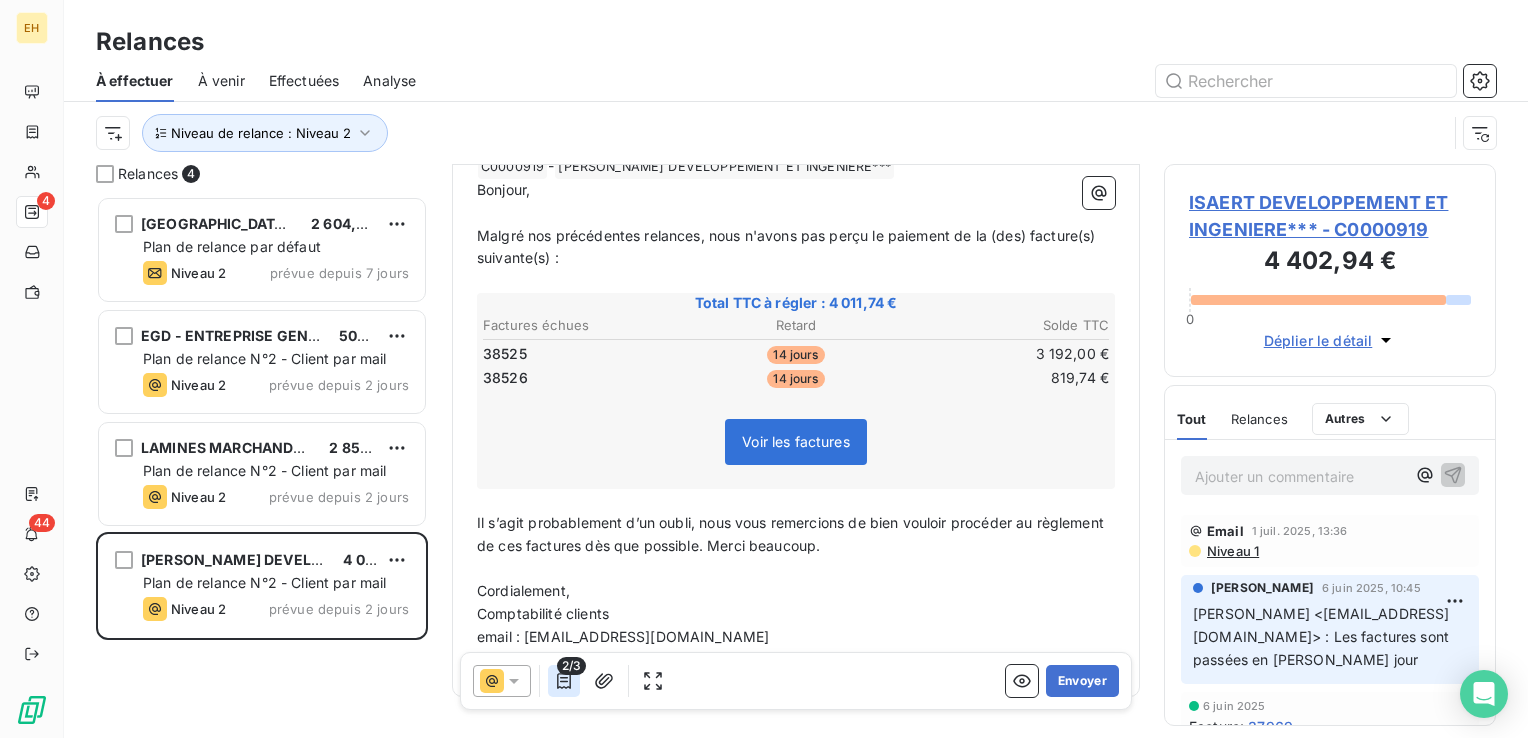 click 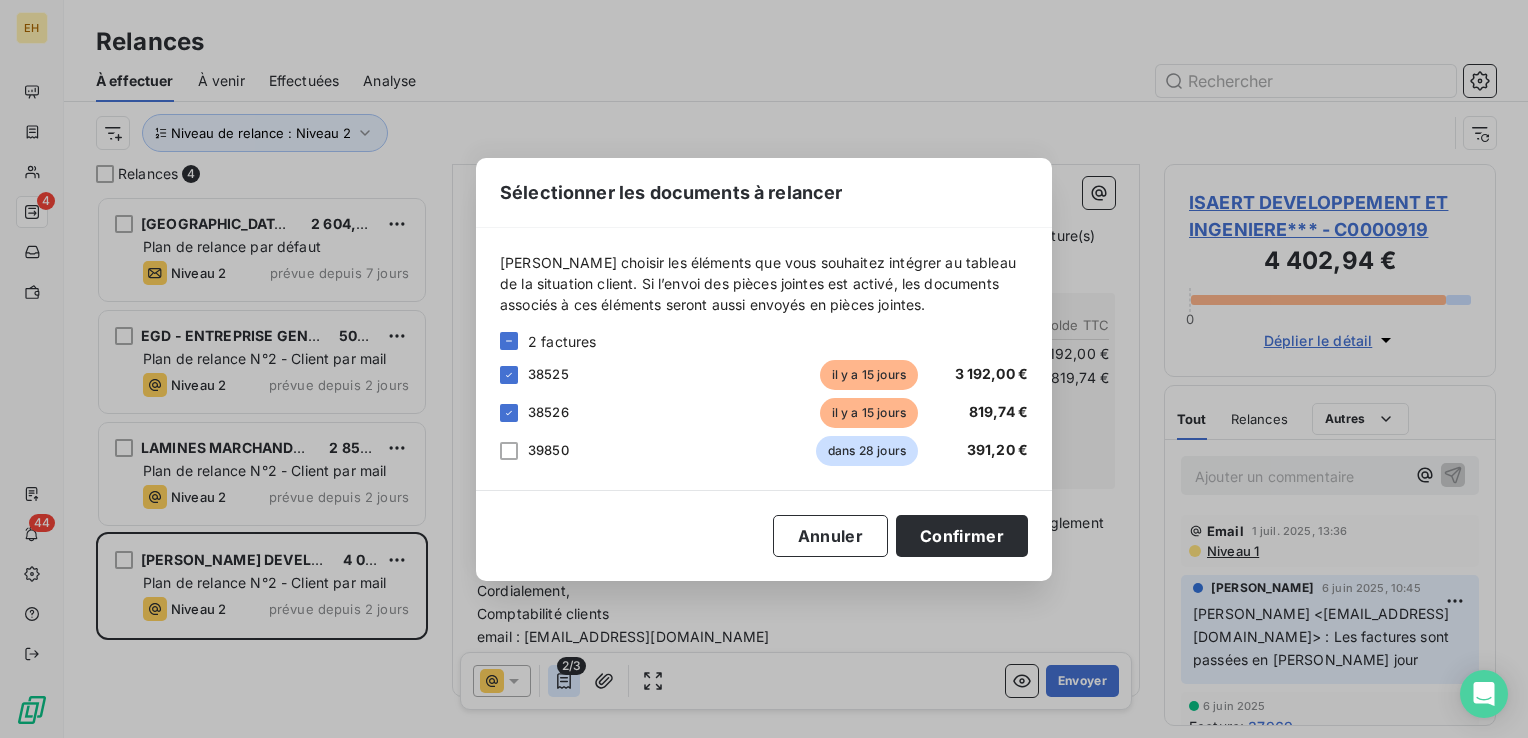 click on "Sélectionner les documents à relancer [PERSON_NAME] choisir les éléments que vous souhaitez intégrer au tableau de la situation client. Si l’envoi des pièces jointes est activé, les documents associés à ces éléments seront aussi envoyés en pièces jointes. 2 factures 38525 il y a 15 jours   3 192,00 € 38526 il y a 15 jours   819,74 € 39850 dans 28 jours   391,20 € Annuler Confirmer" at bounding box center (764, 369) 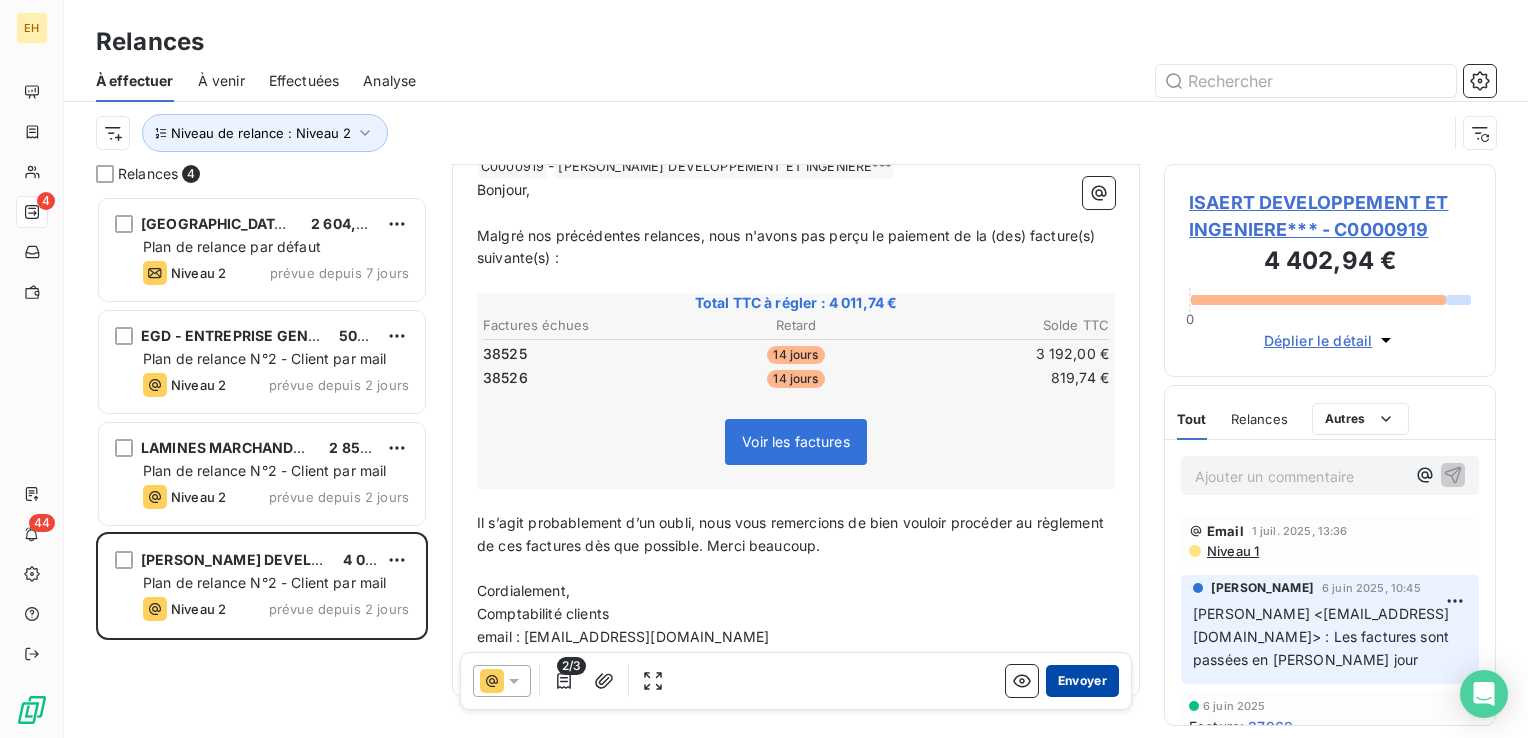 click on "Envoyer" at bounding box center (1082, 681) 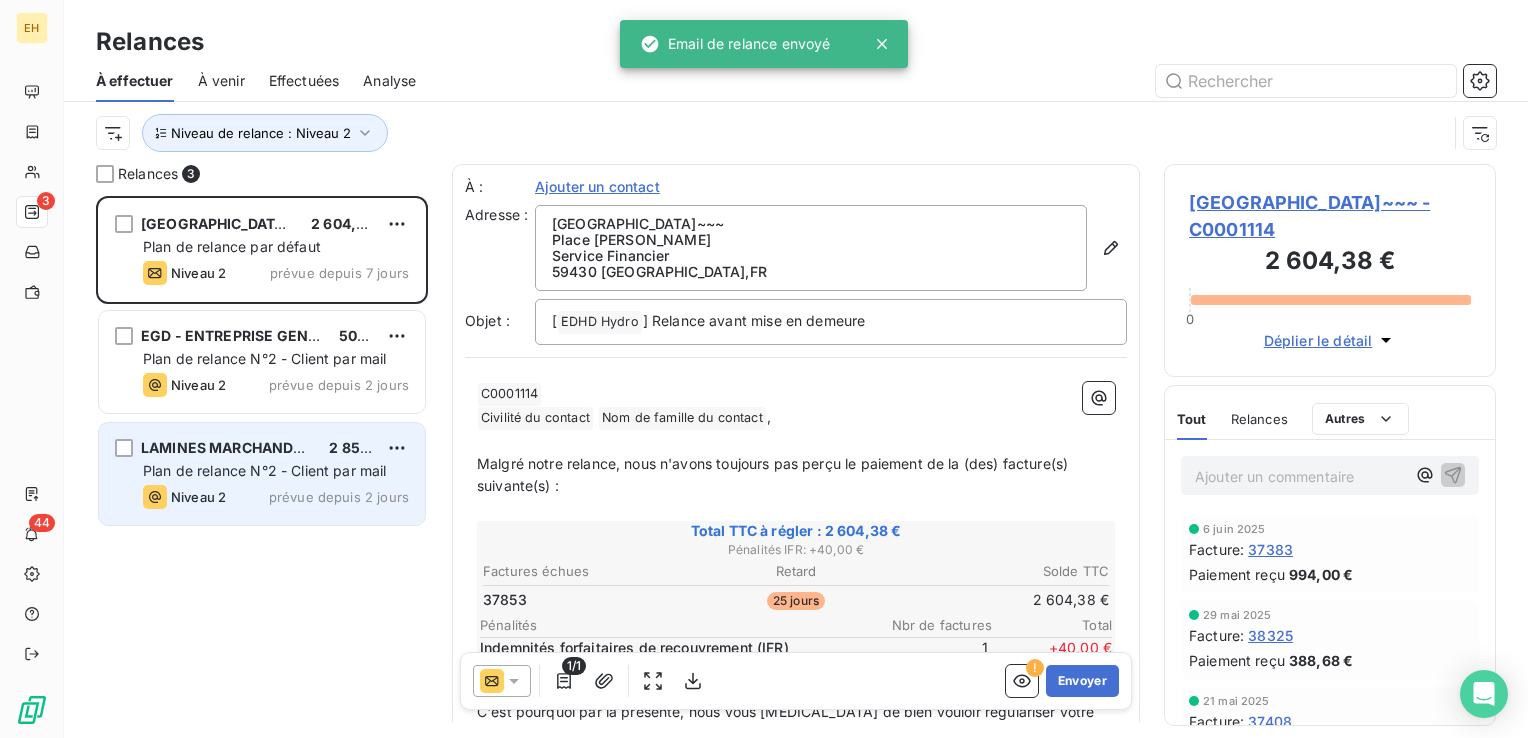 click on "Niveau 2" at bounding box center [198, 497] 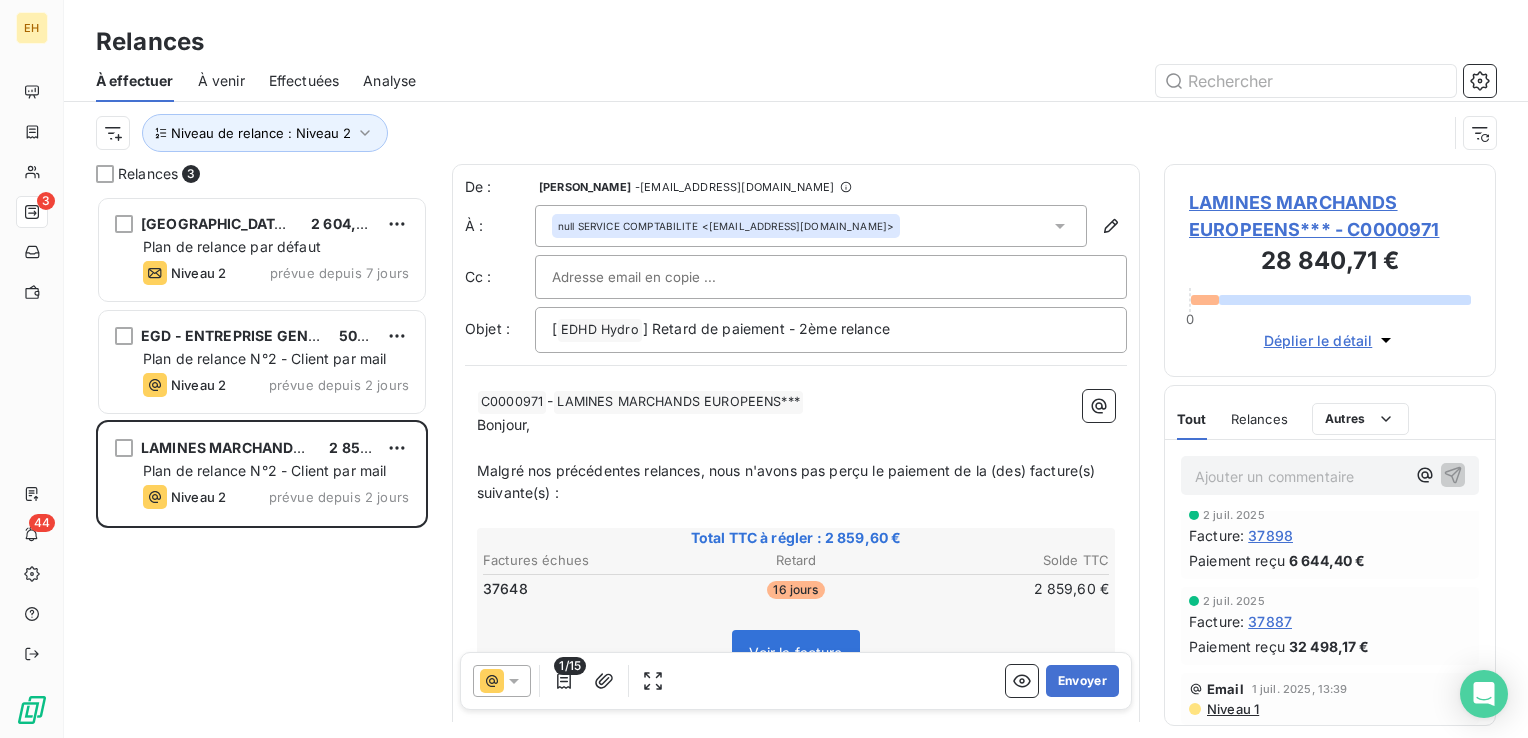 scroll, scrollTop: 200, scrollLeft: 0, axis: vertical 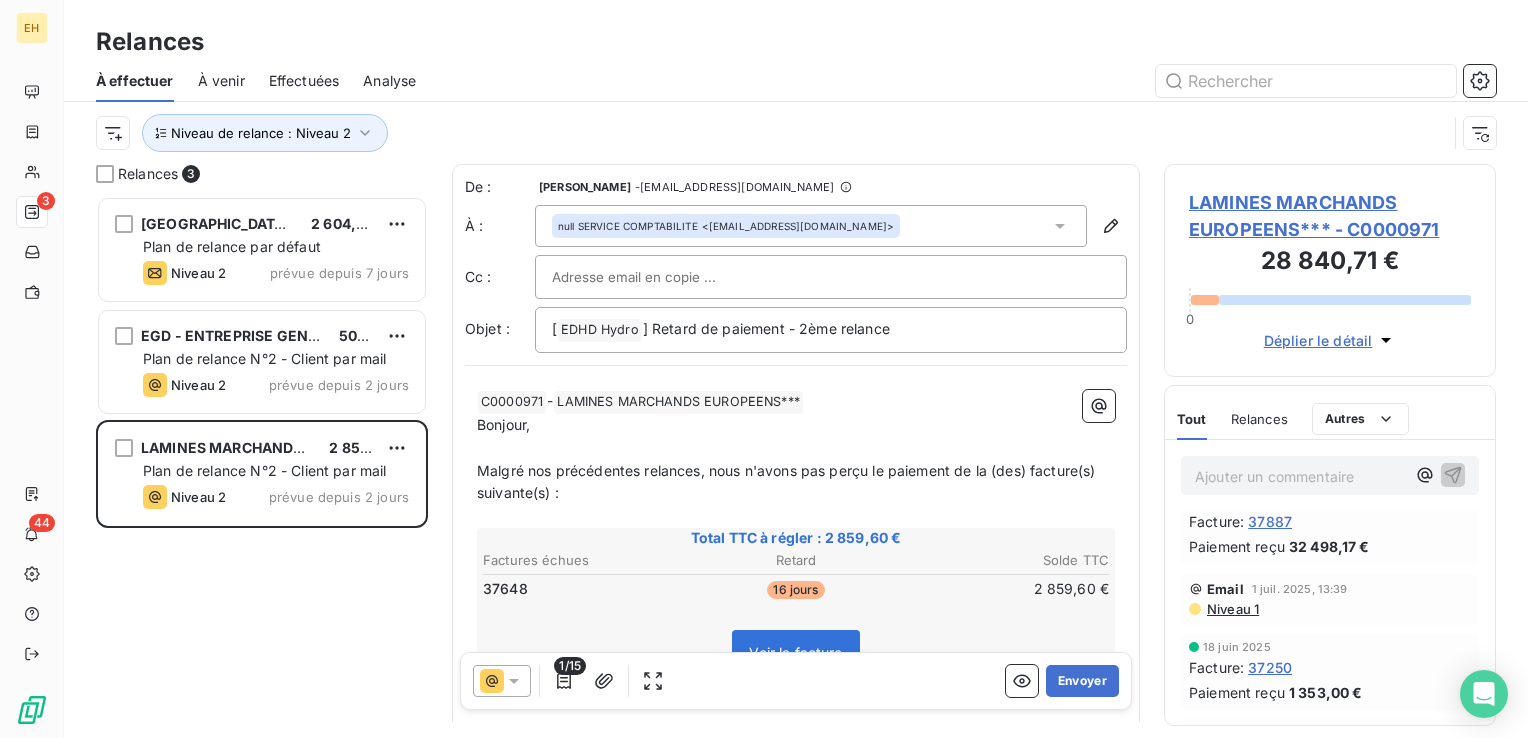 click on "Niveau 1" at bounding box center [1232, 609] 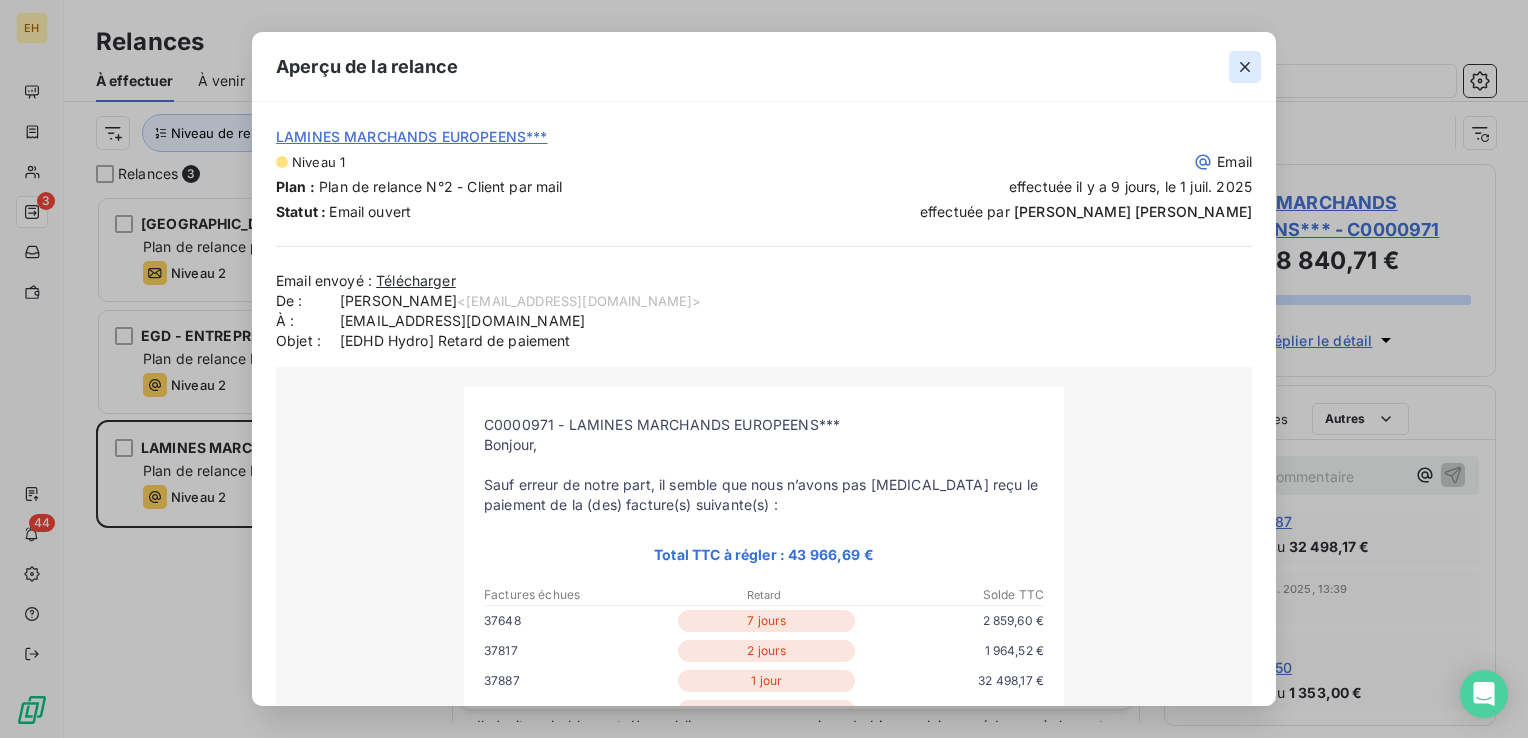 click 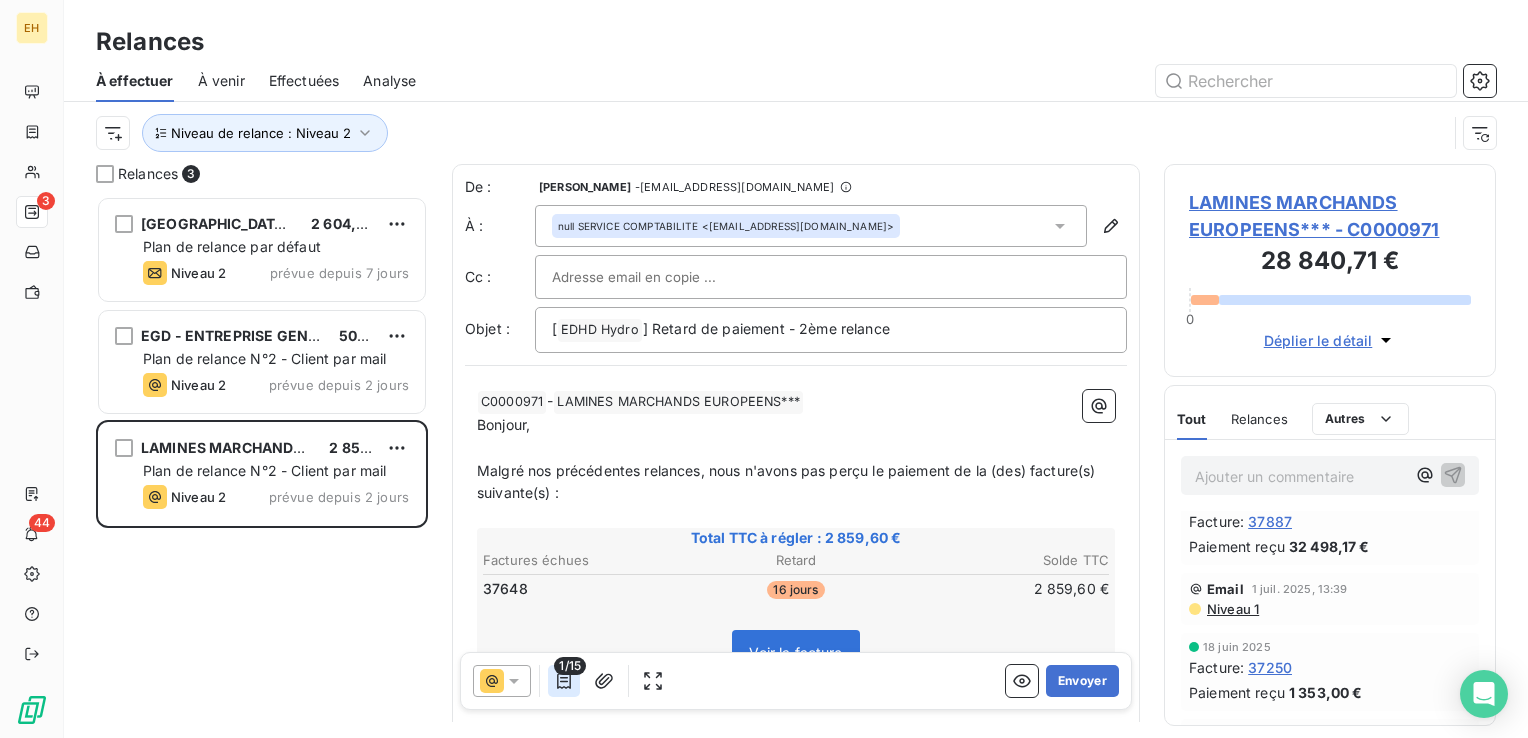 click 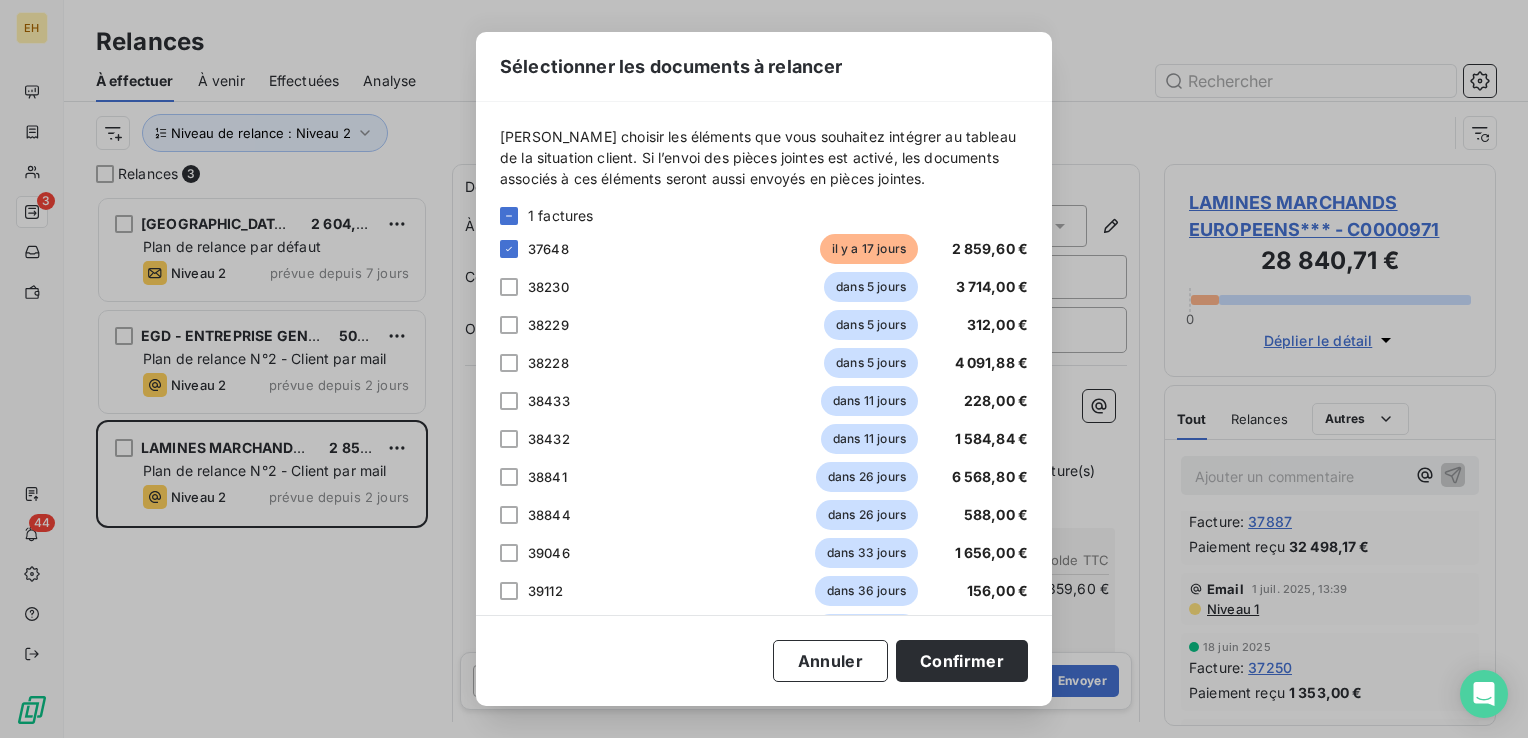 click on "Annuler Confirmer" at bounding box center [764, 661] 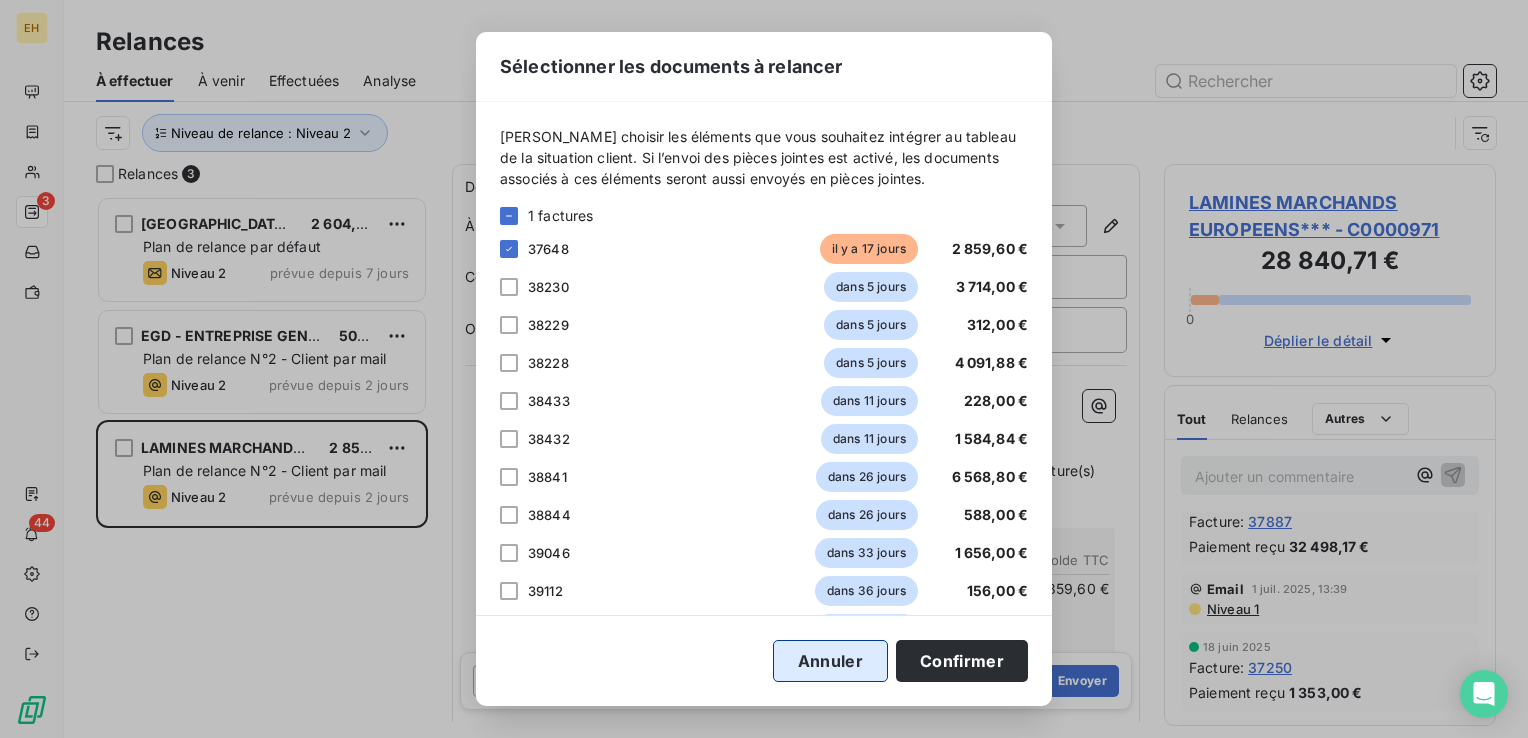 click on "Annuler" at bounding box center (830, 661) 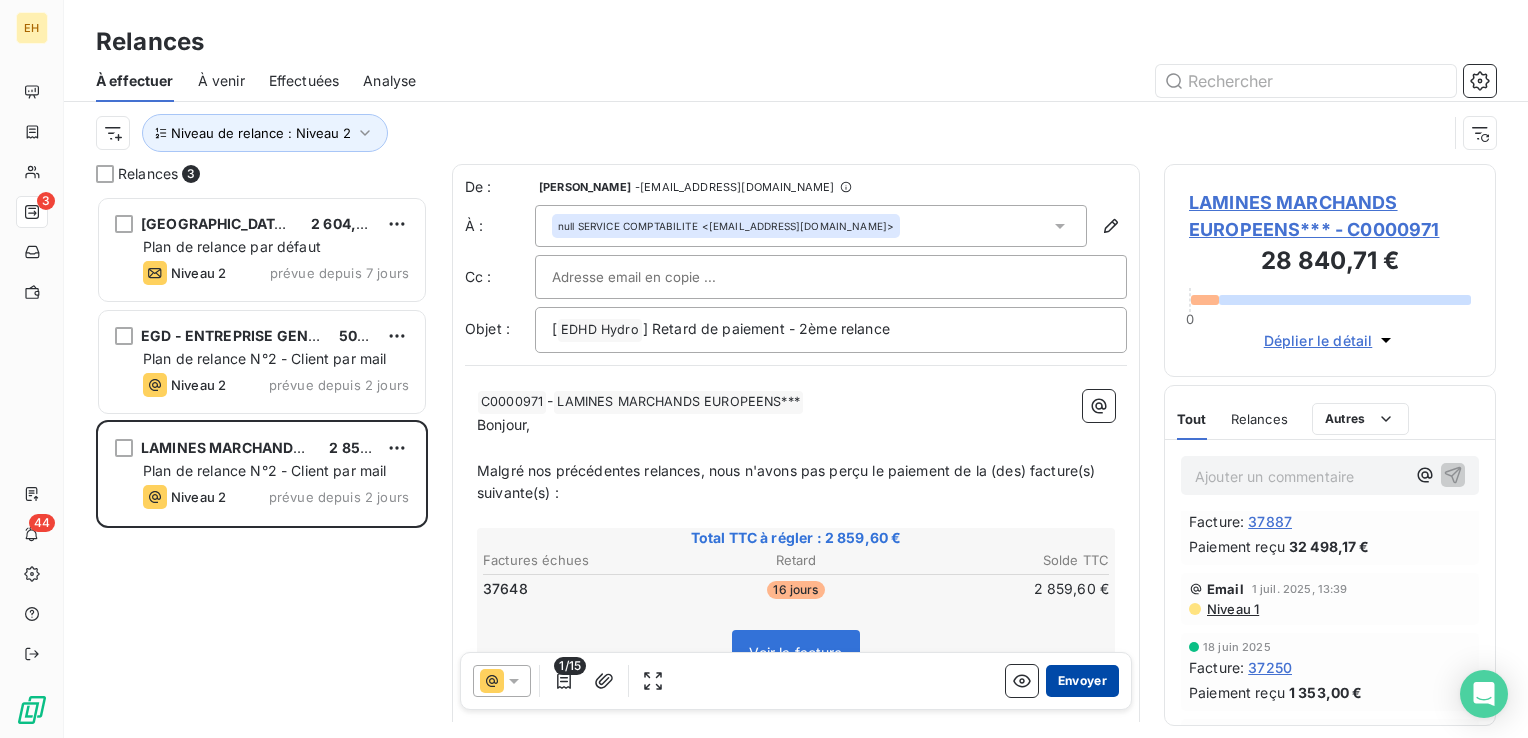 click on "Envoyer" at bounding box center (1082, 681) 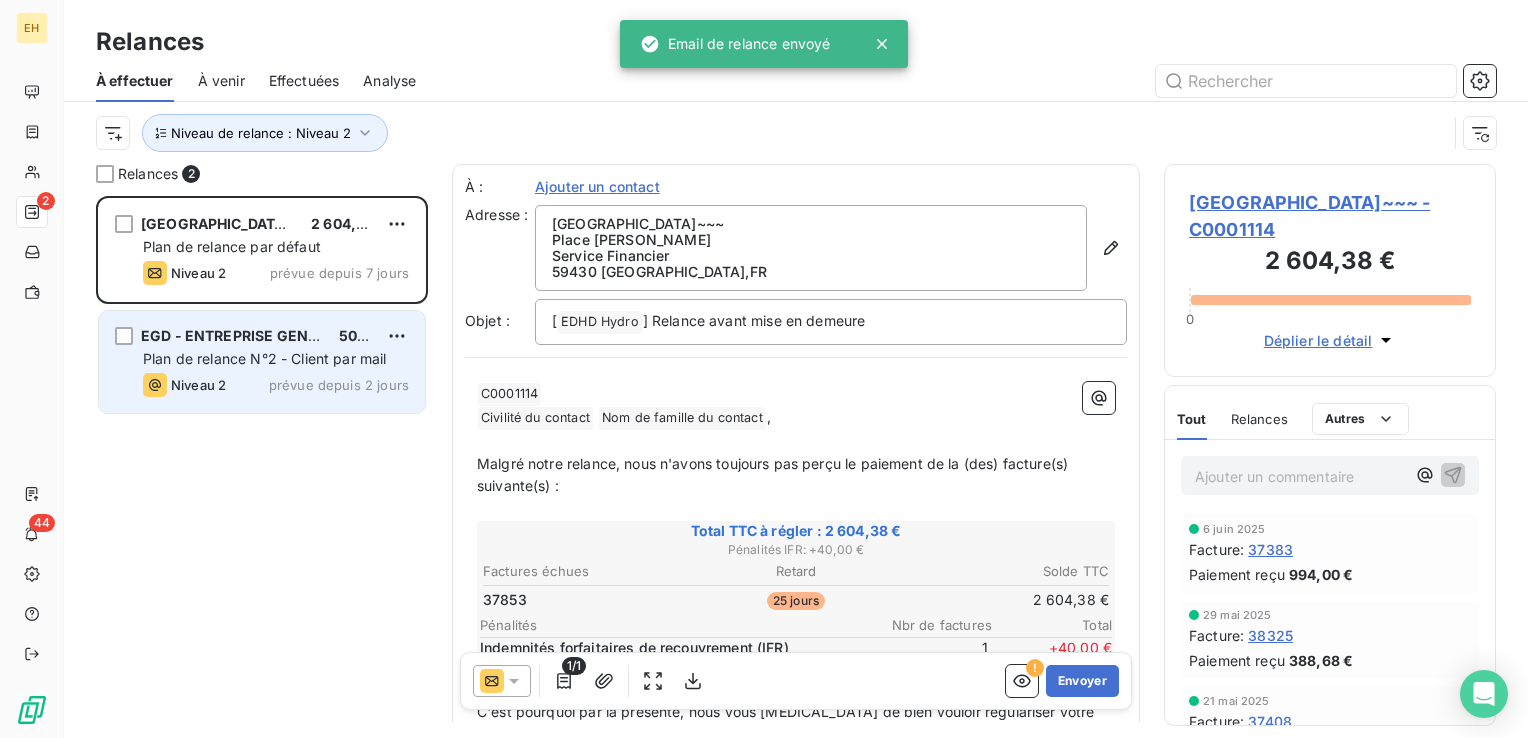 click on "EGD - ENTREPRISE GENERALE DEMOLITION 504,00 € Plan de relance N°2 - Client par mail  Niveau 2 prévue depuis 2 jours" at bounding box center [262, 362] 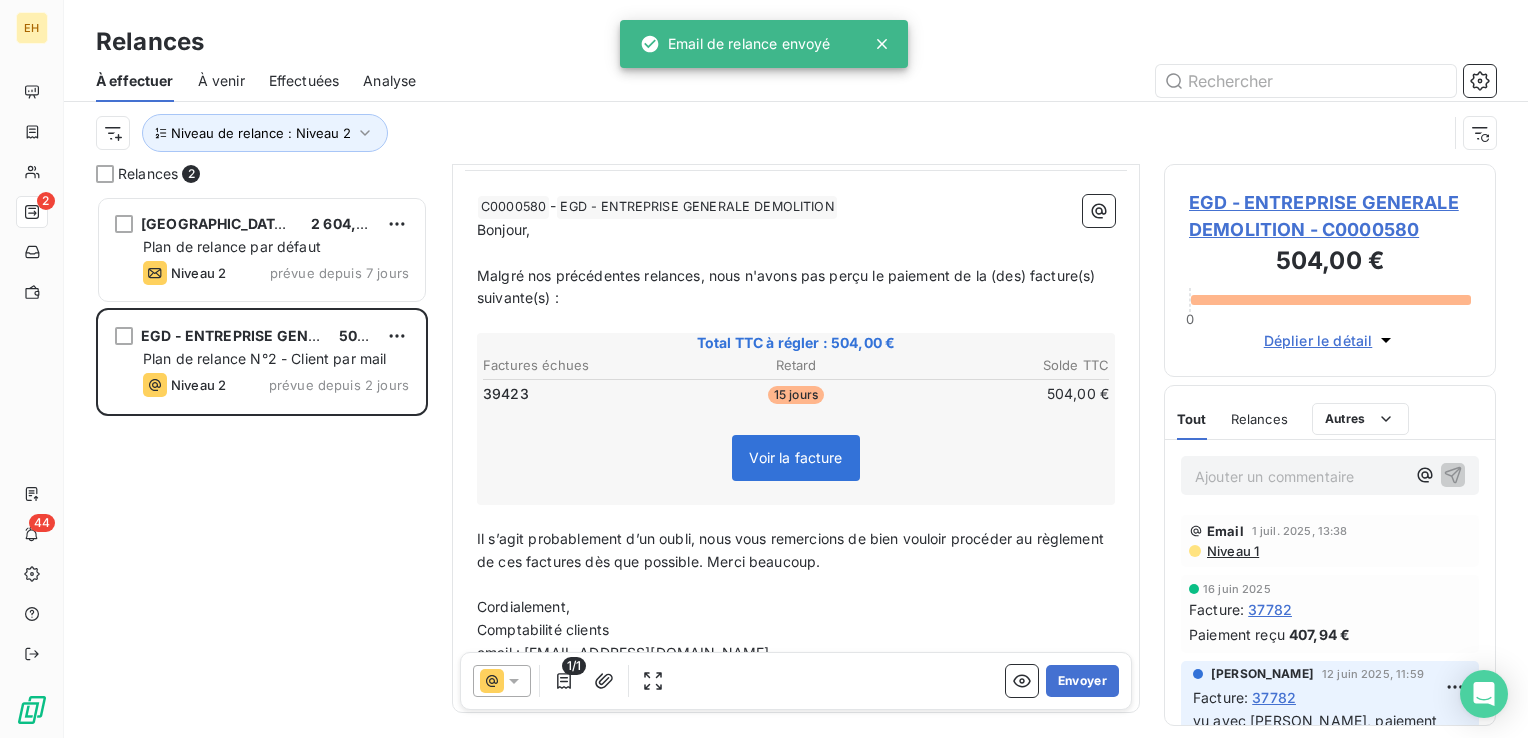 scroll, scrollTop: 200, scrollLeft: 0, axis: vertical 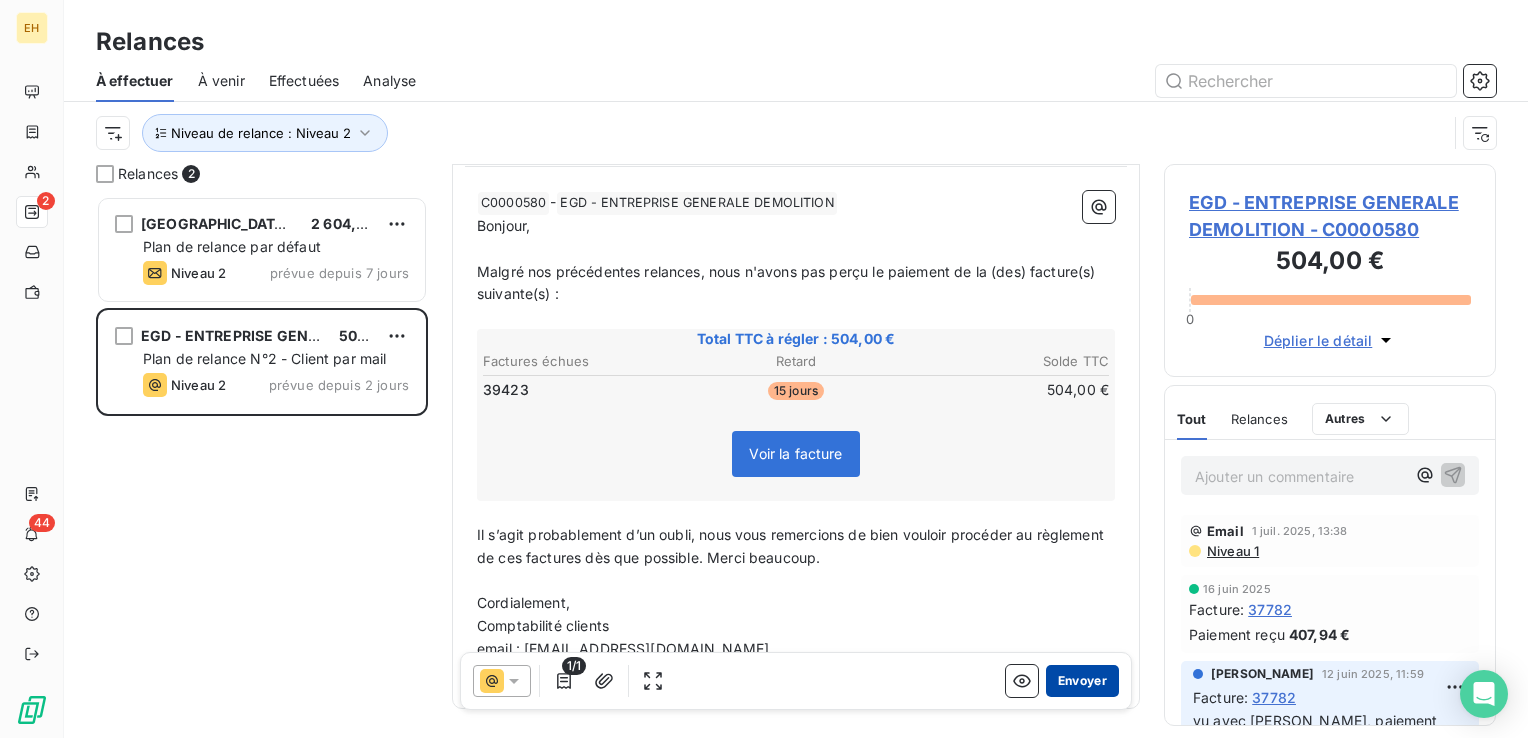 click on "Envoyer" at bounding box center (1082, 681) 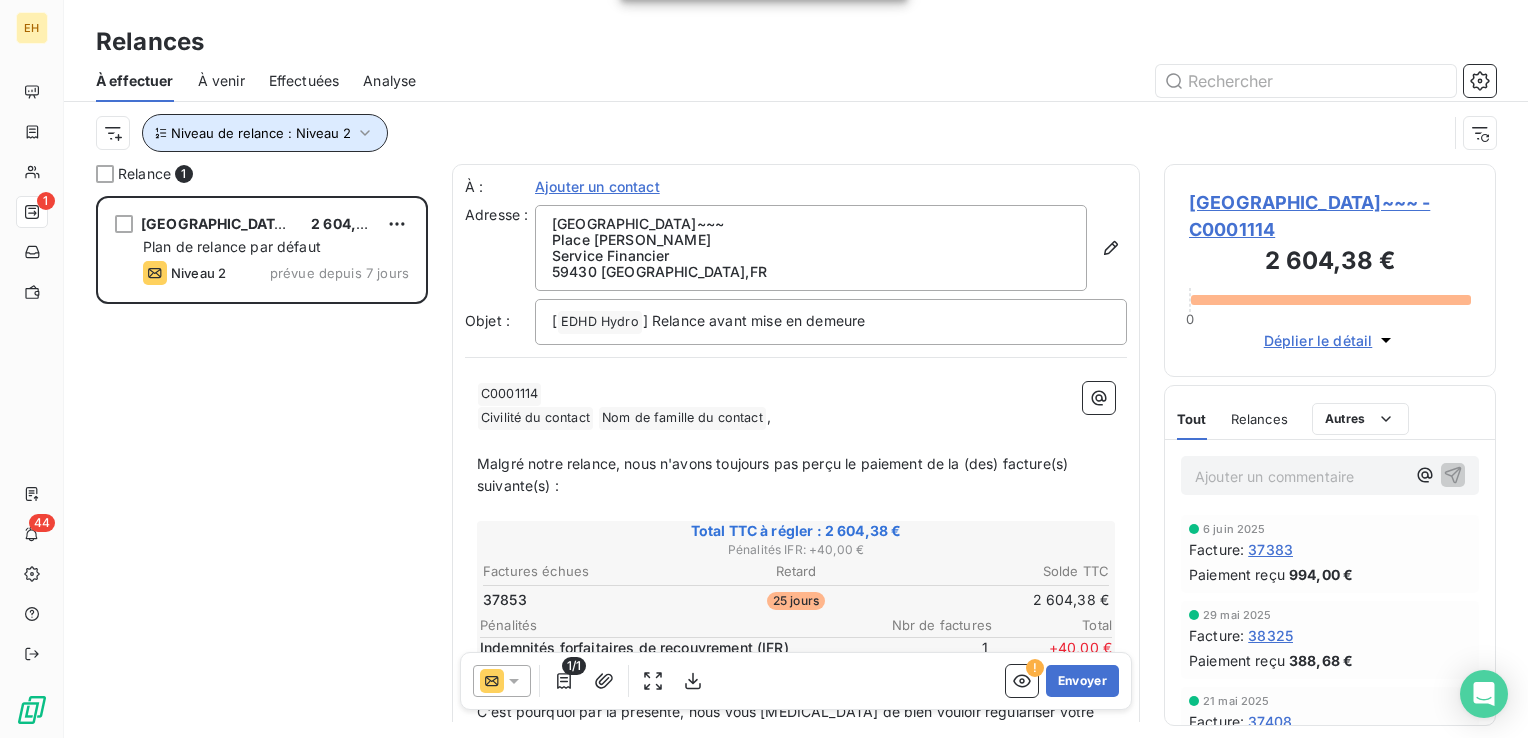 click 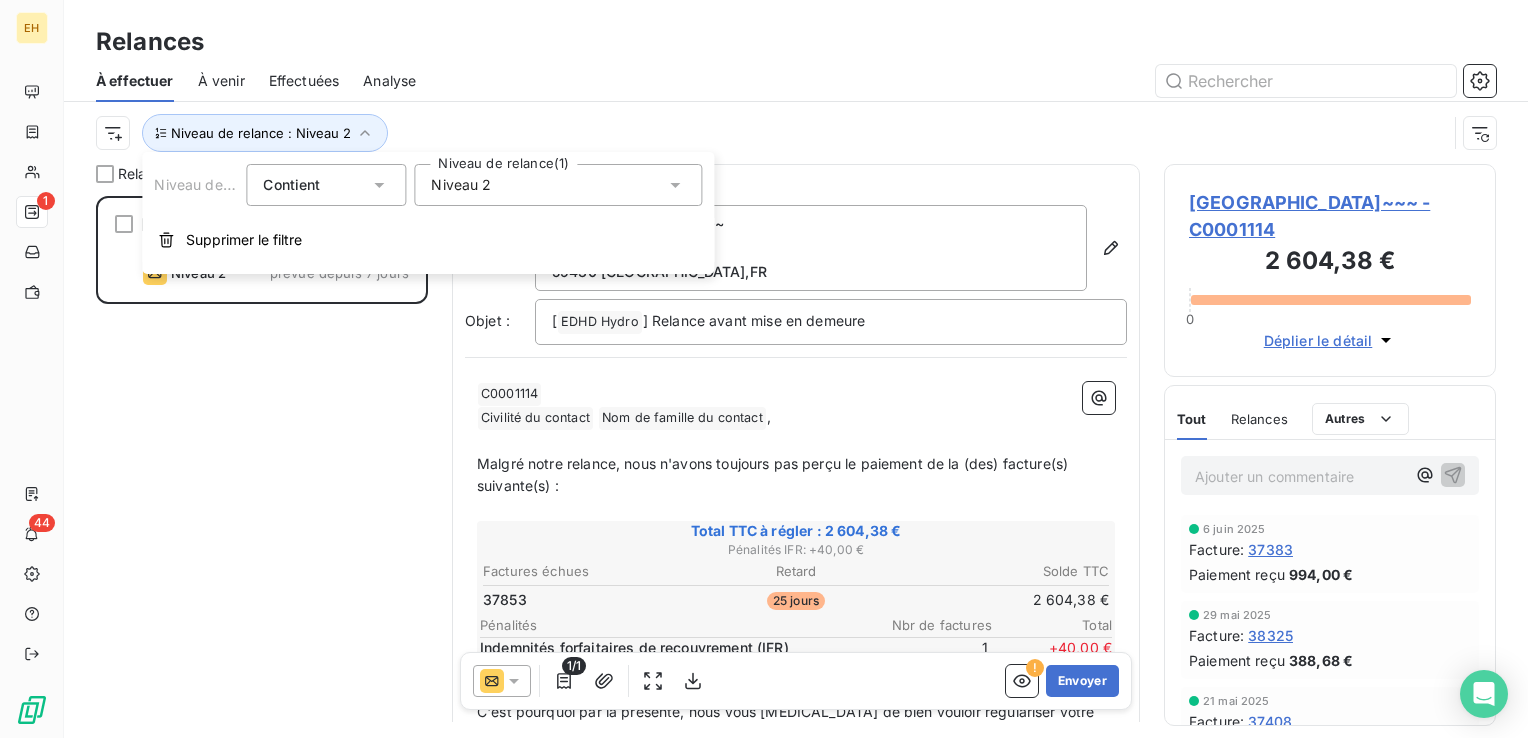click on "Niveau 2" at bounding box center [558, 185] 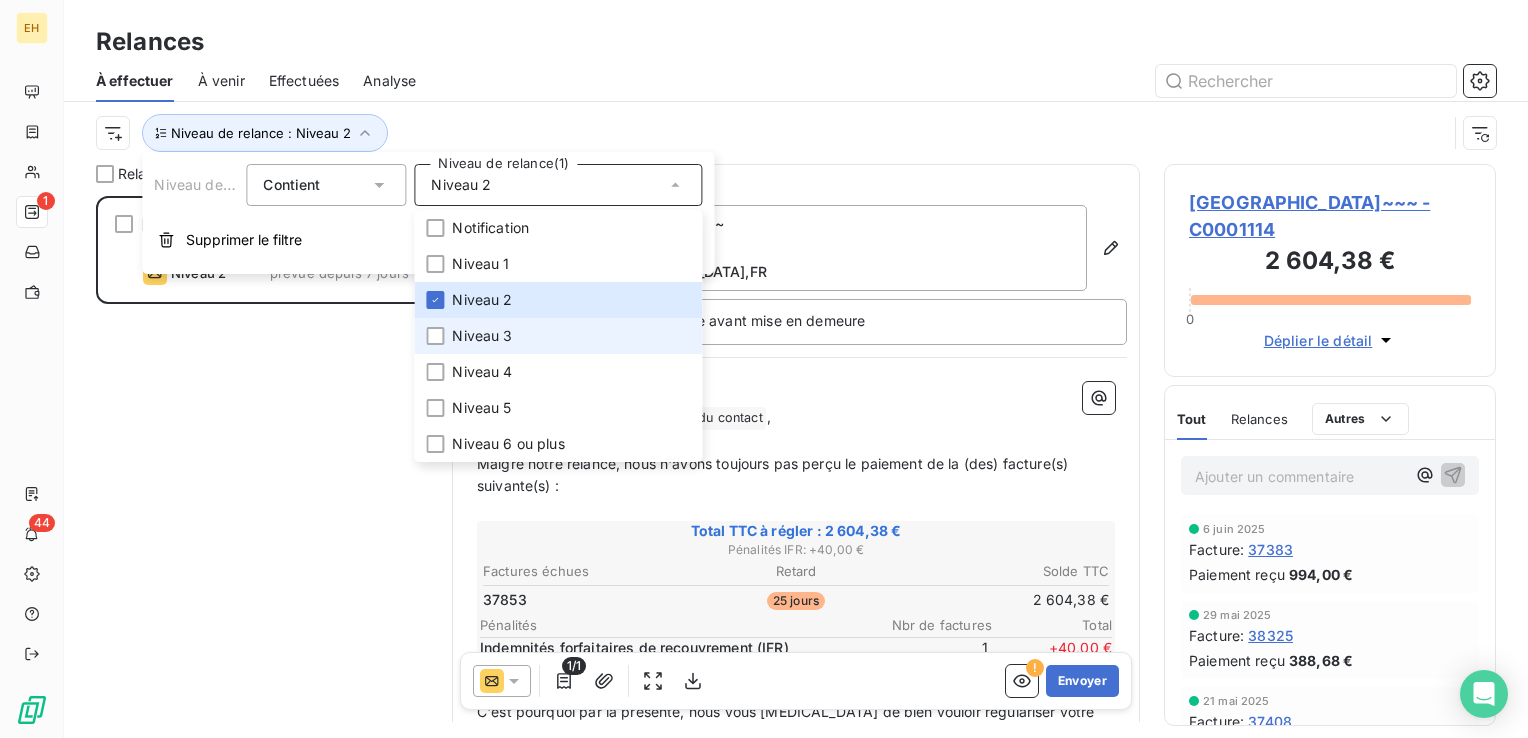 click on "Niveau 3" at bounding box center [482, 336] 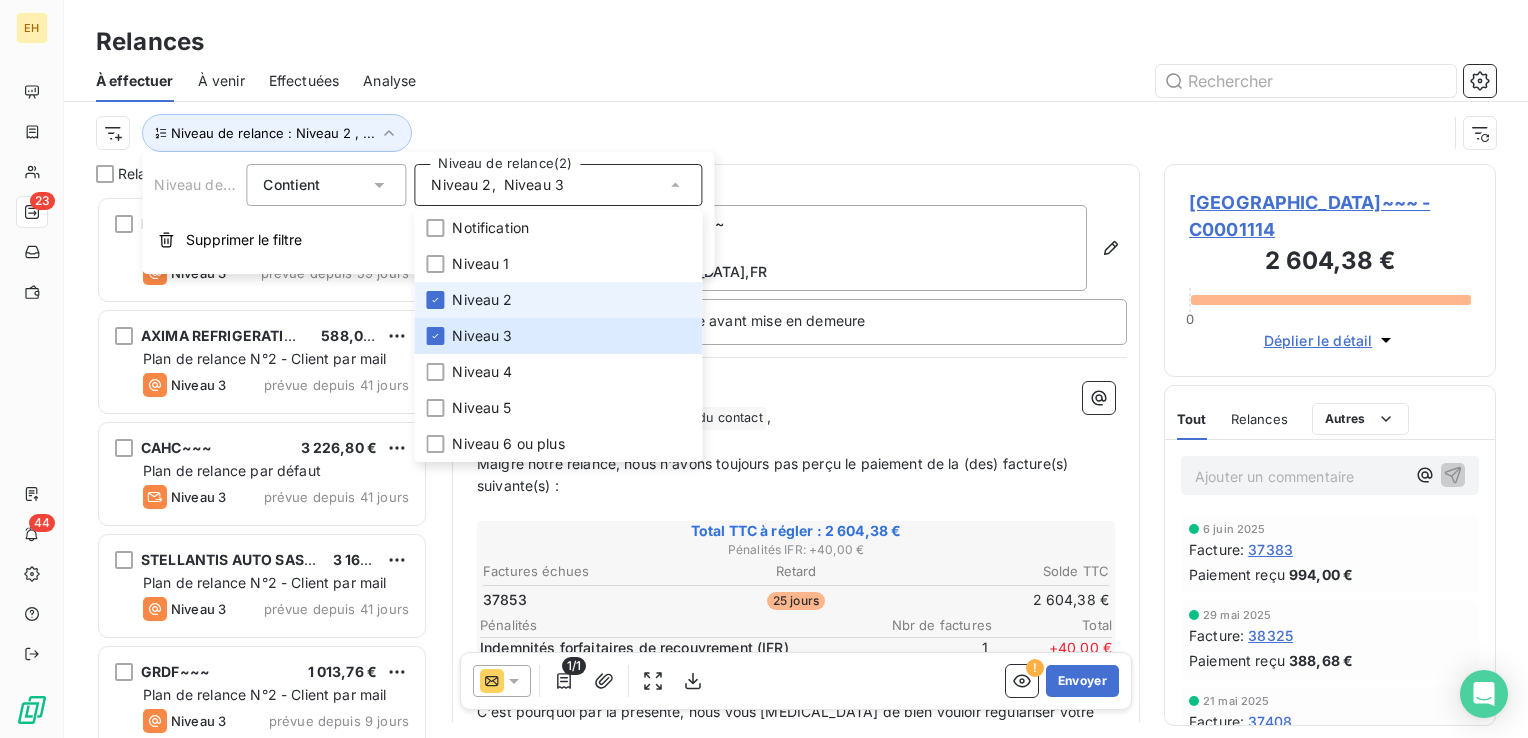 scroll, scrollTop: 16, scrollLeft: 16, axis: both 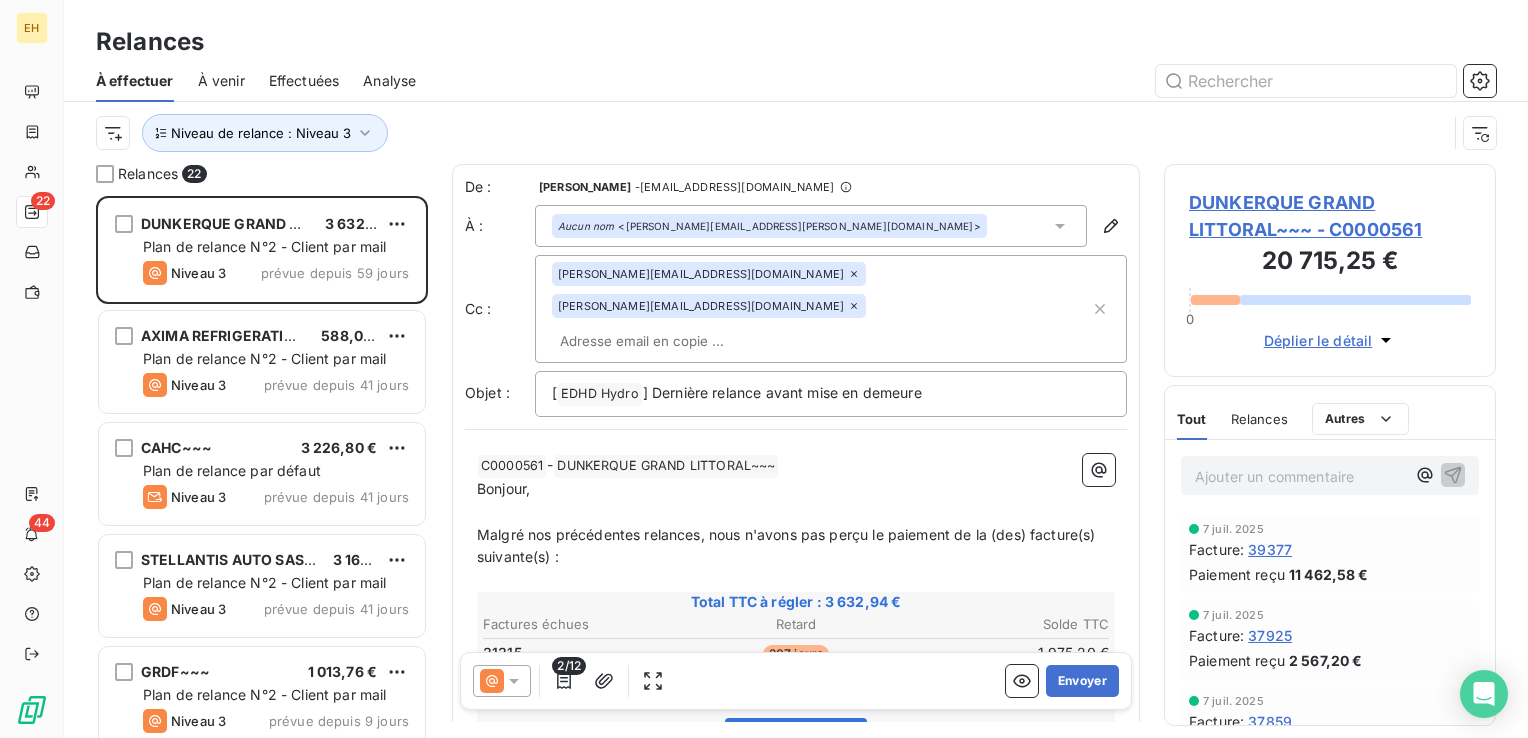 click on "Niveau de relance  : Niveau 3" at bounding box center [796, 133] 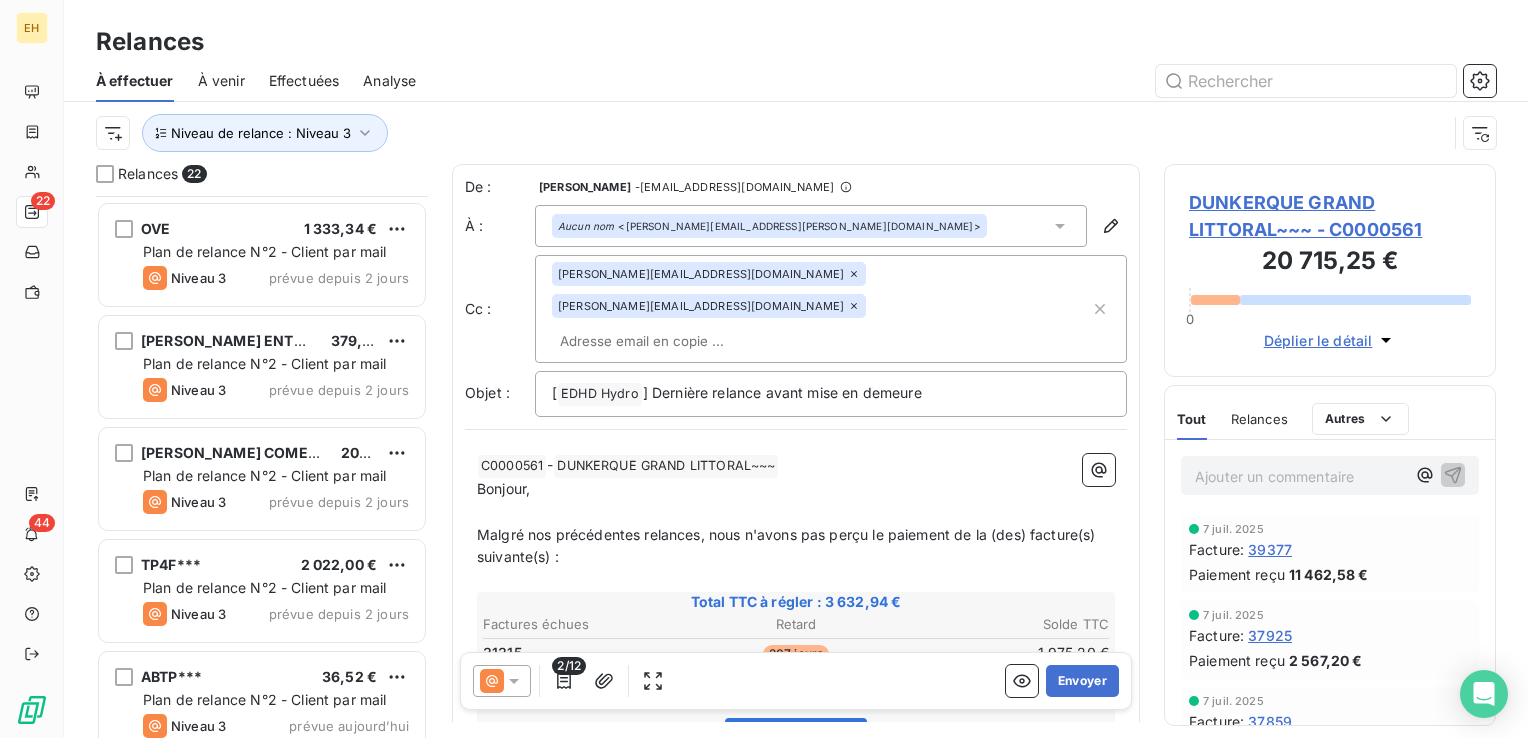 scroll, scrollTop: 1922, scrollLeft: 0, axis: vertical 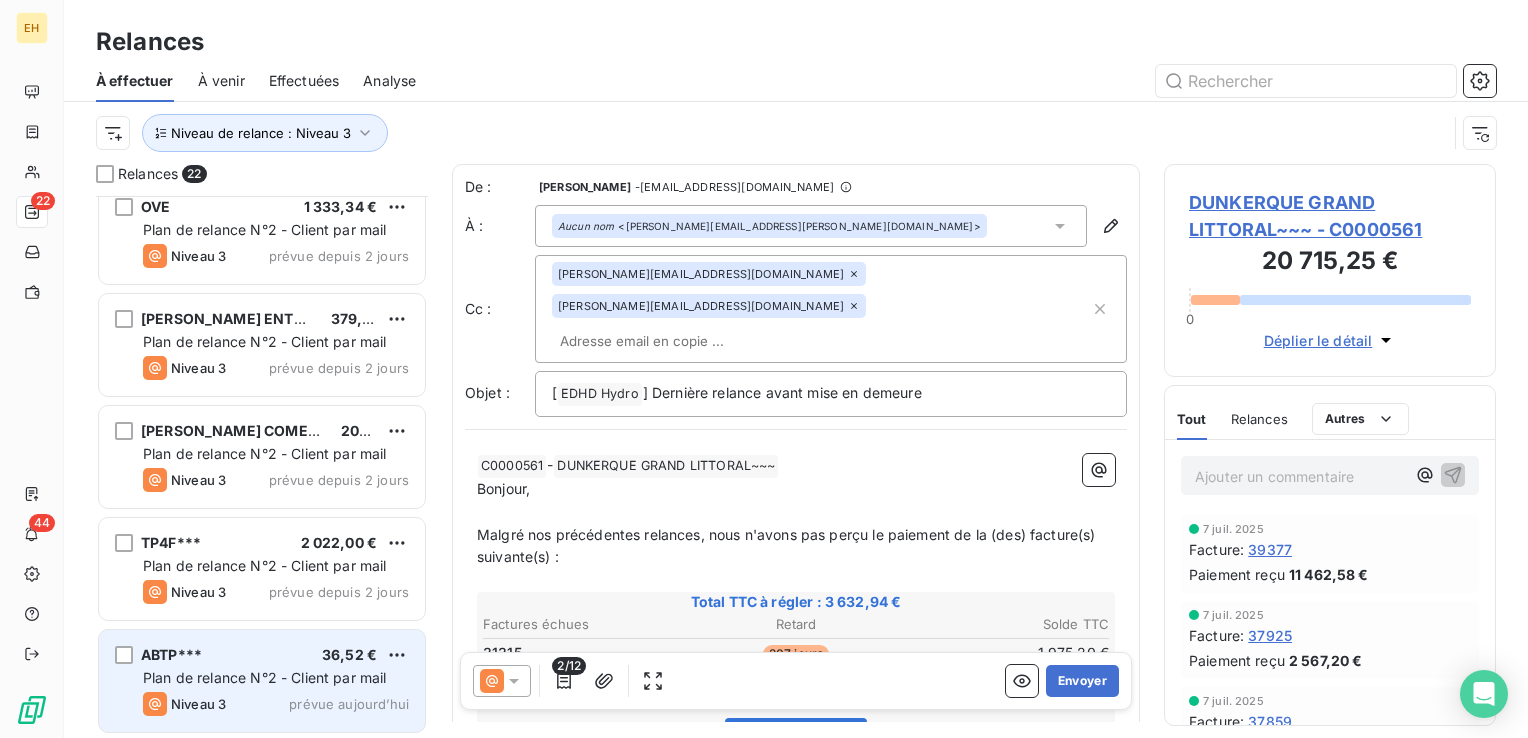 click on "Plan de relance N°2 - Client par mail" at bounding box center (265, 677) 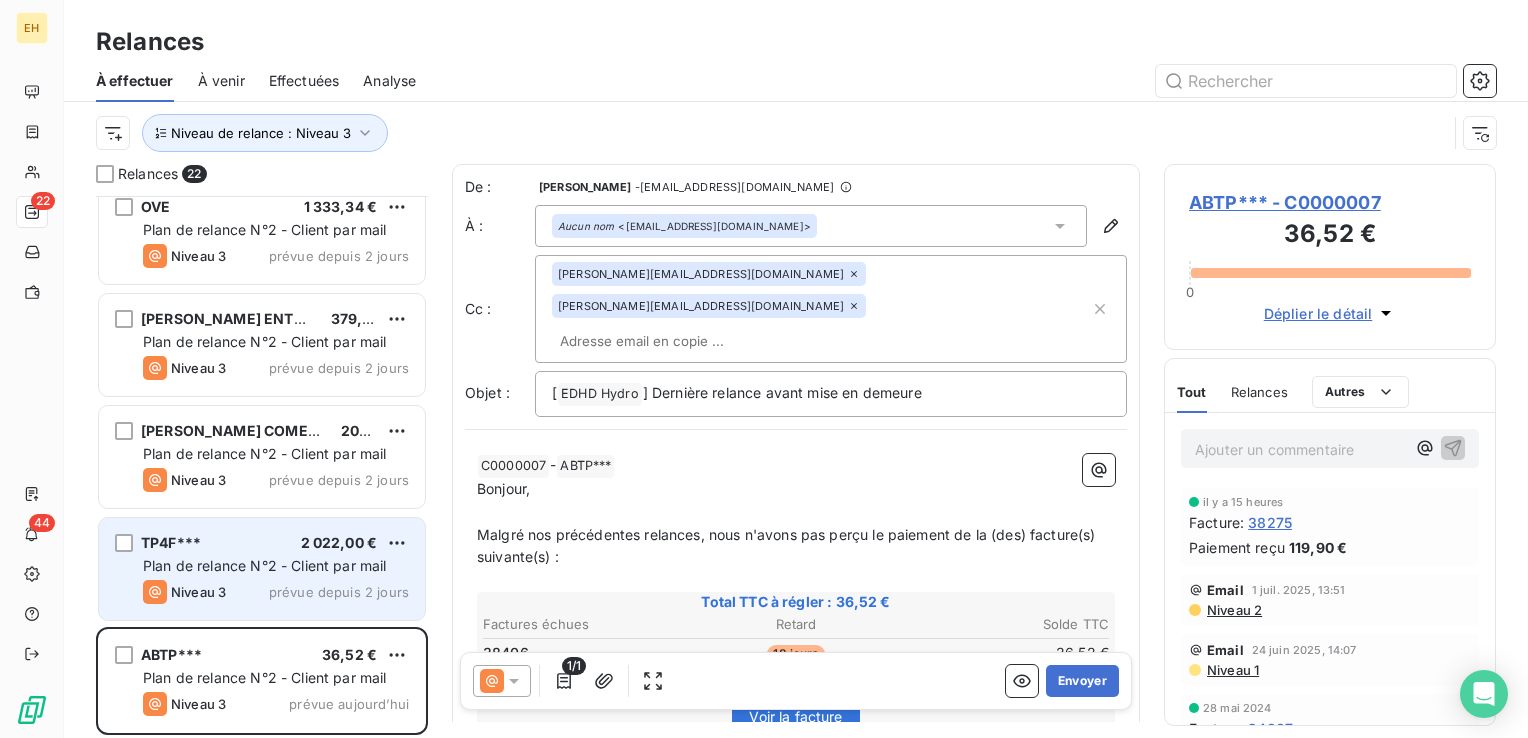 click on "prévue depuis 2 jours" at bounding box center (339, 592) 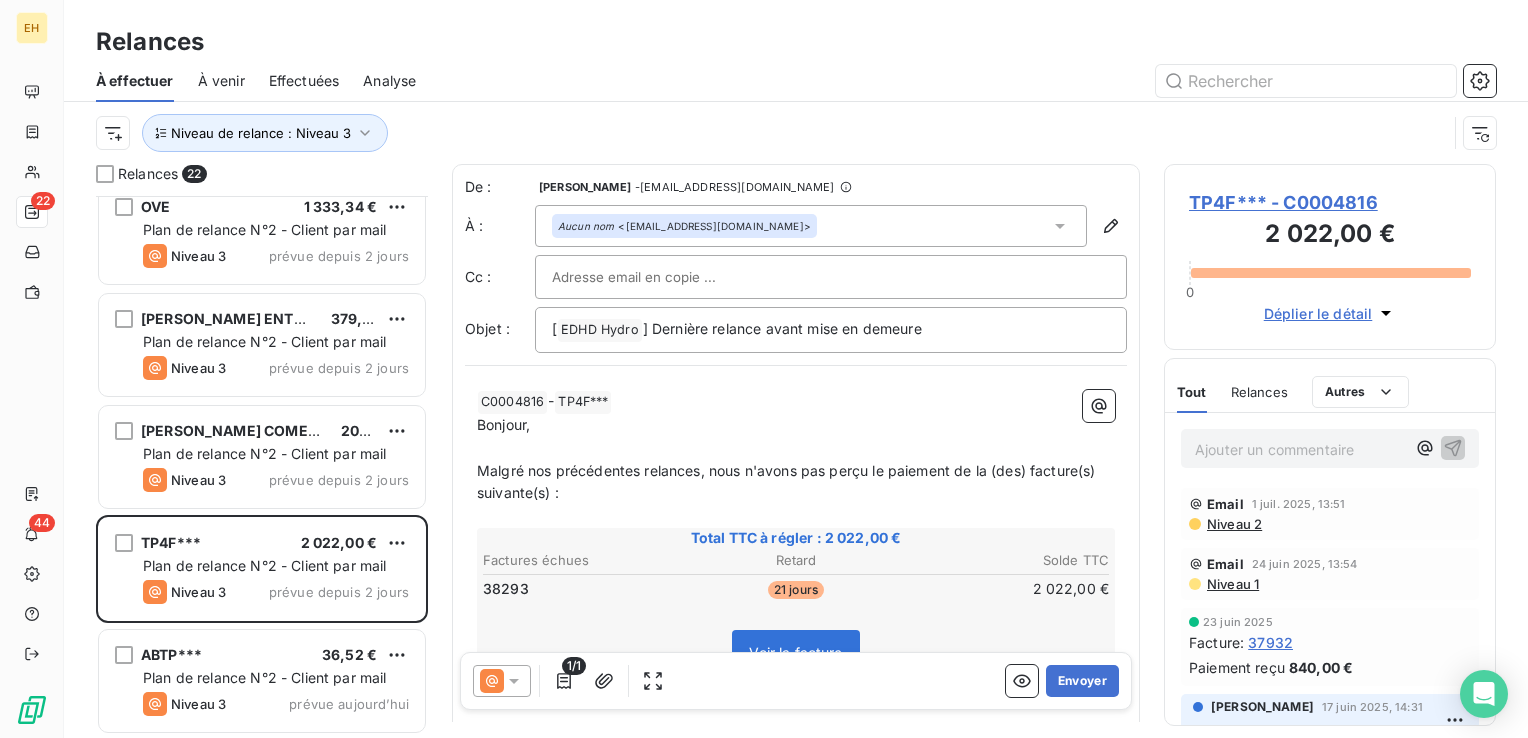 click on "Effectuées" at bounding box center (304, 81) 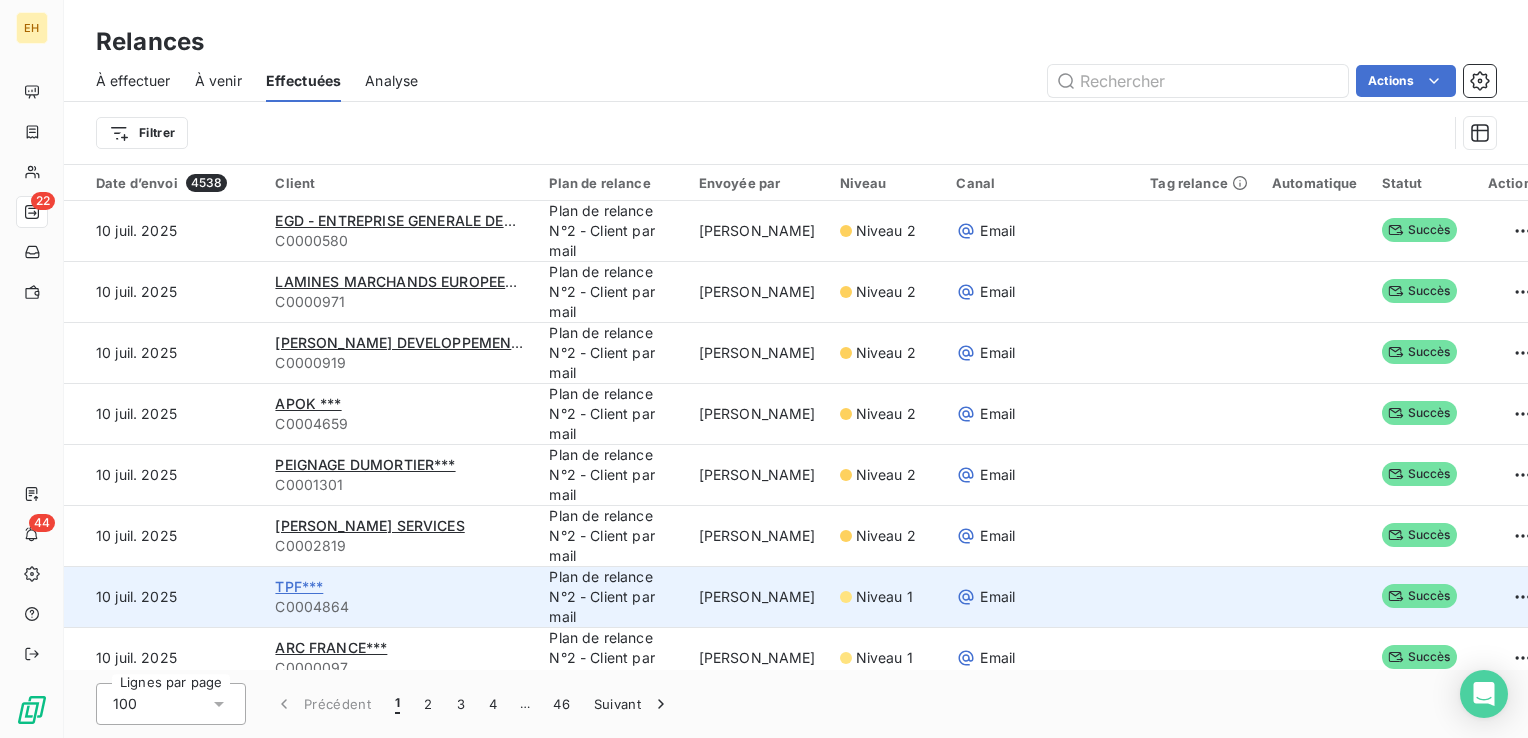 click on "TPF***" at bounding box center [299, 586] 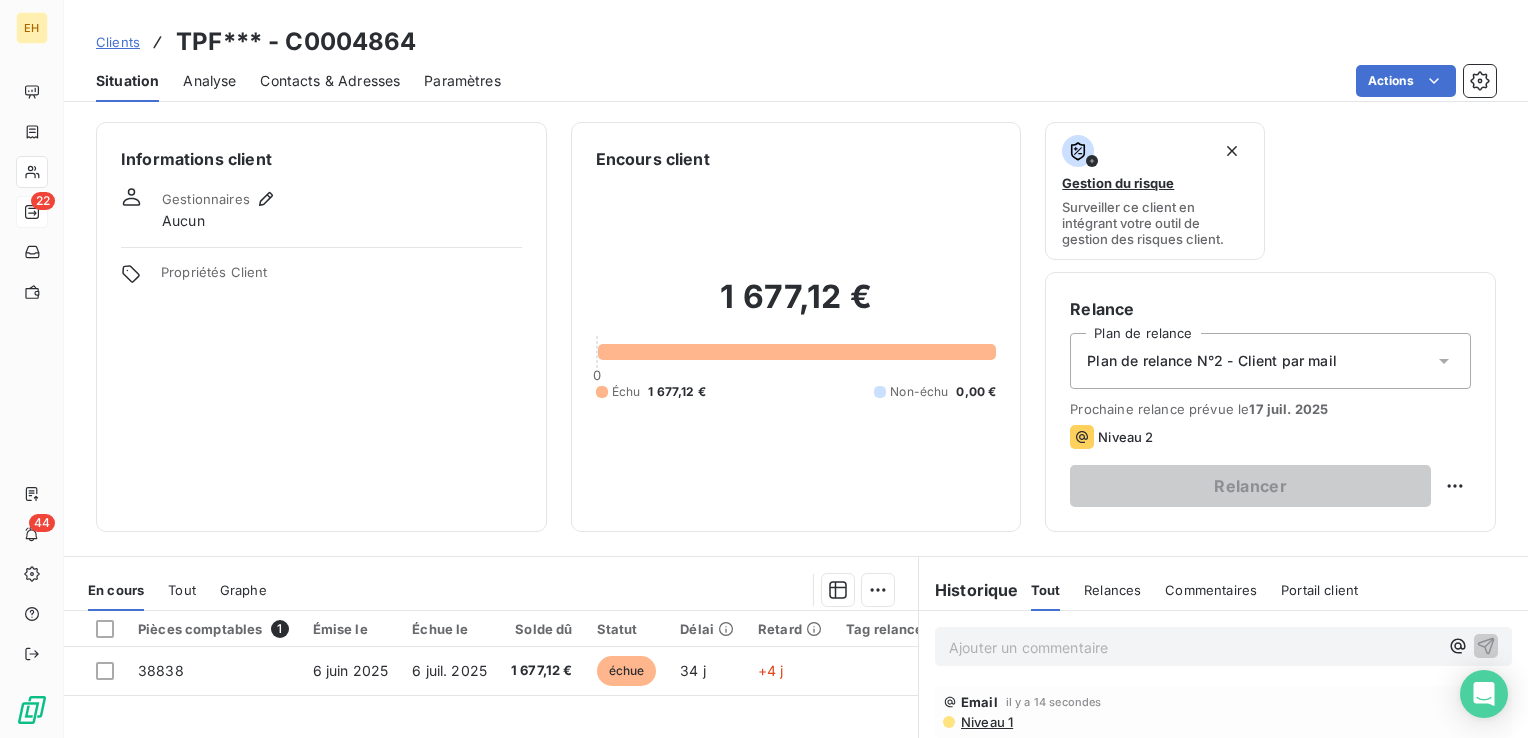 click on "Contacts & Adresses" at bounding box center [330, 81] 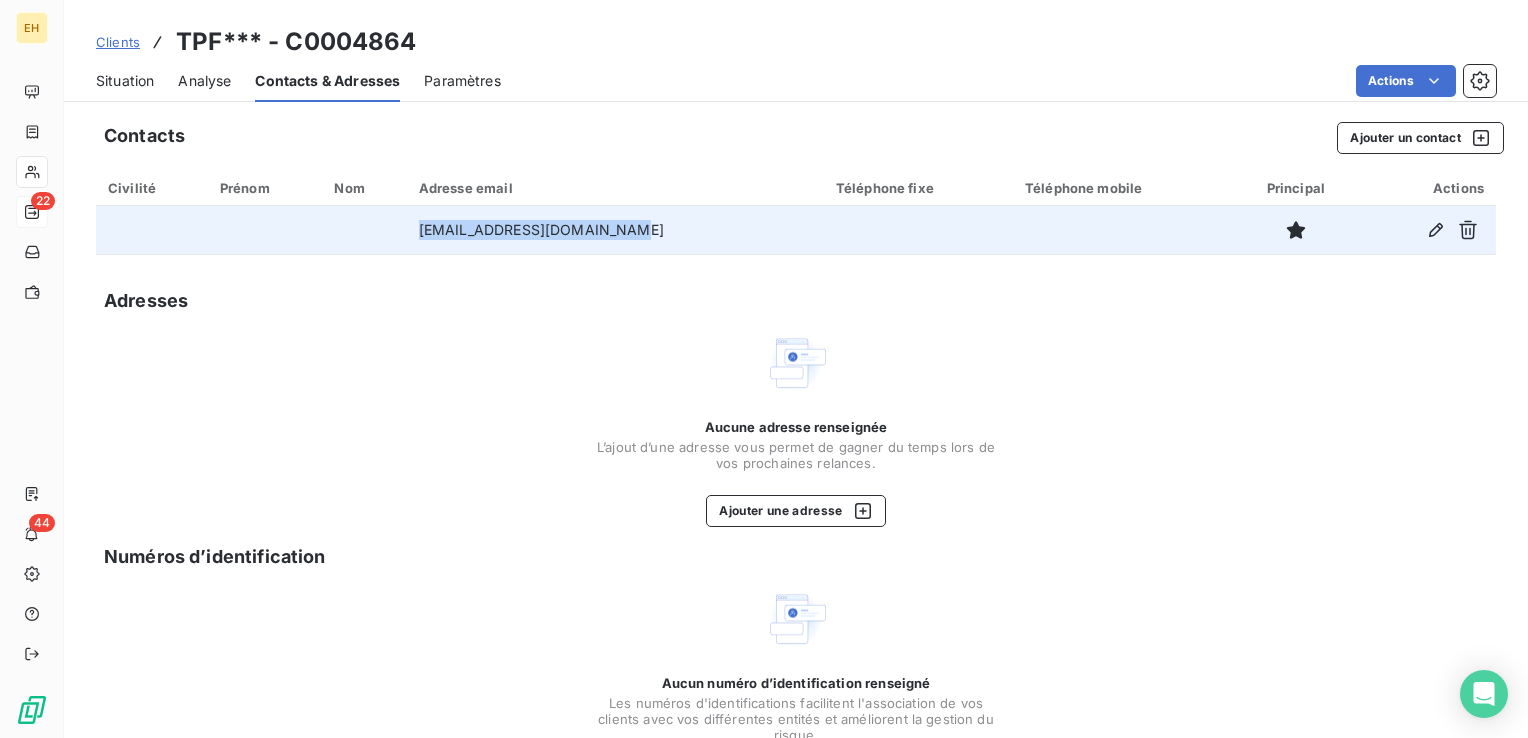 drag, startPoint x: 627, startPoint y: 228, endPoint x: 432, endPoint y: 238, distance: 195.25624 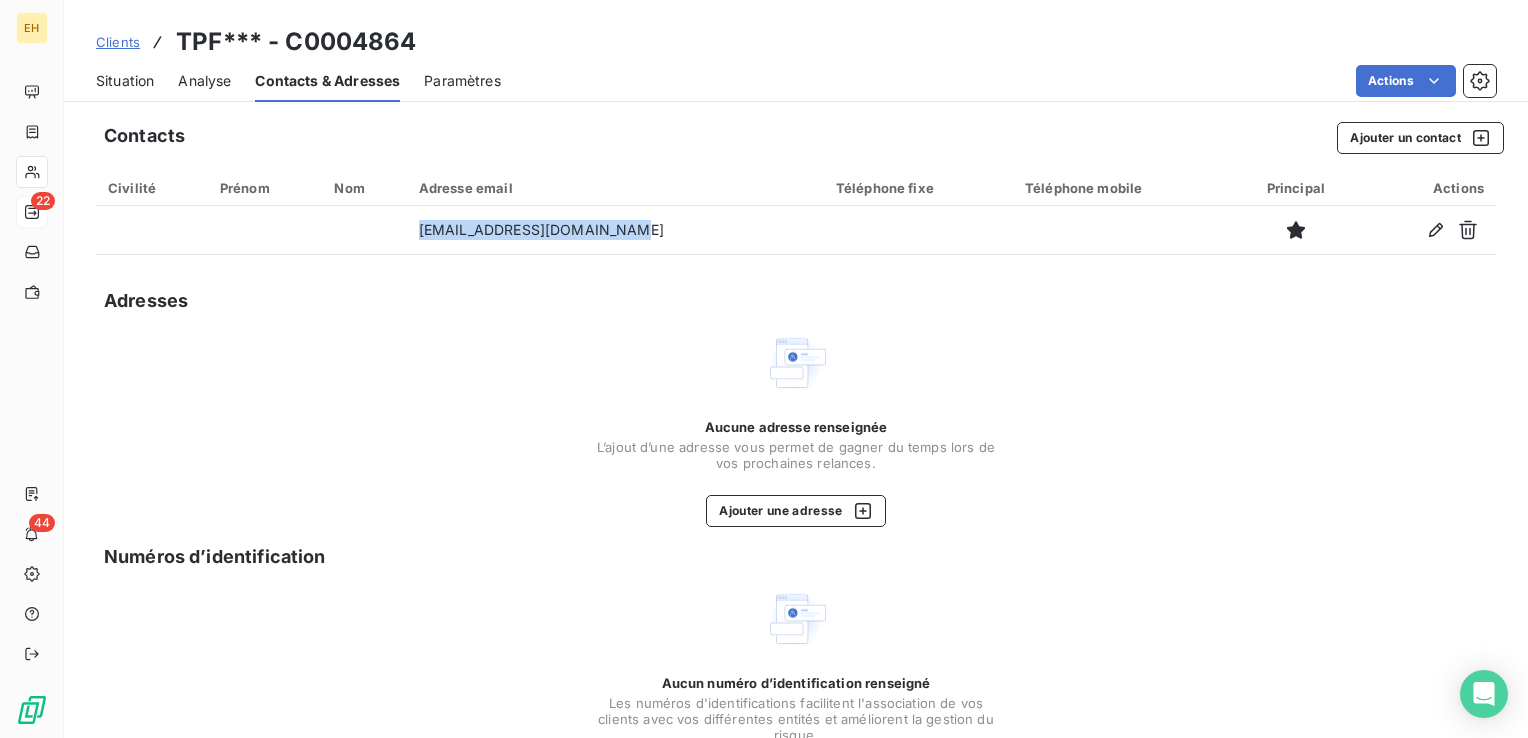 copy on "[EMAIL_ADDRESS][DOMAIN_NAME]" 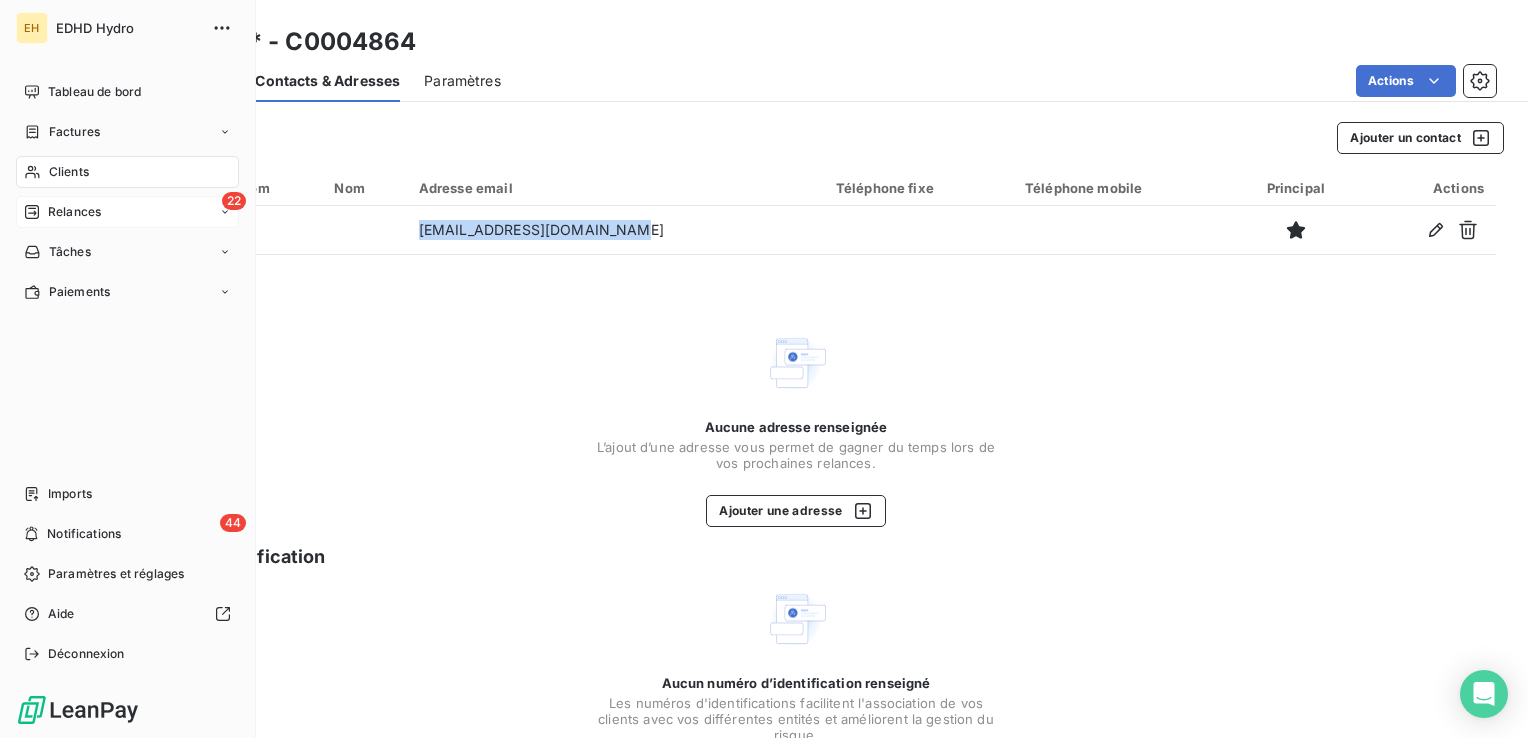 click on "22 Relances" at bounding box center [127, 212] 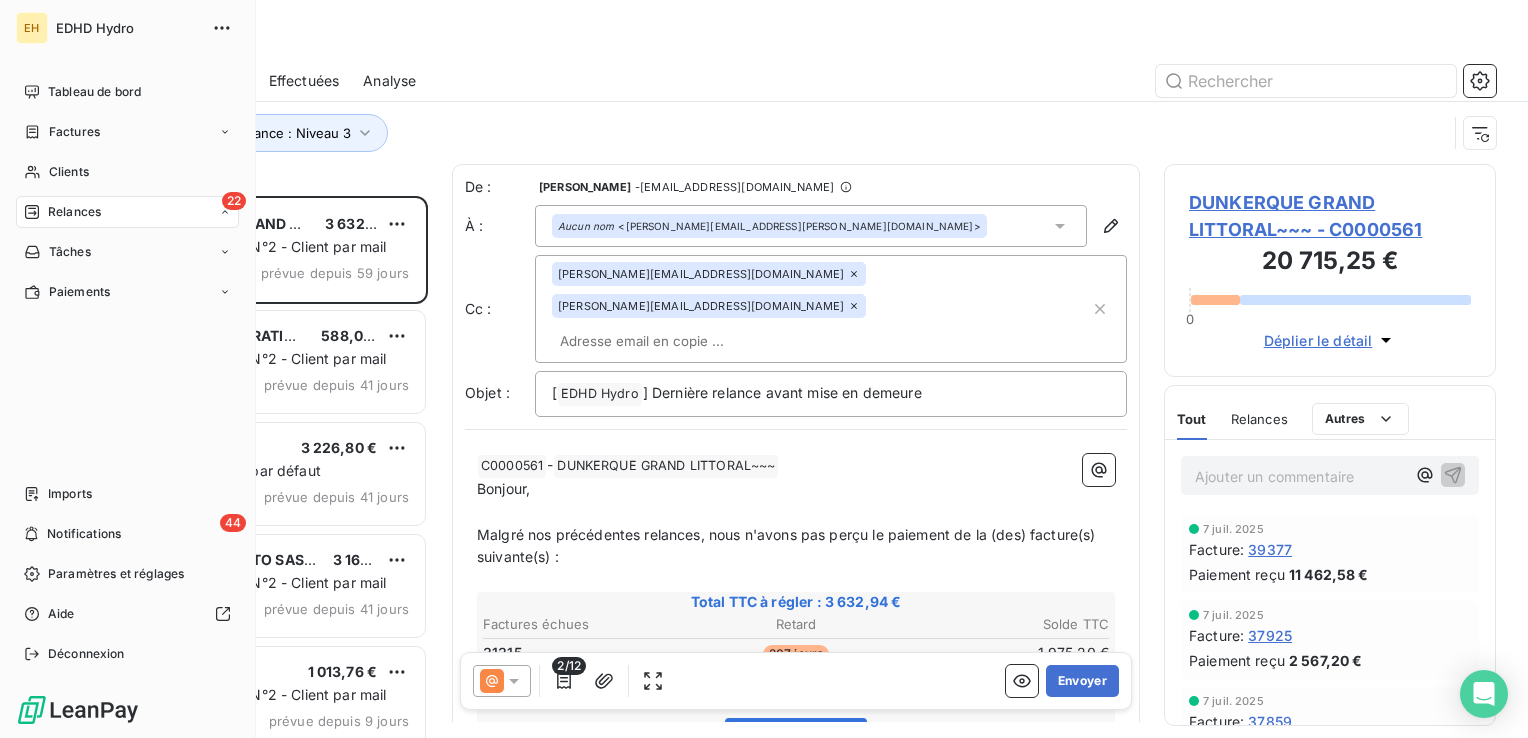scroll, scrollTop: 16, scrollLeft: 16, axis: both 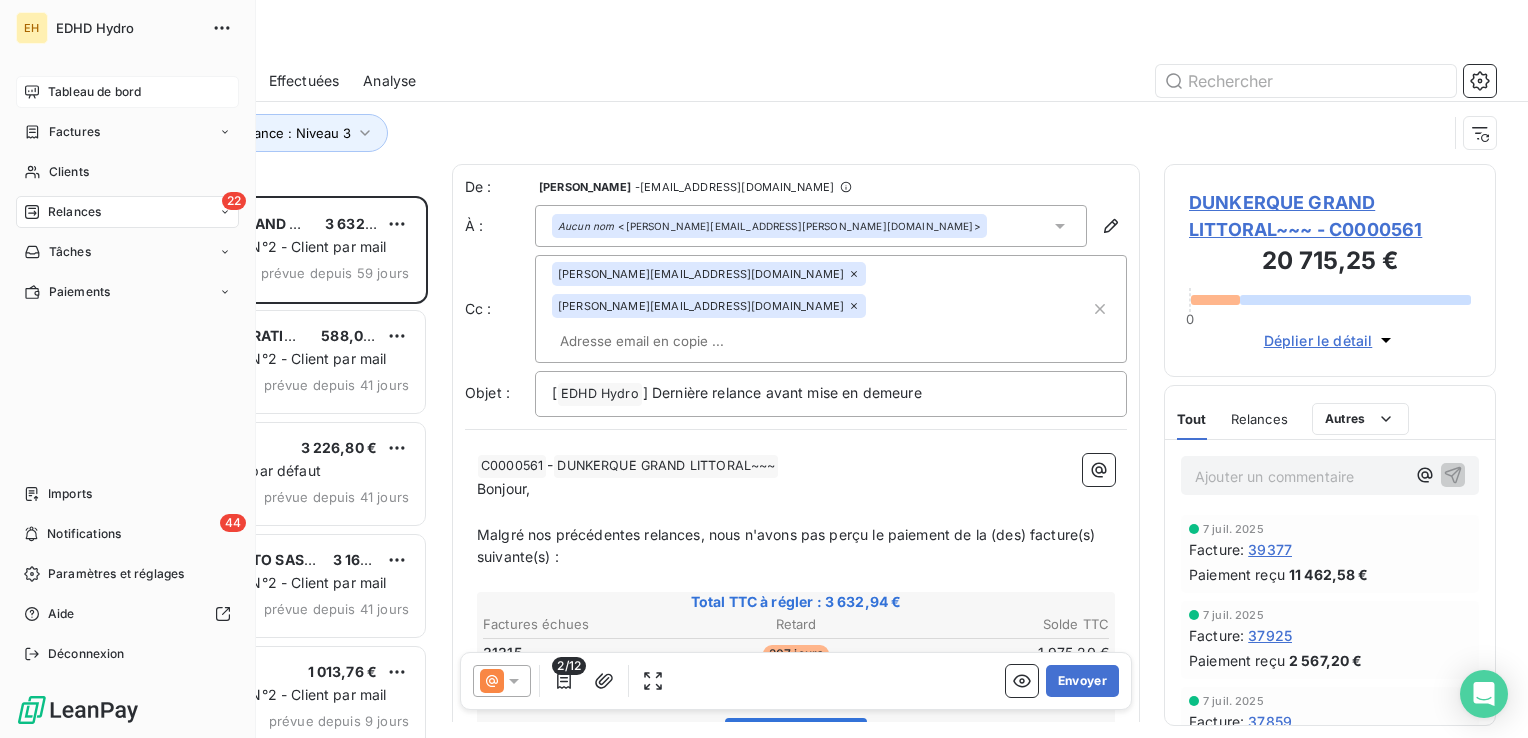click on "Tableau de bord" at bounding box center [94, 92] 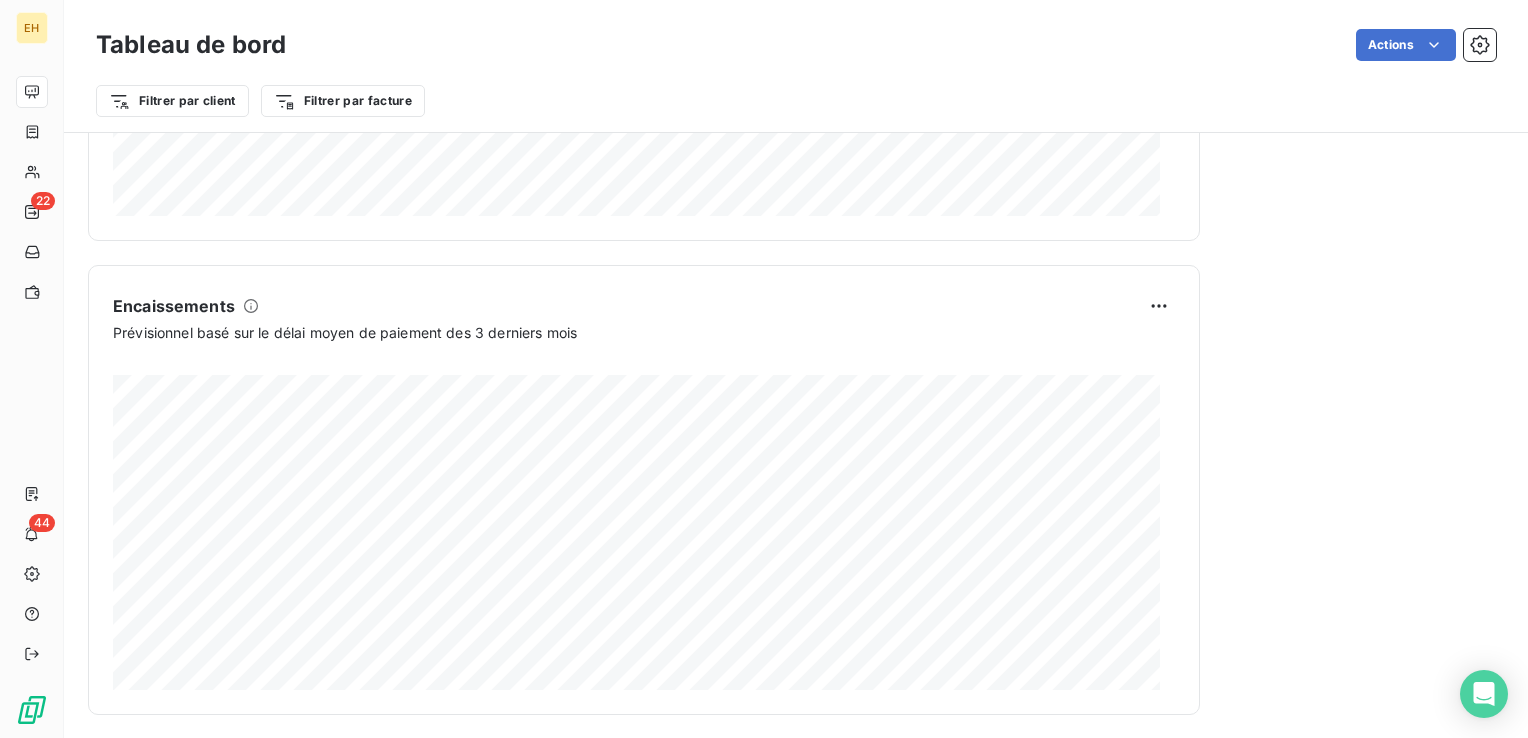 scroll, scrollTop: 1210, scrollLeft: 0, axis: vertical 